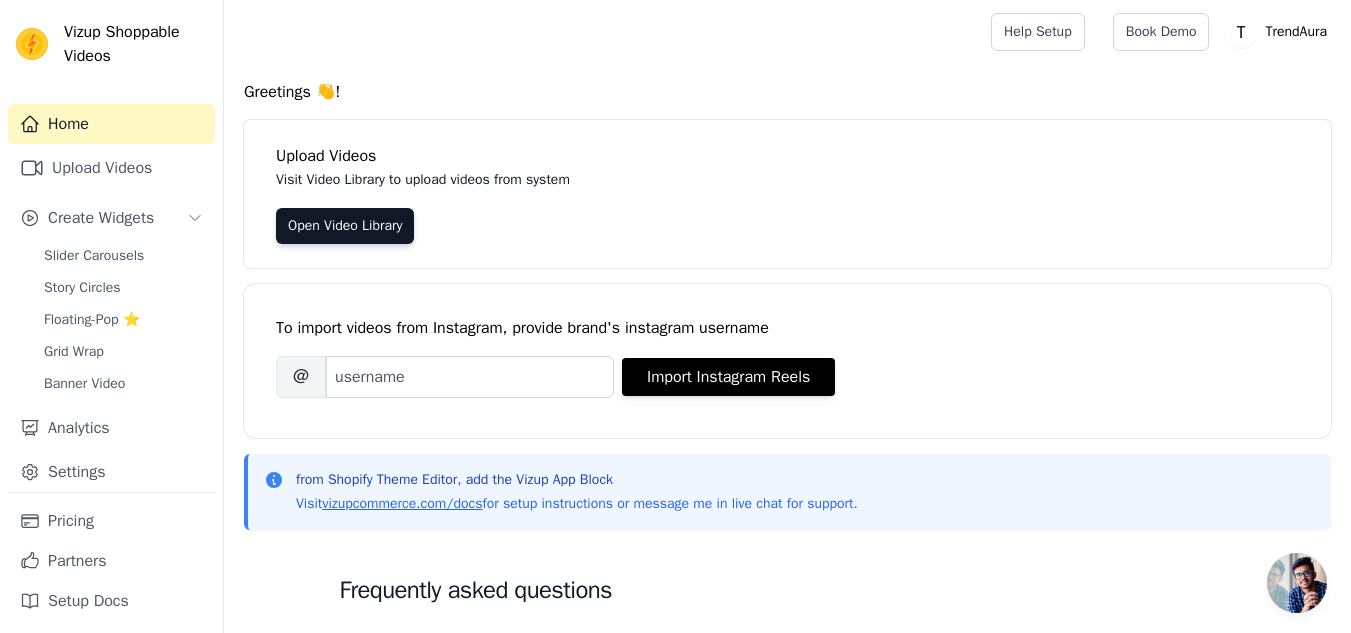 scroll, scrollTop: 0, scrollLeft: 0, axis: both 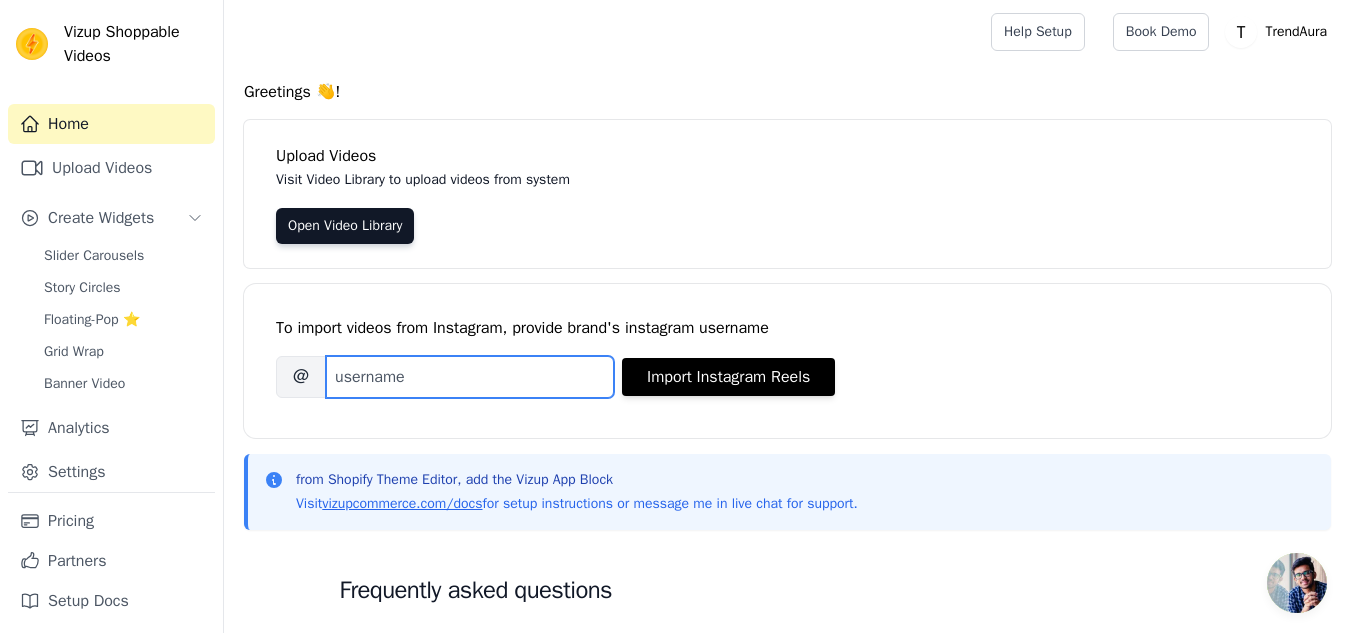 click on "Brand's Instagram Username" at bounding box center [470, 377] 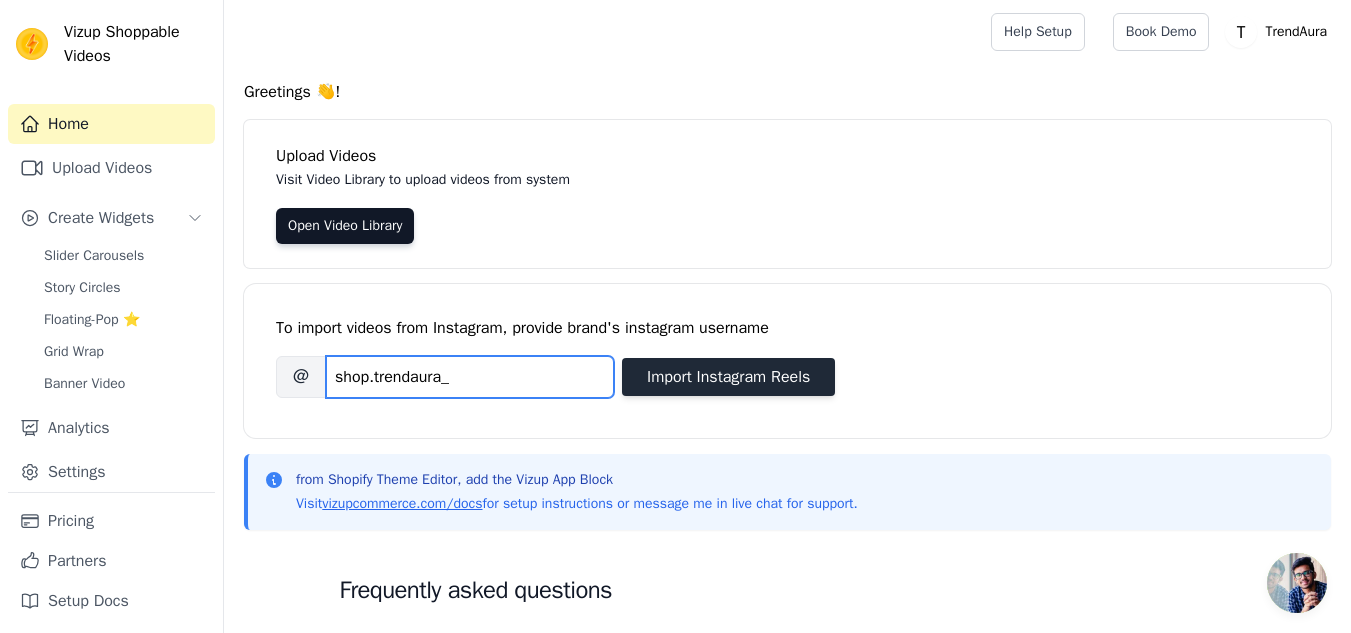 type on "shop.trendaura_" 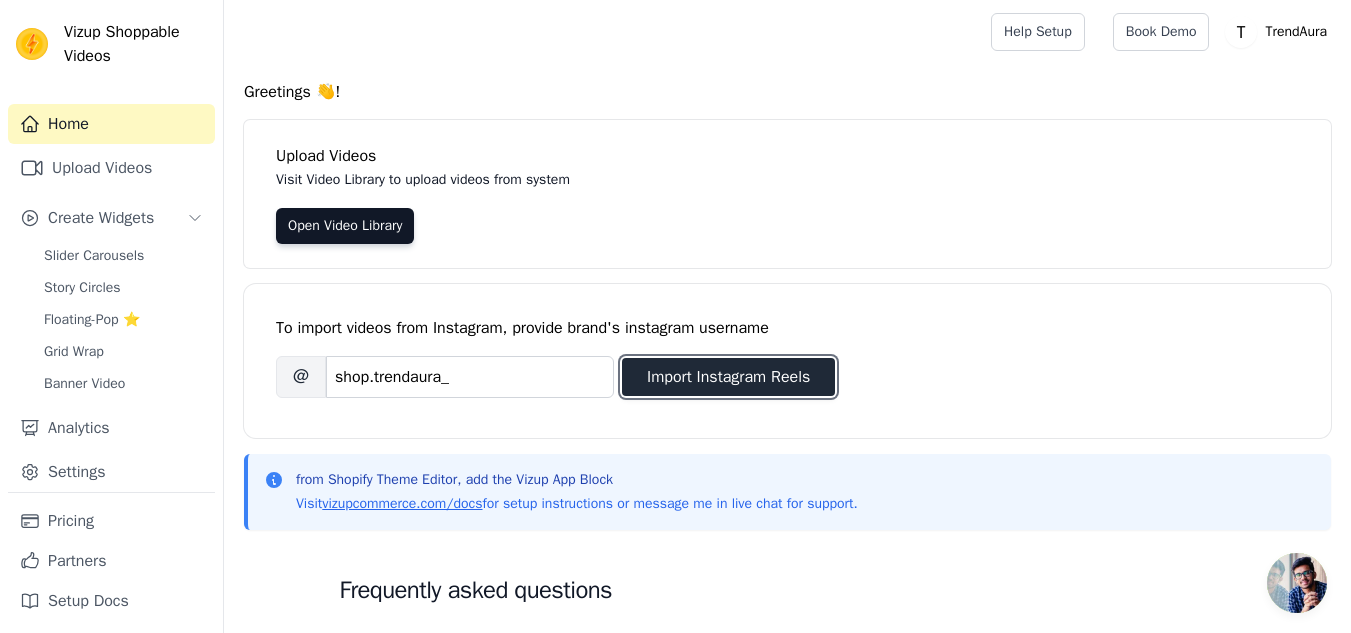 click on "Import Instagram Reels" at bounding box center (728, 377) 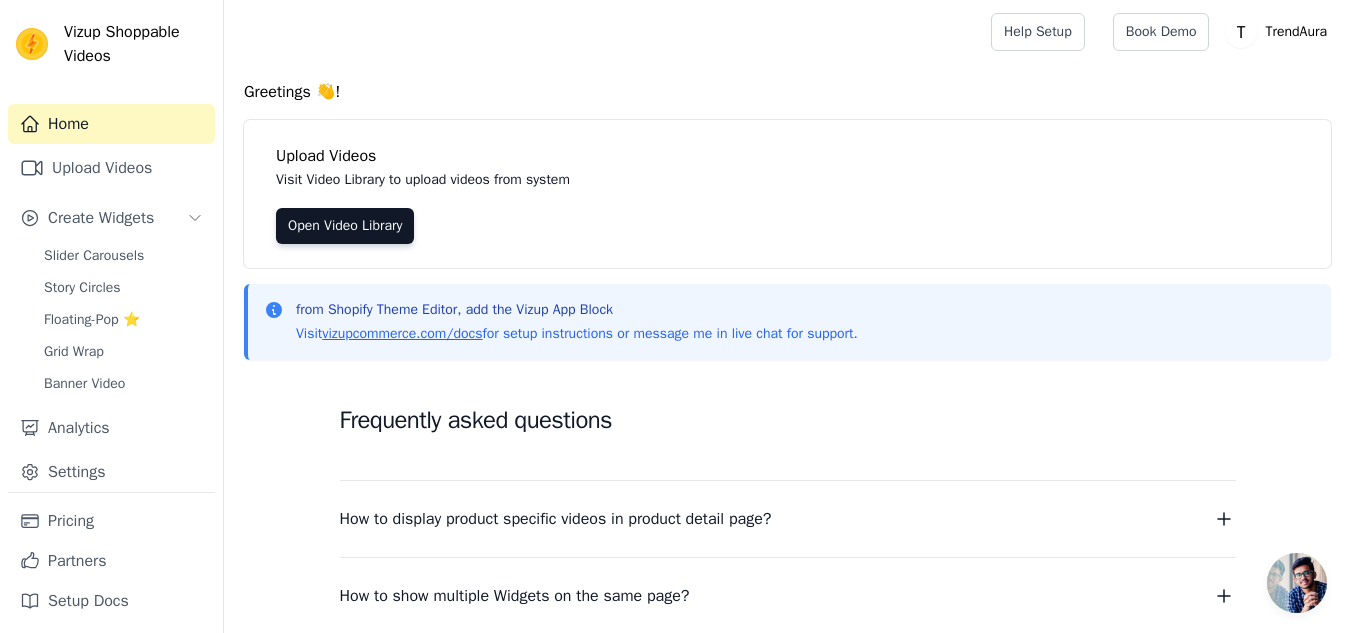 scroll, scrollTop: 1, scrollLeft: 0, axis: vertical 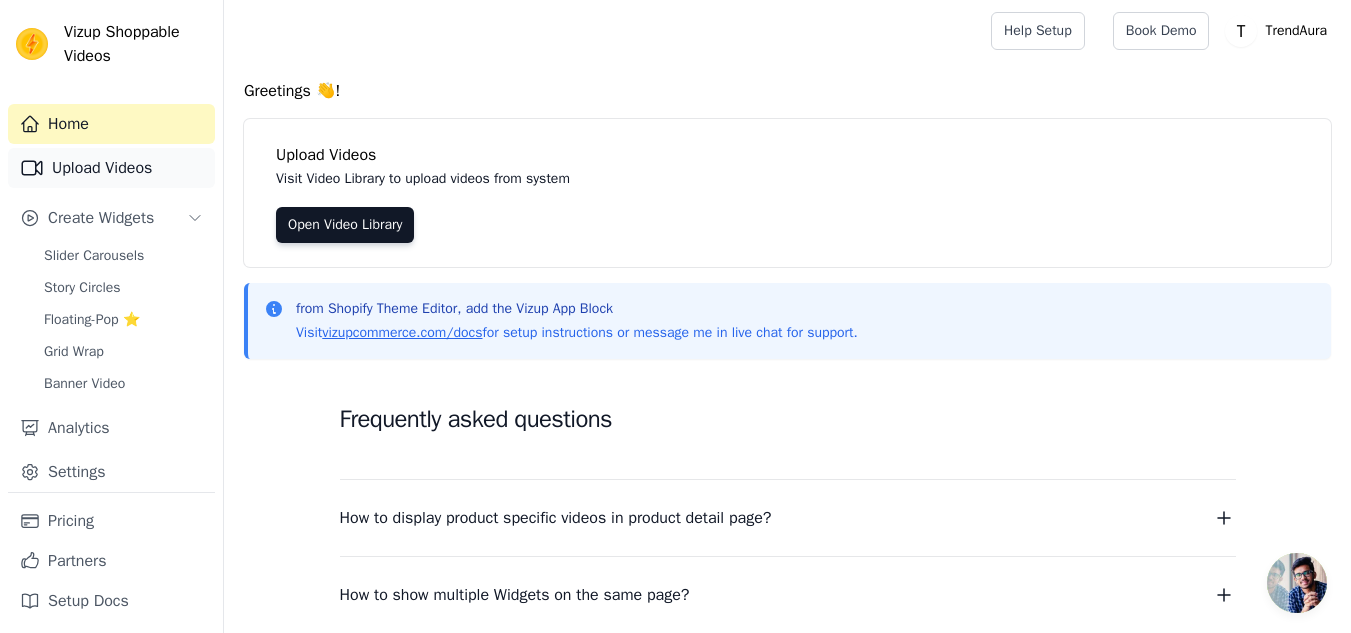 click on "Upload Videos" at bounding box center [111, 168] 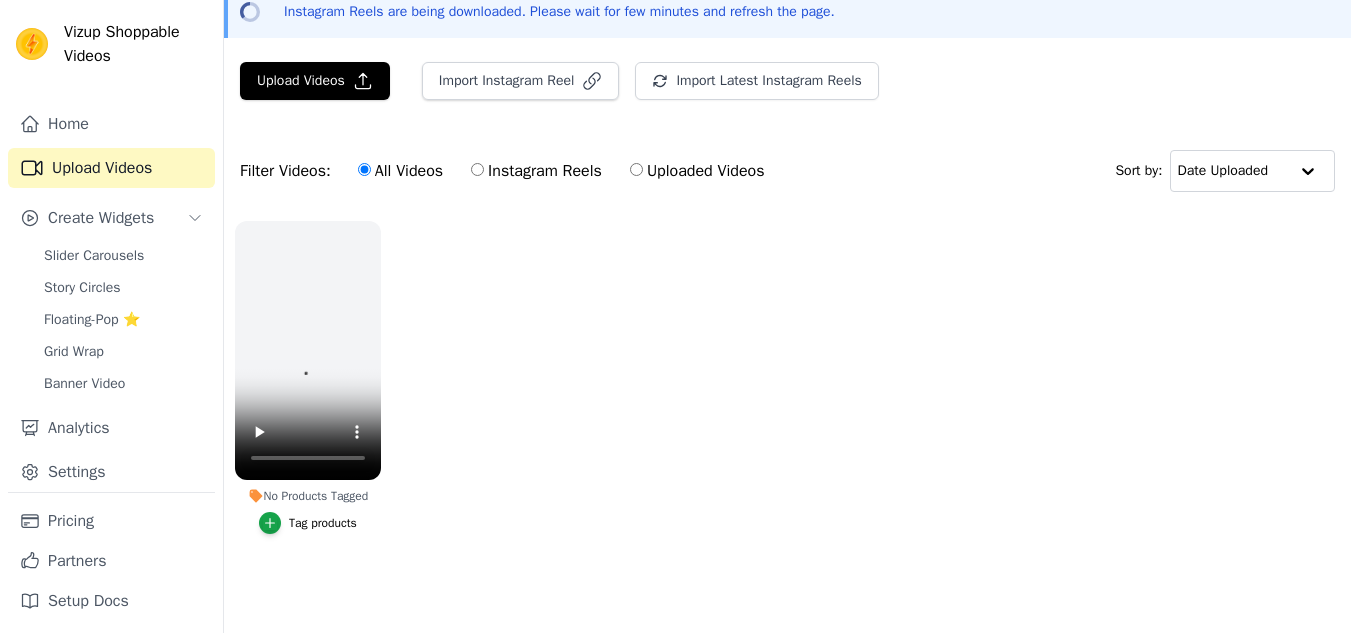 scroll, scrollTop: 104, scrollLeft: 0, axis: vertical 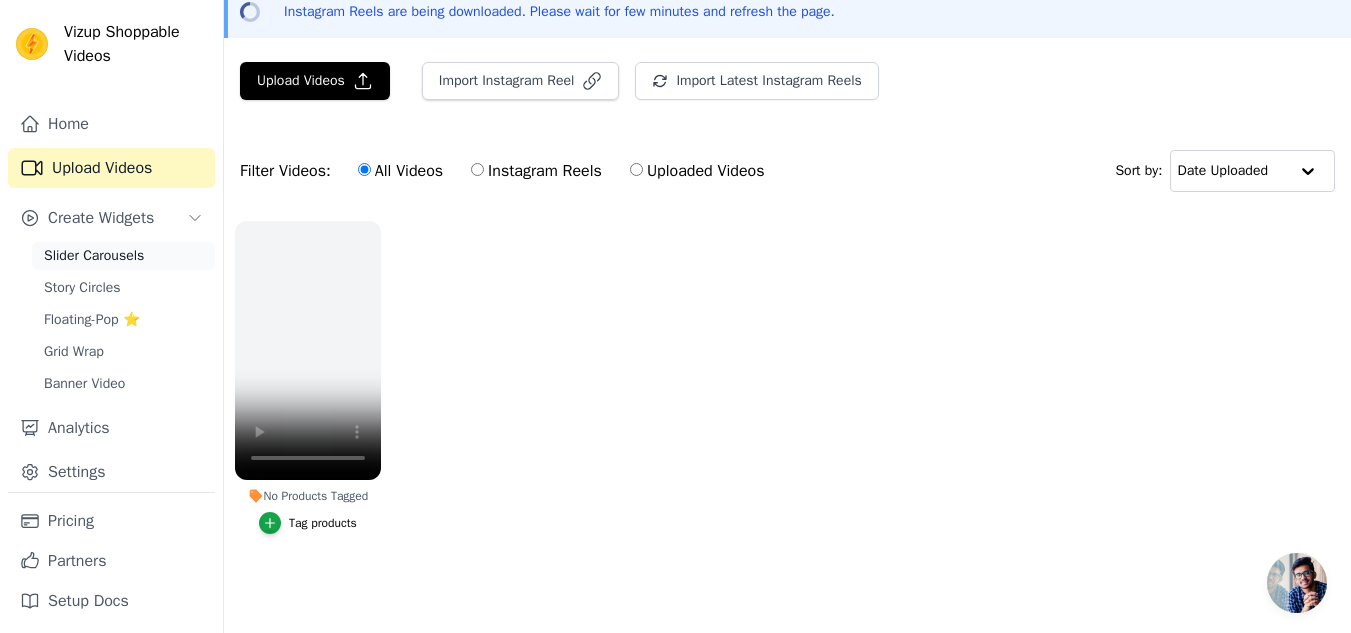 click on "Slider Carousels" at bounding box center [94, 256] 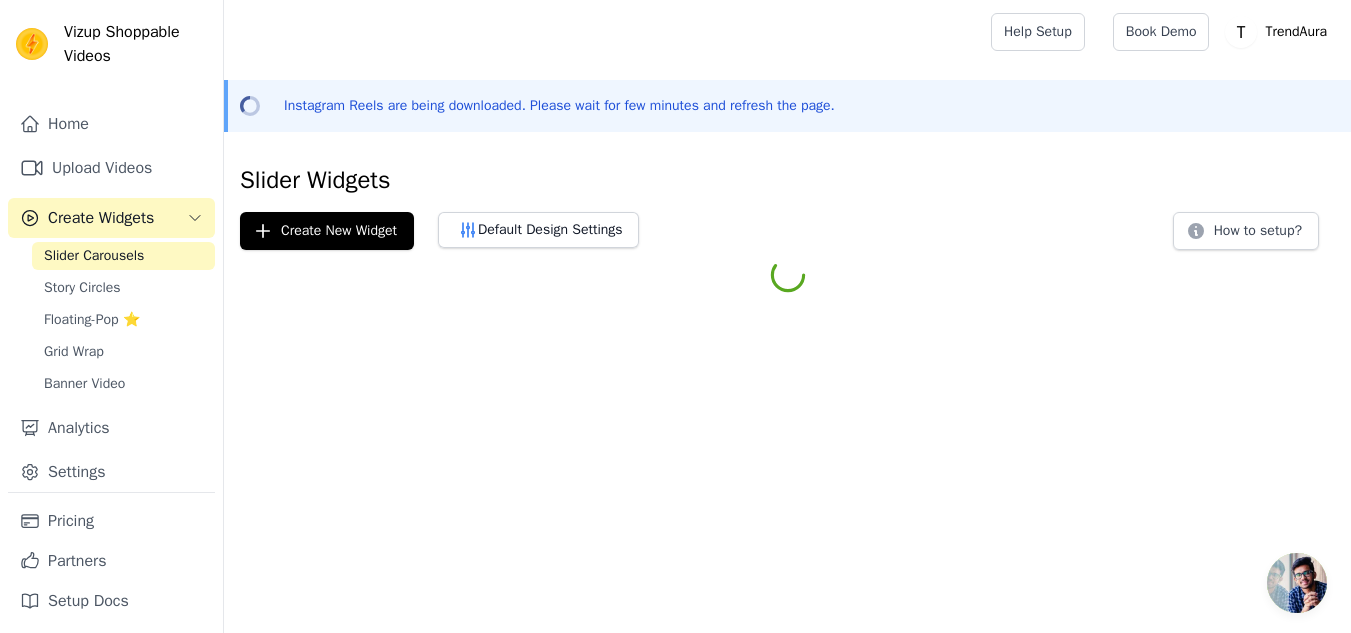 scroll, scrollTop: 0, scrollLeft: 0, axis: both 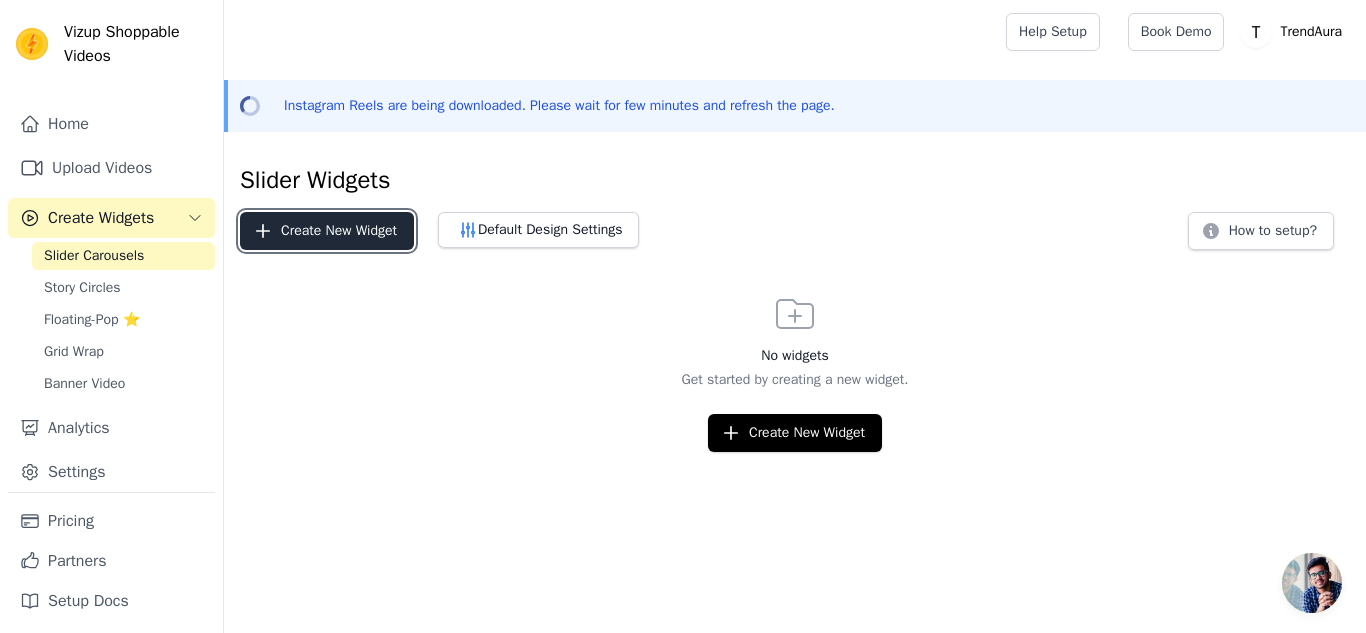 click on "Create New Widget" at bounding box center [327, 231] 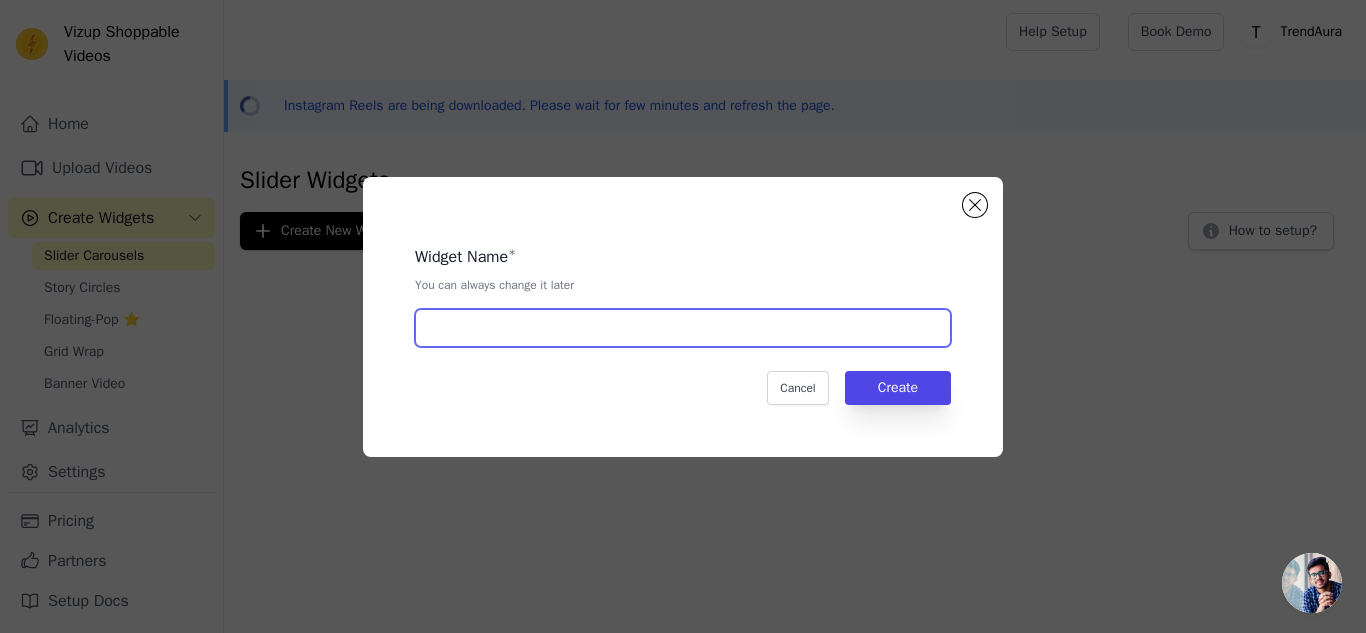 click at bounding box center [683, 328] 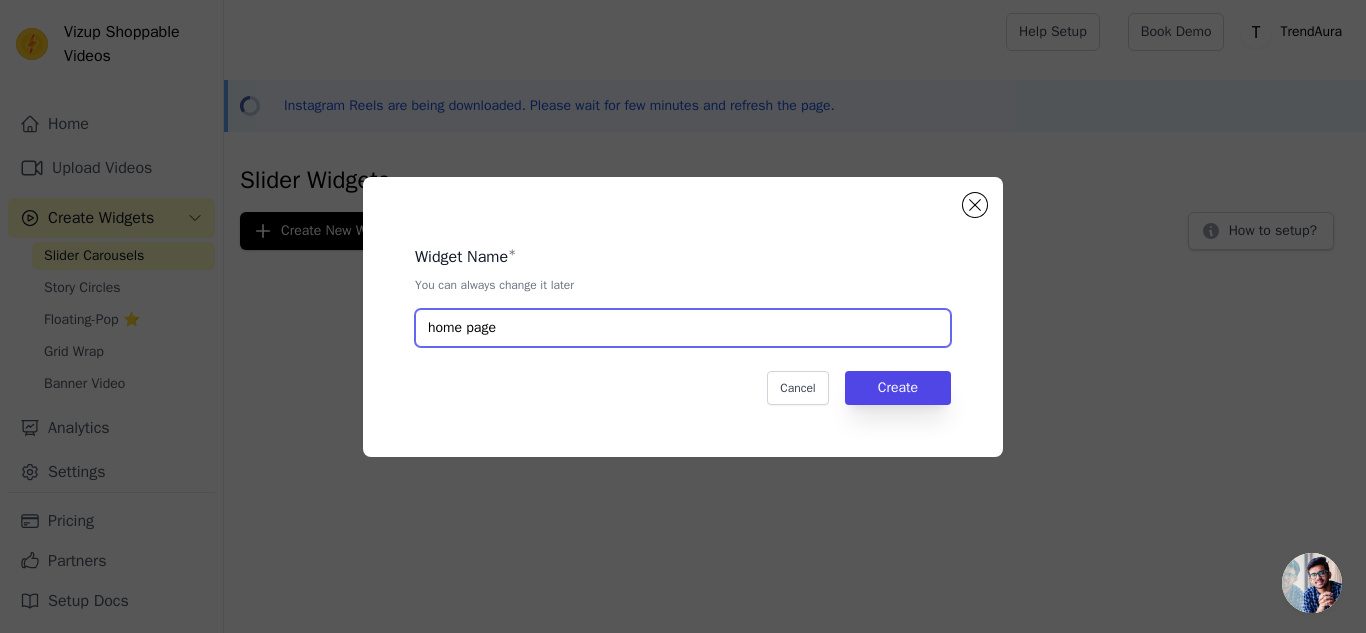 type on "home page" 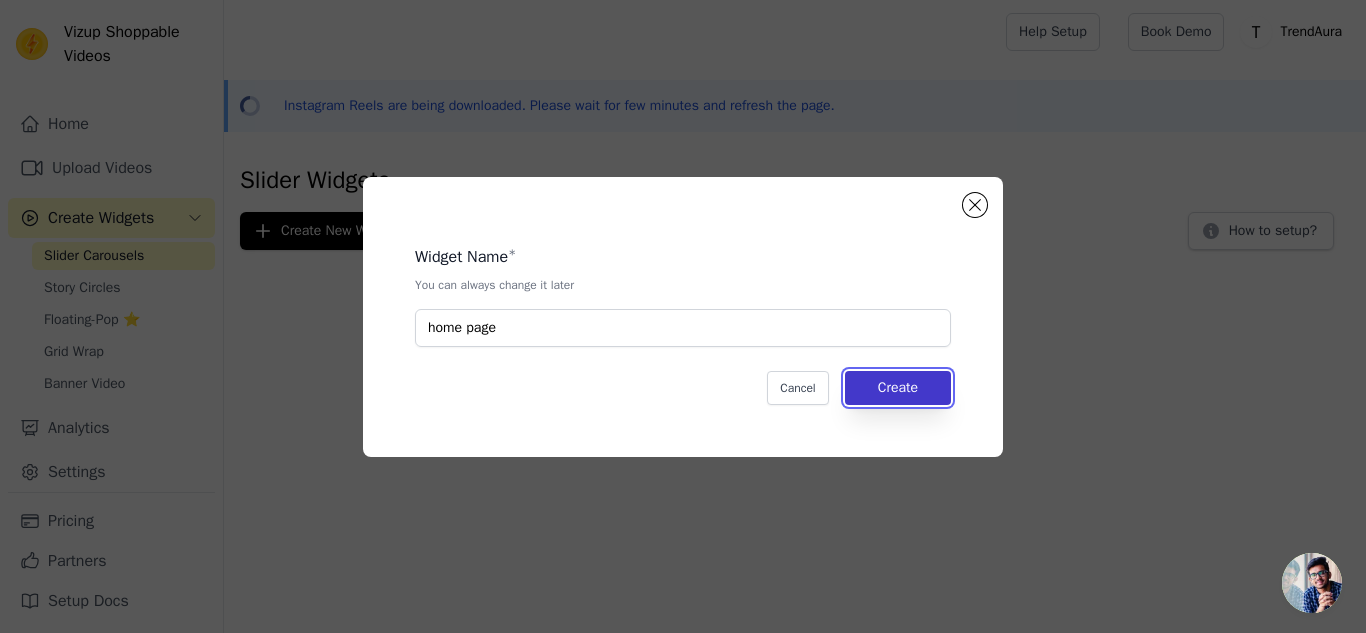 click on "Create" at bounding box center (898, 388) 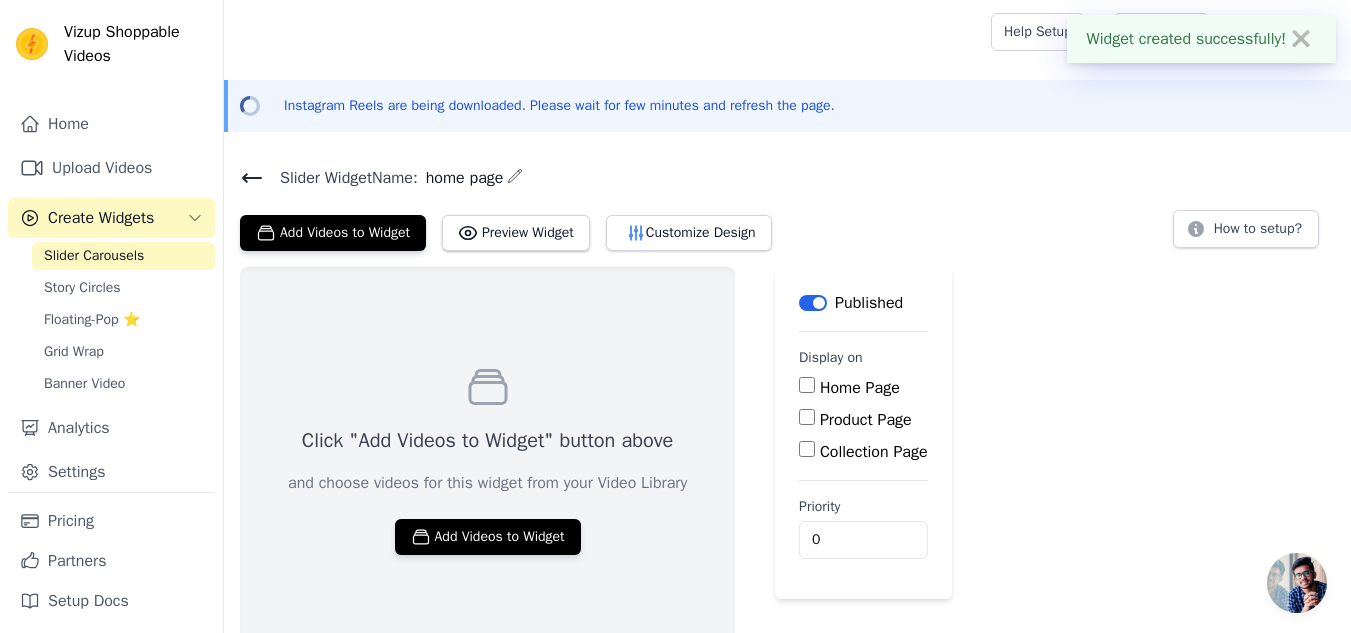 scroll, scrollTop: 17, scrollLeft: 0, axis: vertical 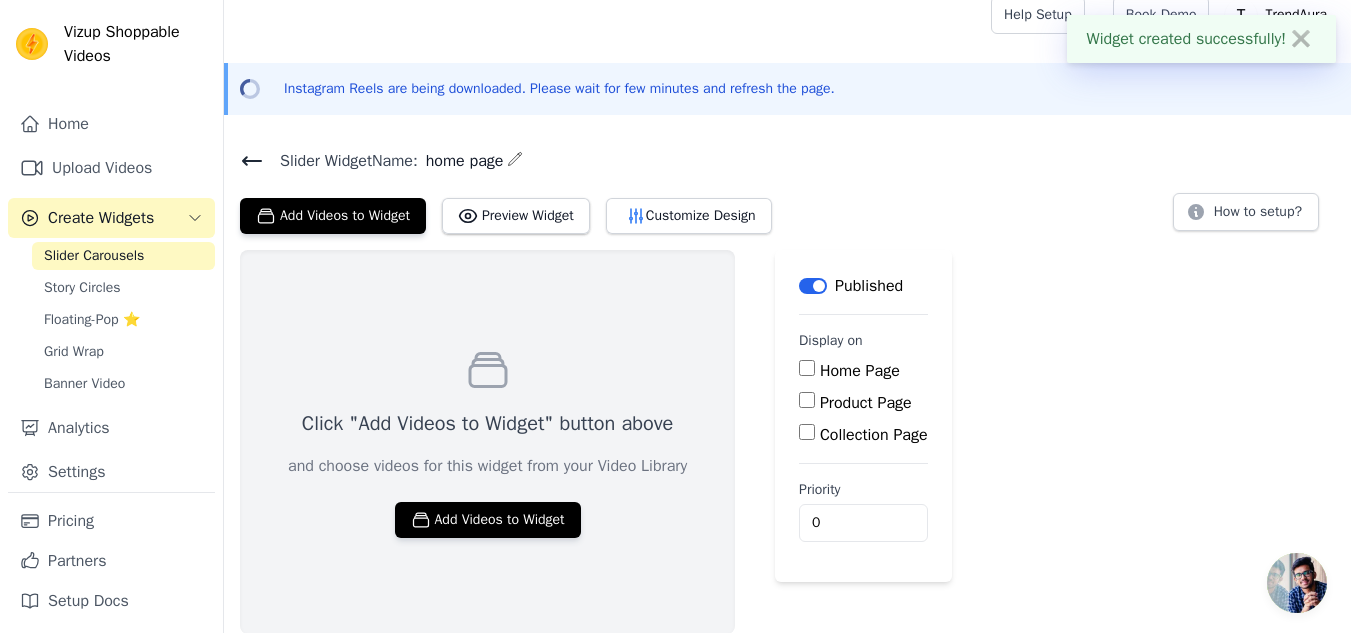 click on "Home Page" at bounding box center (807, 368) 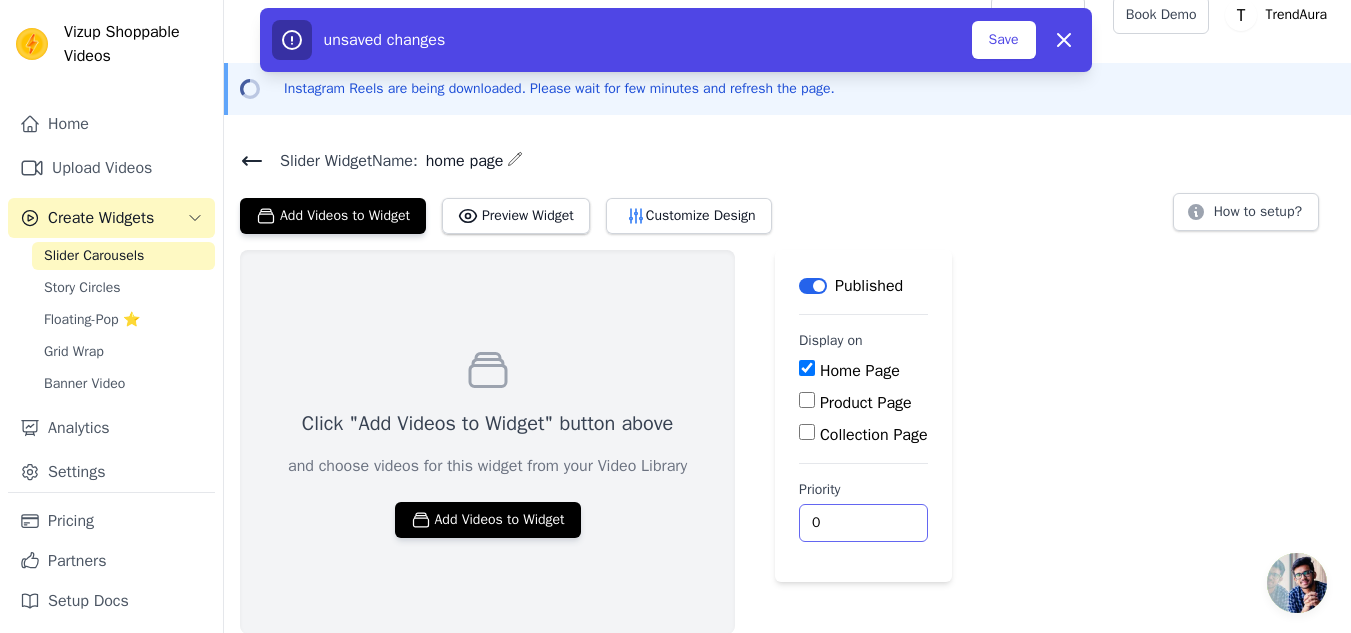 click on "0" at bounding box center (863, 523) 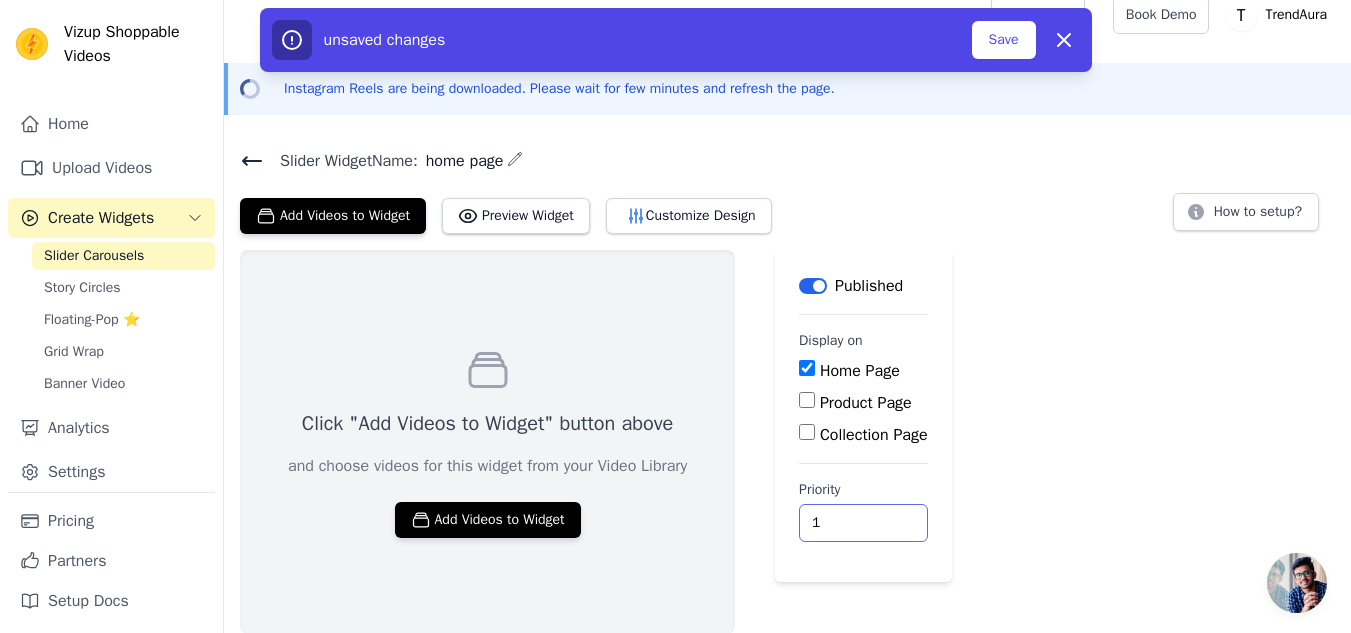 click on "1" at bounding box center [863, 523] 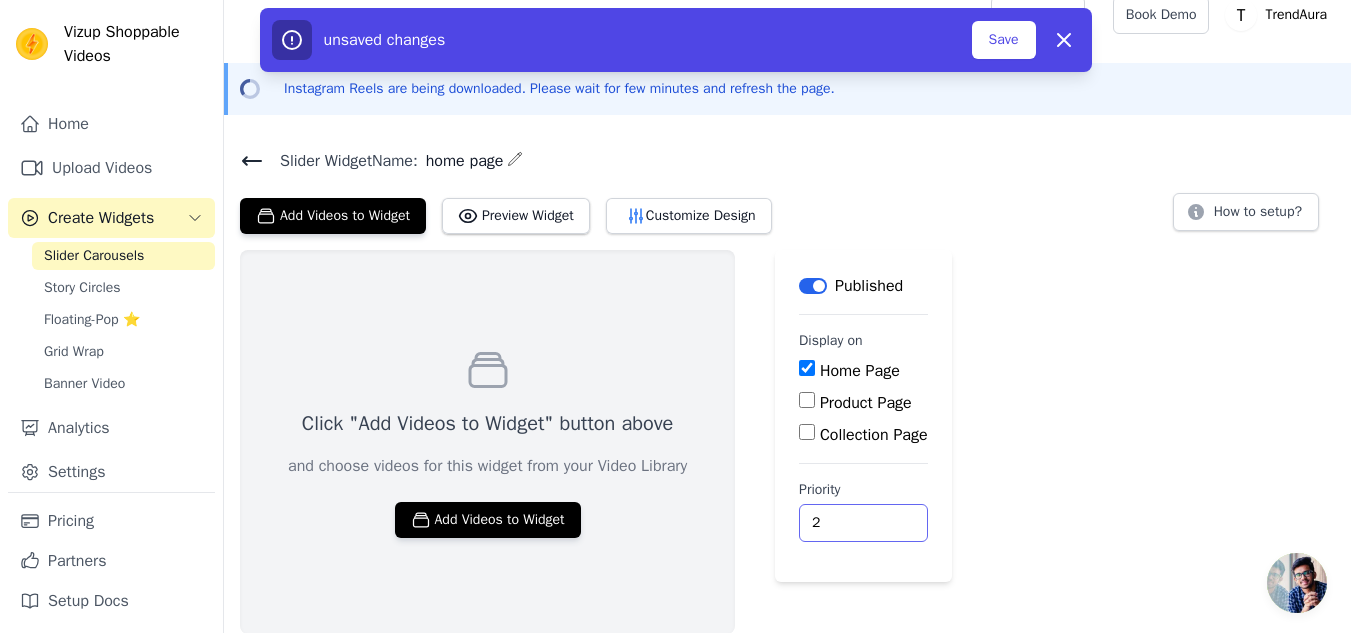 click on "2" at bounding box center [863, 523] 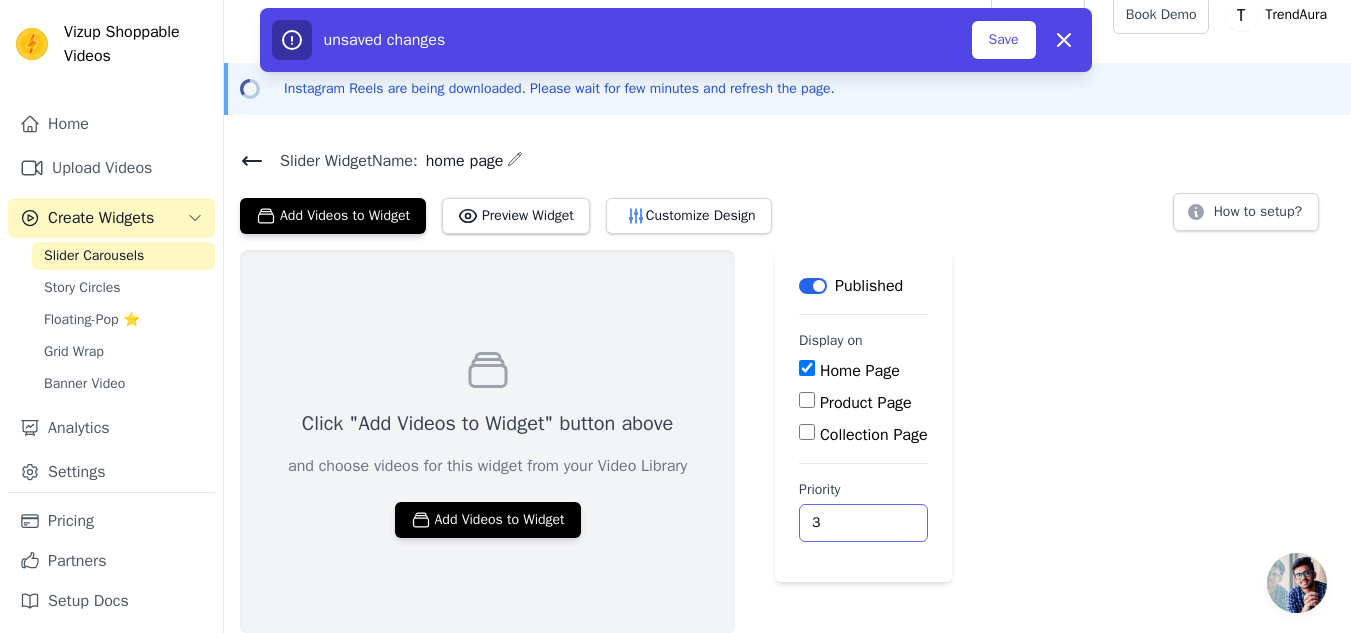 click on "3" at bounding box center (863, 523) 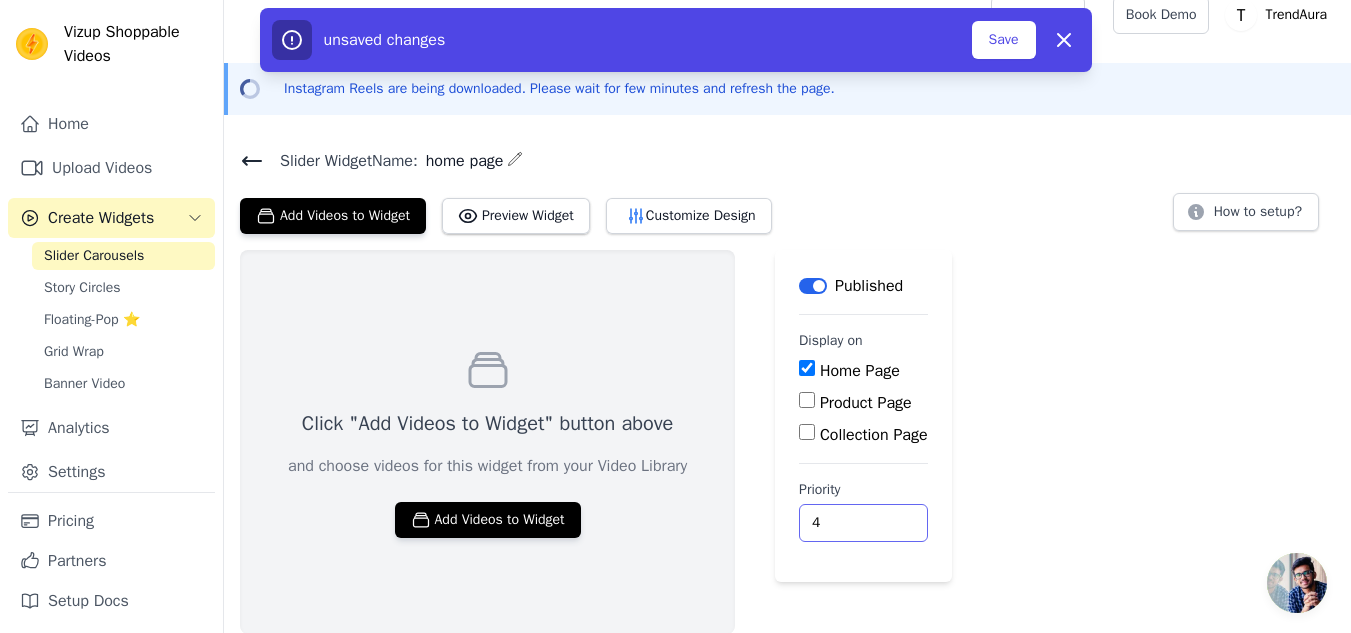 type on "4" 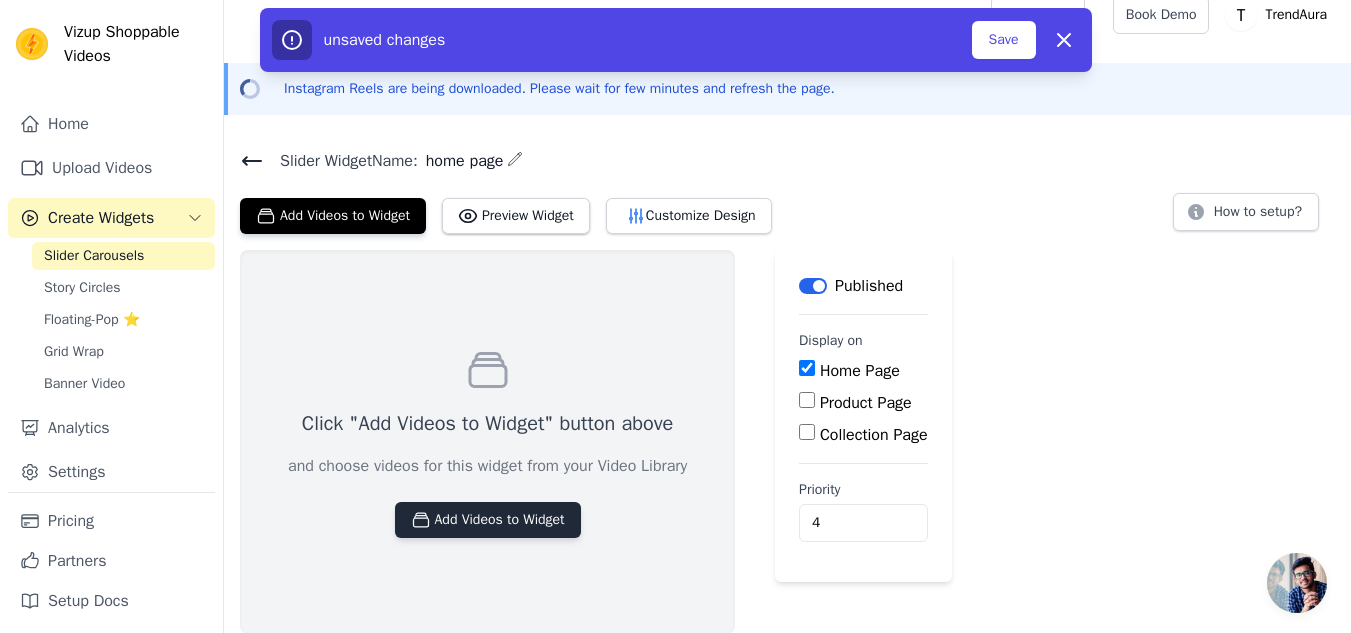 click on "Add Videos to Widget" at bounding box center (488, 520) 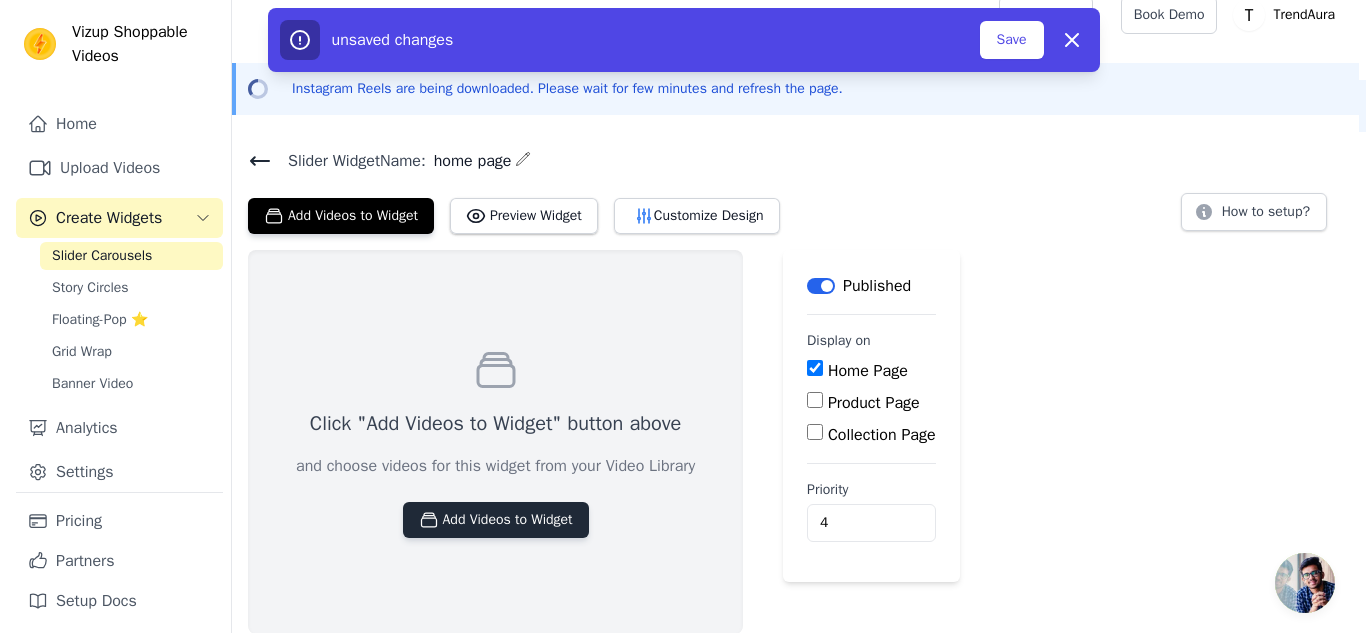 scroll, scrollTop: 0, scrollLeft: 0, axis: both 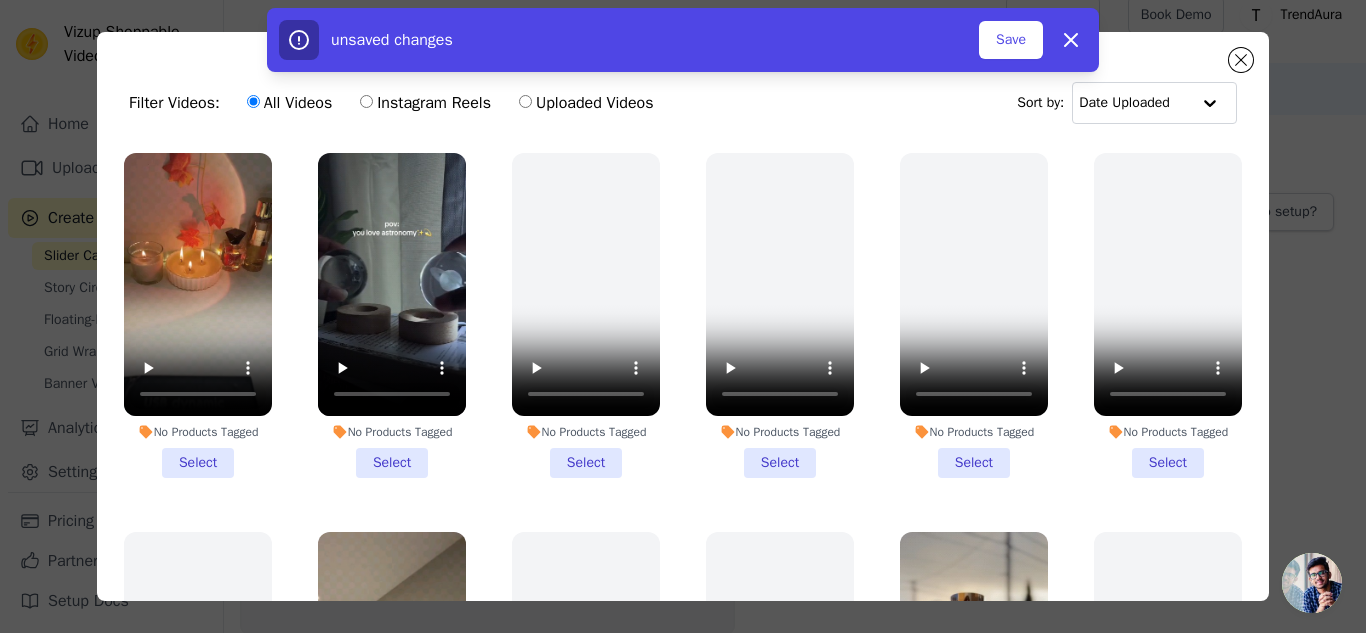 click on "No Products Tagged     Select" at bounding box center [392, 315] 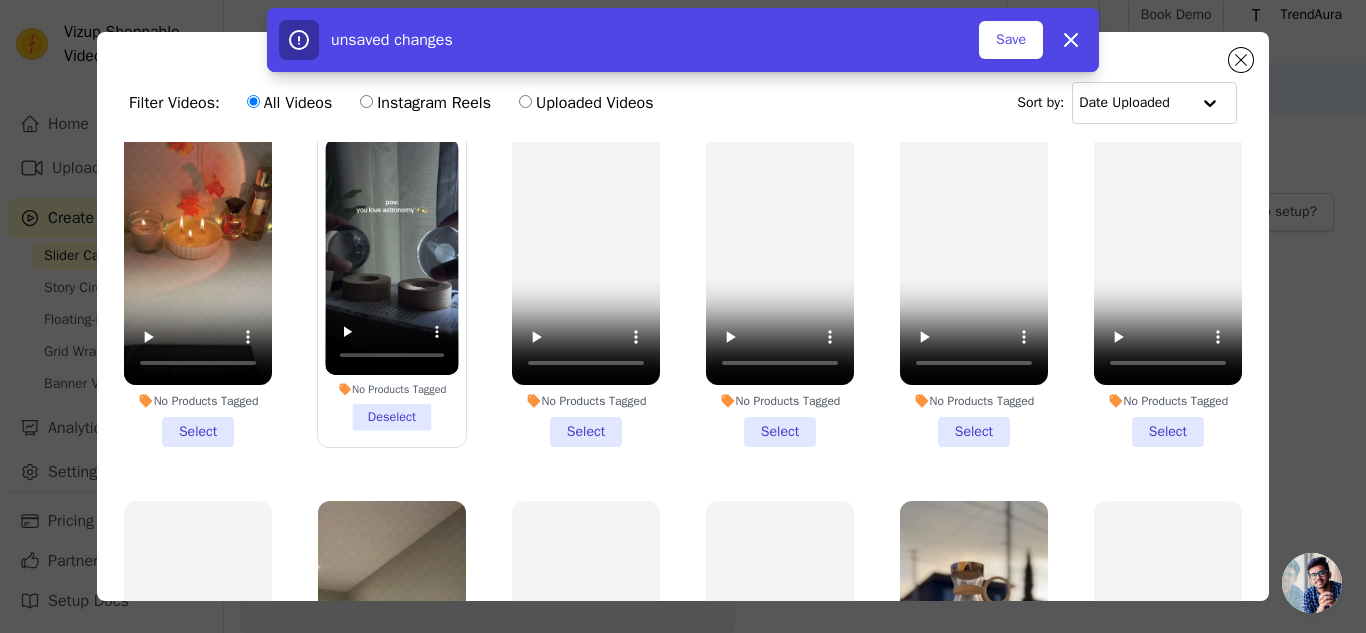 scroll, scrollTop: 33, scrollLeft: 0, axis: vertical 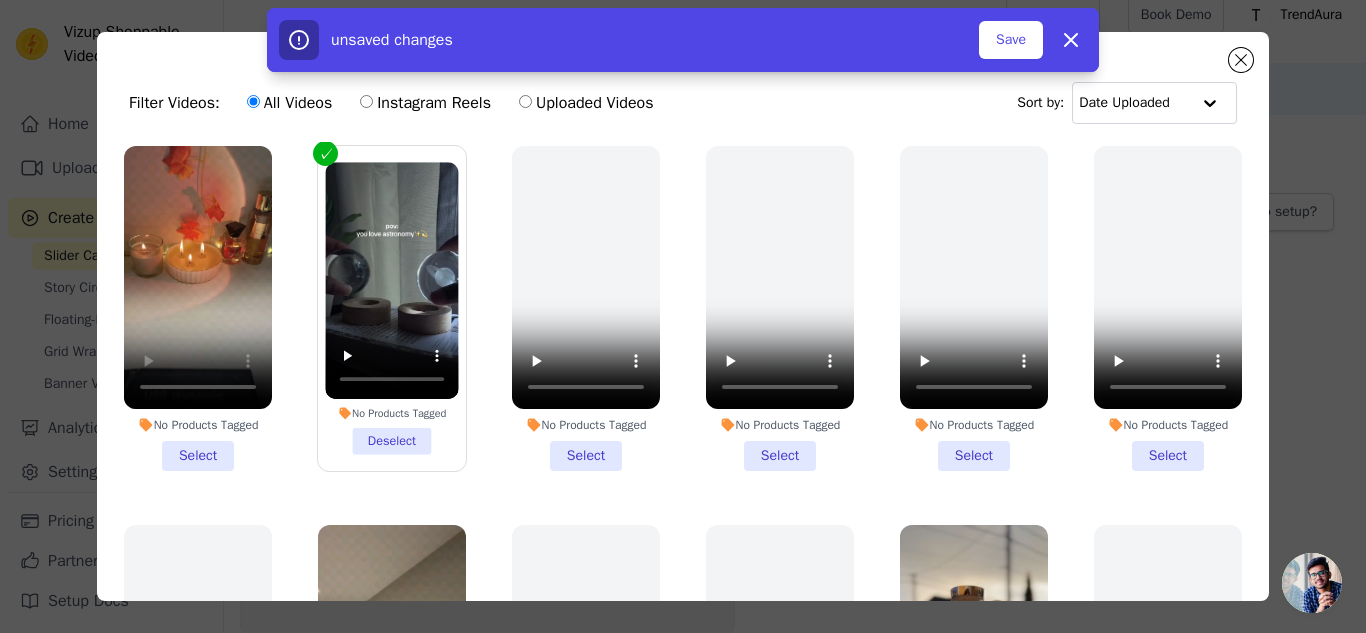 click on "No Products Tagged     Select" at bounding box center [198, 308] 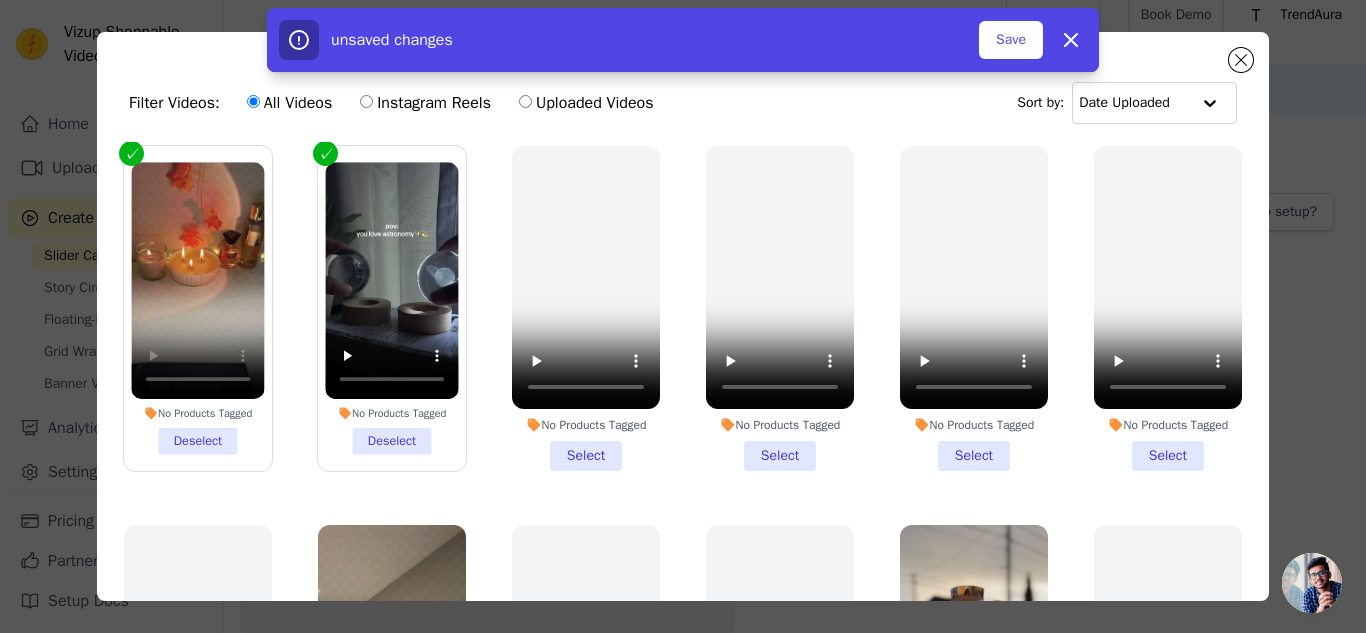 click on "No Products Tagged     Deselect" at bounding box center (391, 308) 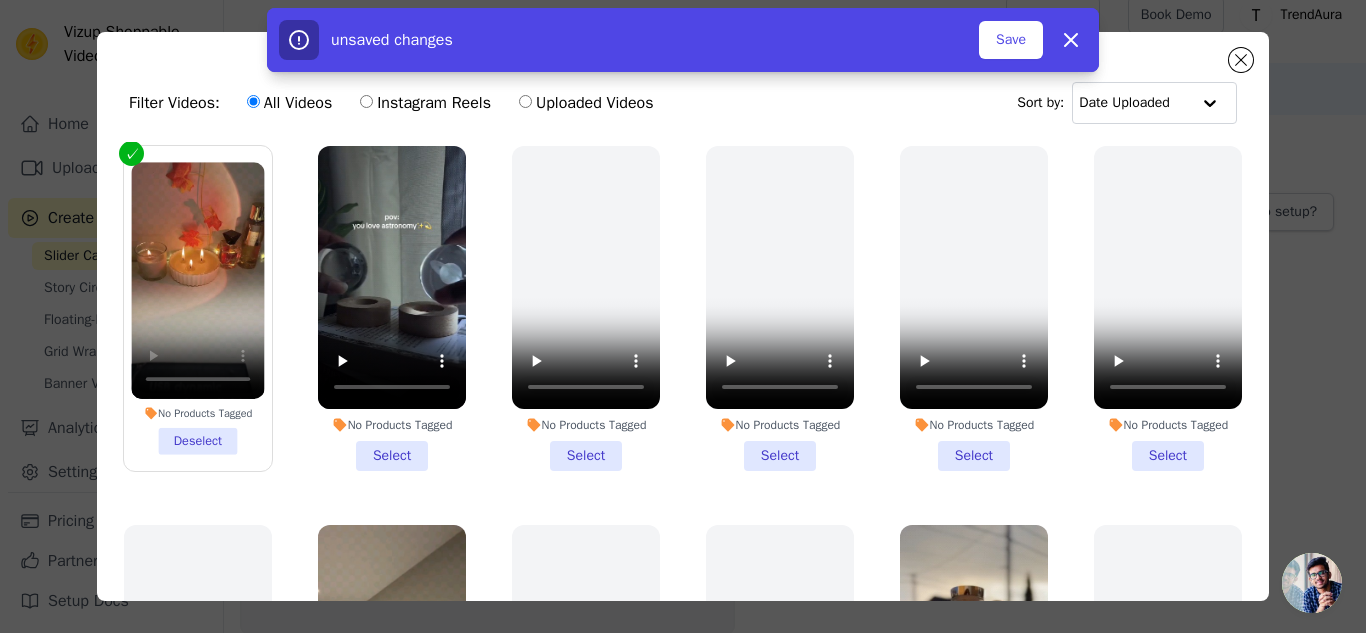 click on "No Products Tagged     Select" at bounding box center (392, 308) 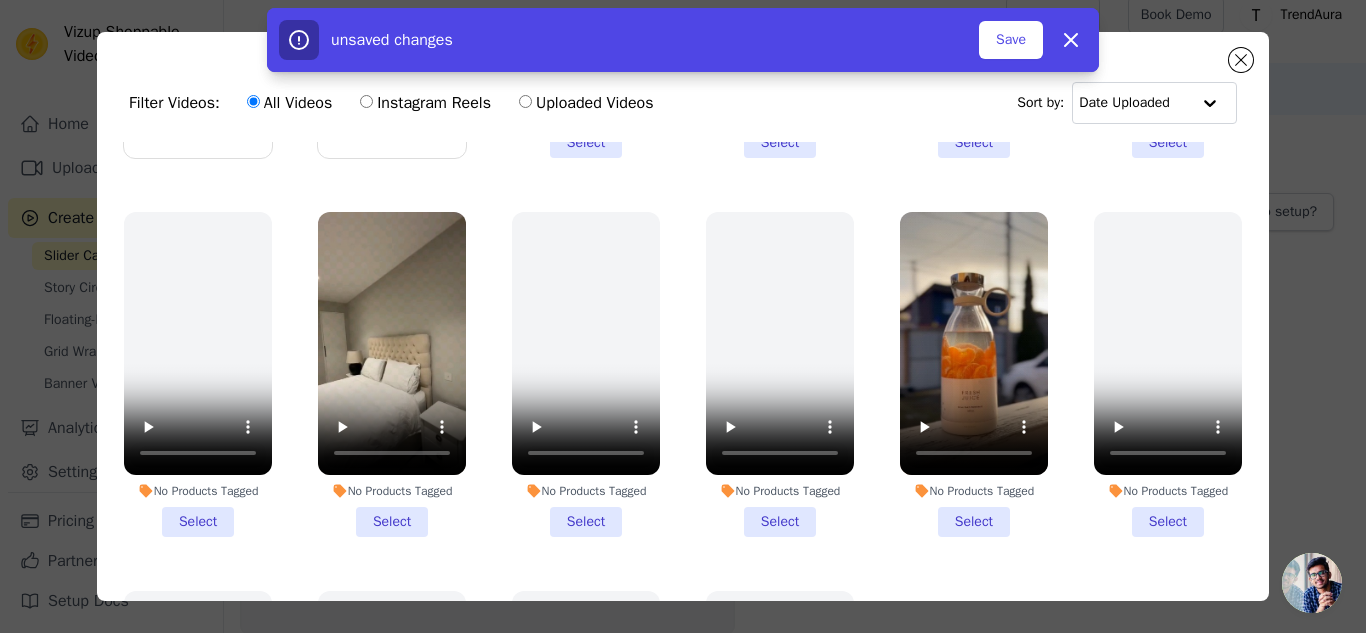 scroll, scrollTop: 325, scrollLeft: 0, axis: vertical 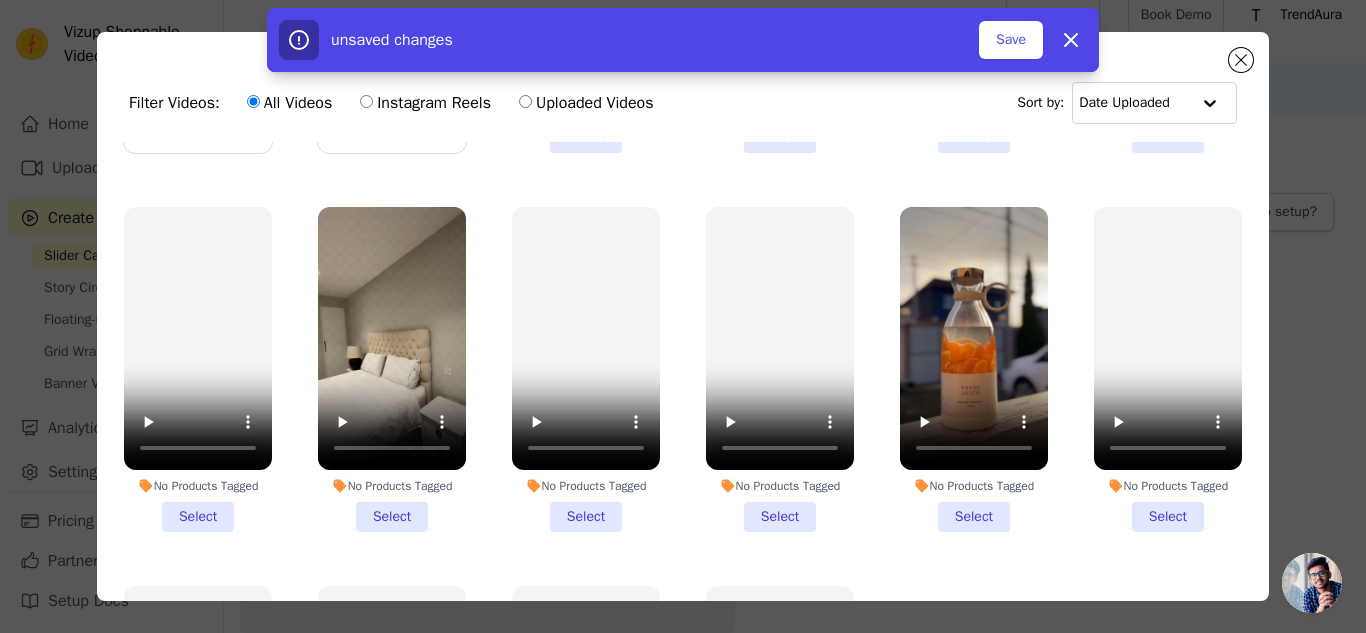 click on "No Products Tagged     Select" at bounding box center (974, 369) 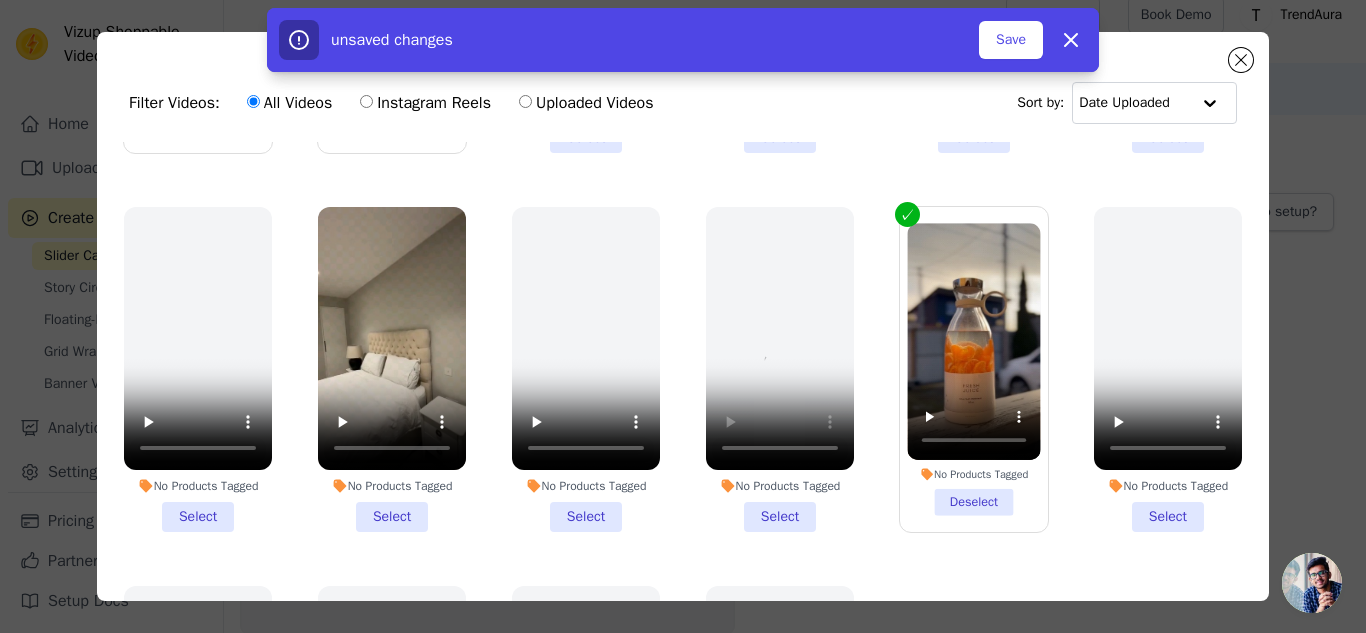 click on "No Products Tagged     Select" at bounding box center [392, 369] 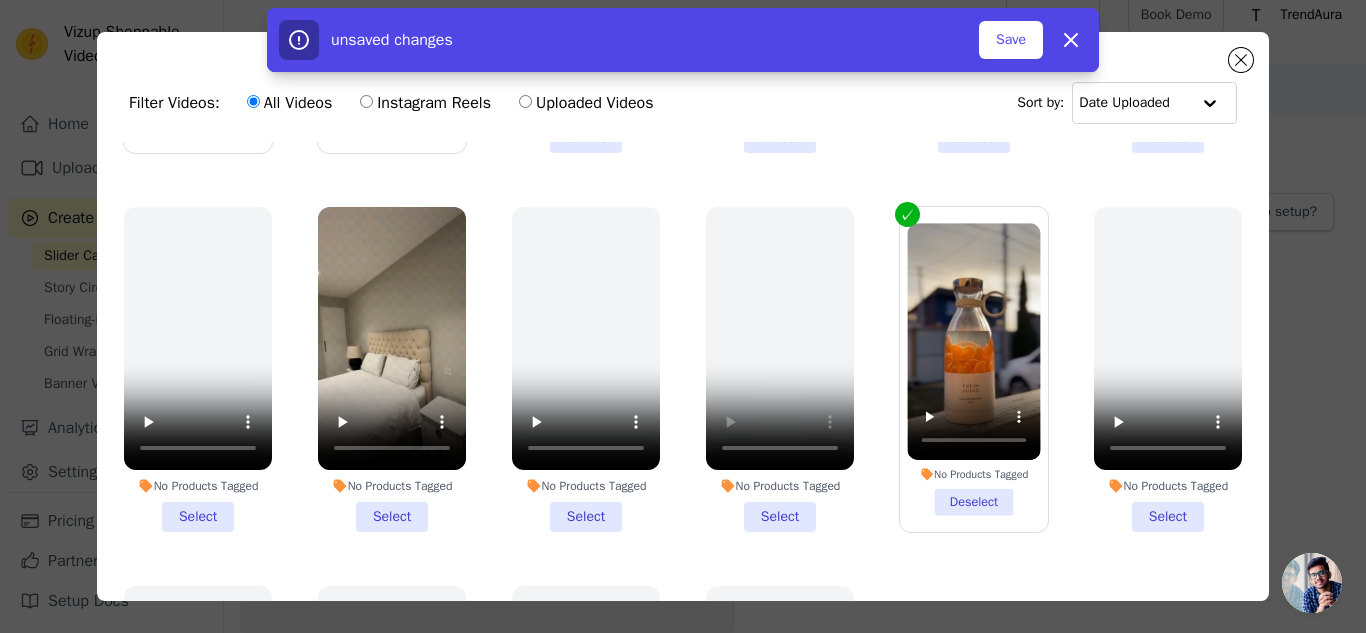 click on "No Products Tagged     Select" at bounding box center [0, 0] 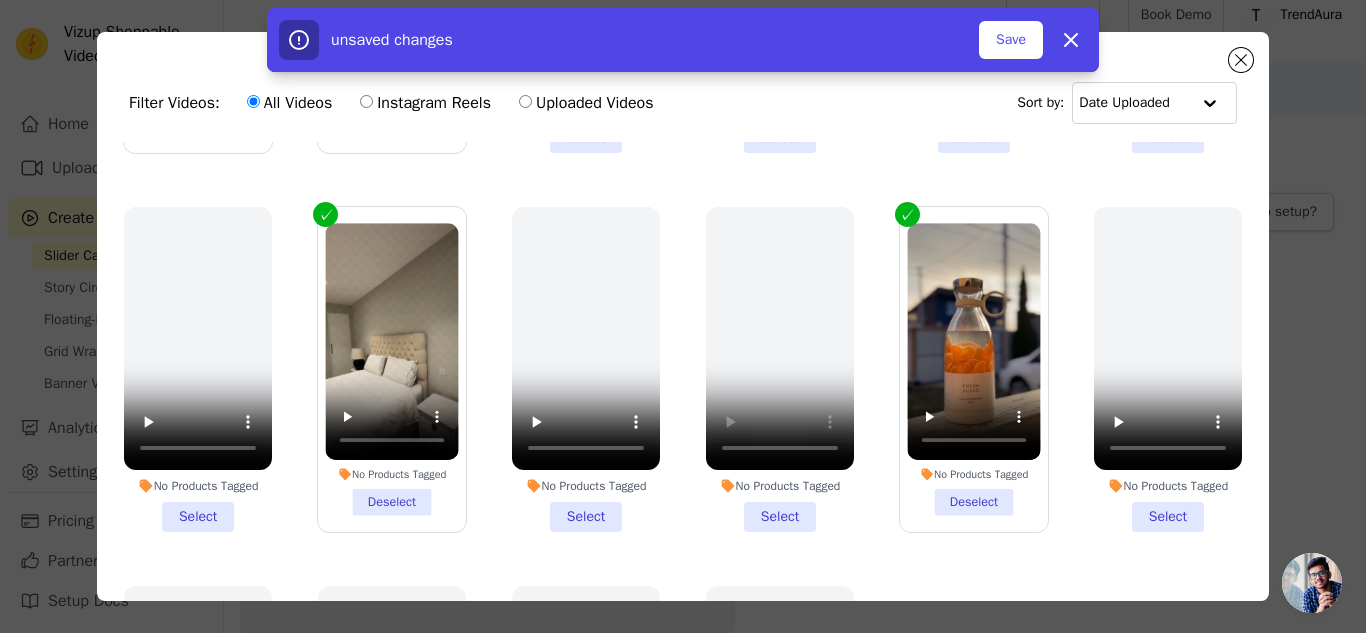 scroll, scrollTop: 556, scrollLeft: 0, axis: vertical 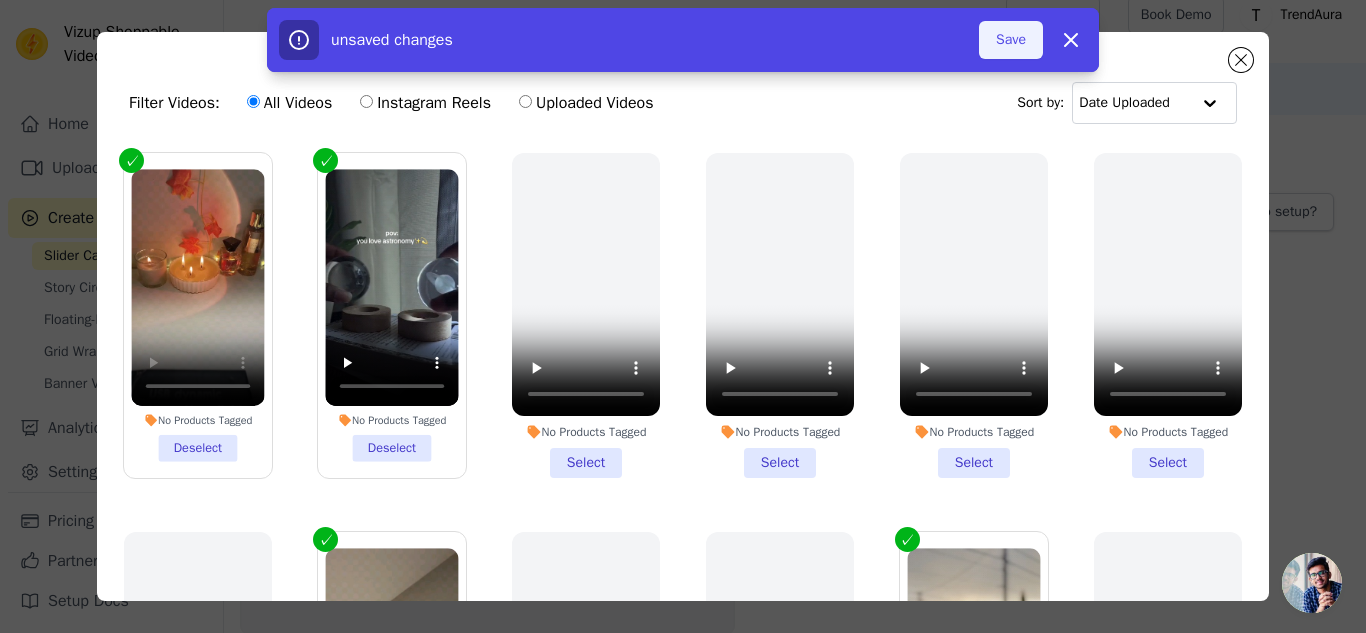 click on "Save" at bounding box center [1011, 40] 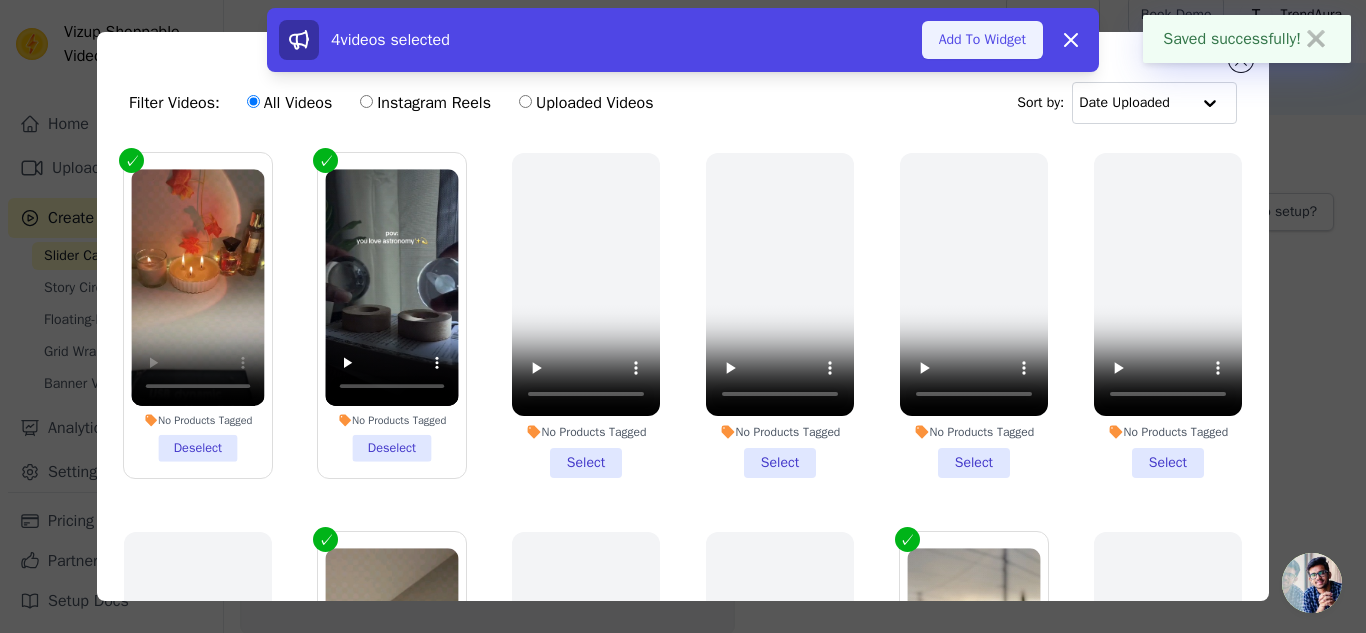 click on "Add To Widget" at bounding box center [982, 40] 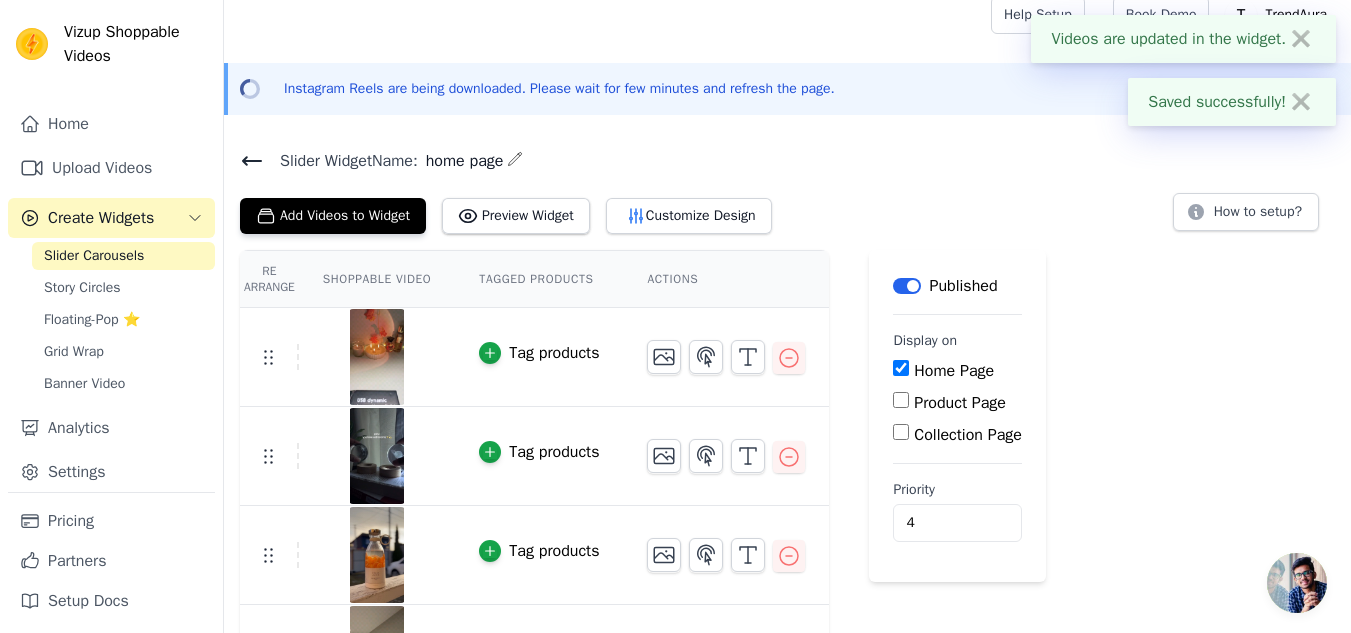 scroll, scrollTop: 87, scrollLeft: 0, axis: vertical 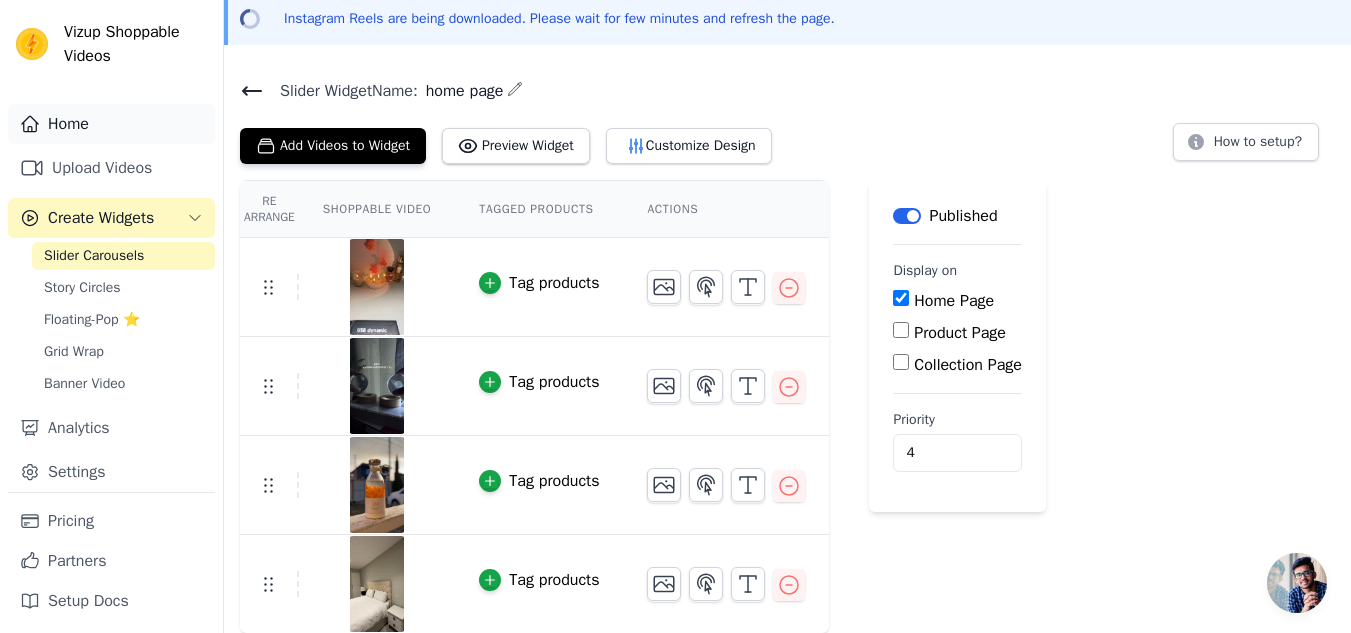 click on "Home" at bounding box center [111, 124] 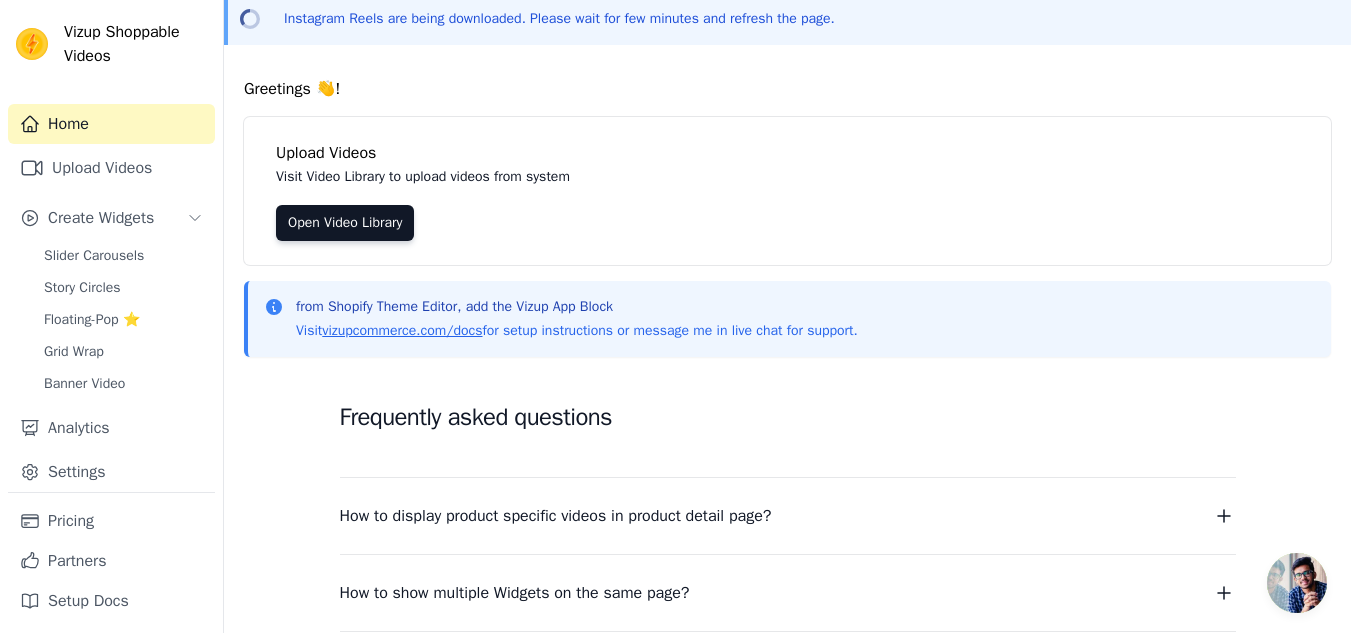 scroll, scrollTop: 403, scrollLeft: 0, axis: vertical 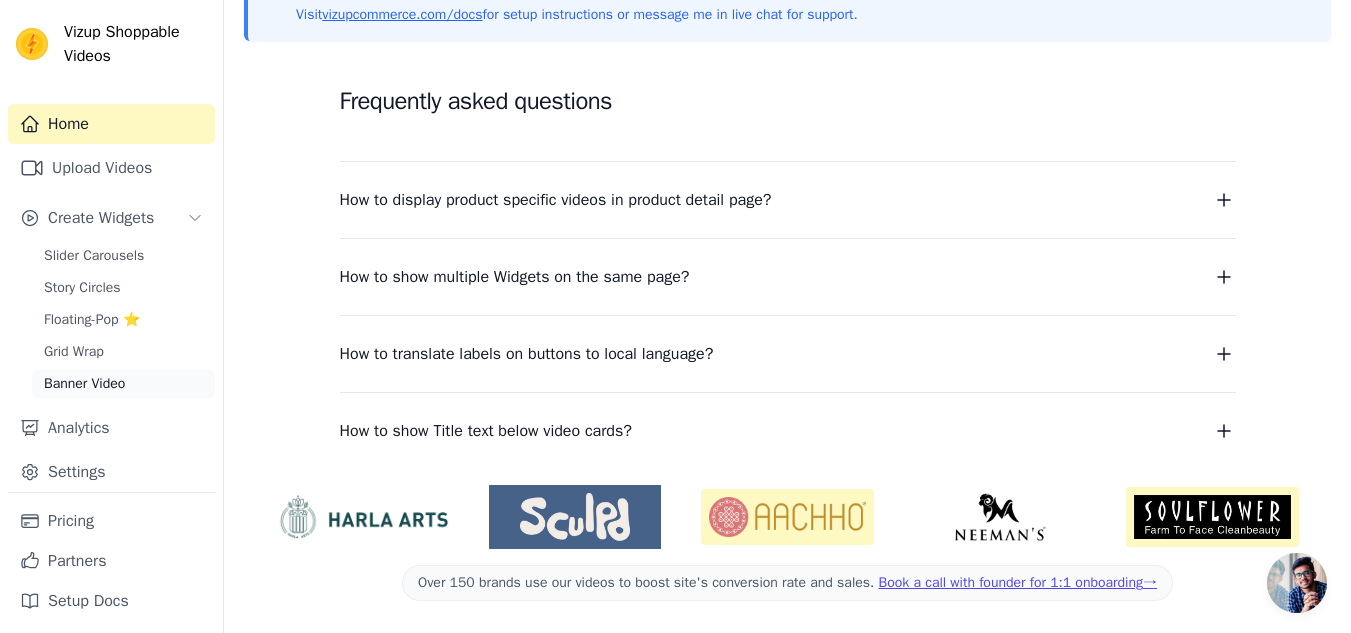 click on "Banner Video" at bounding box center (84, 384) 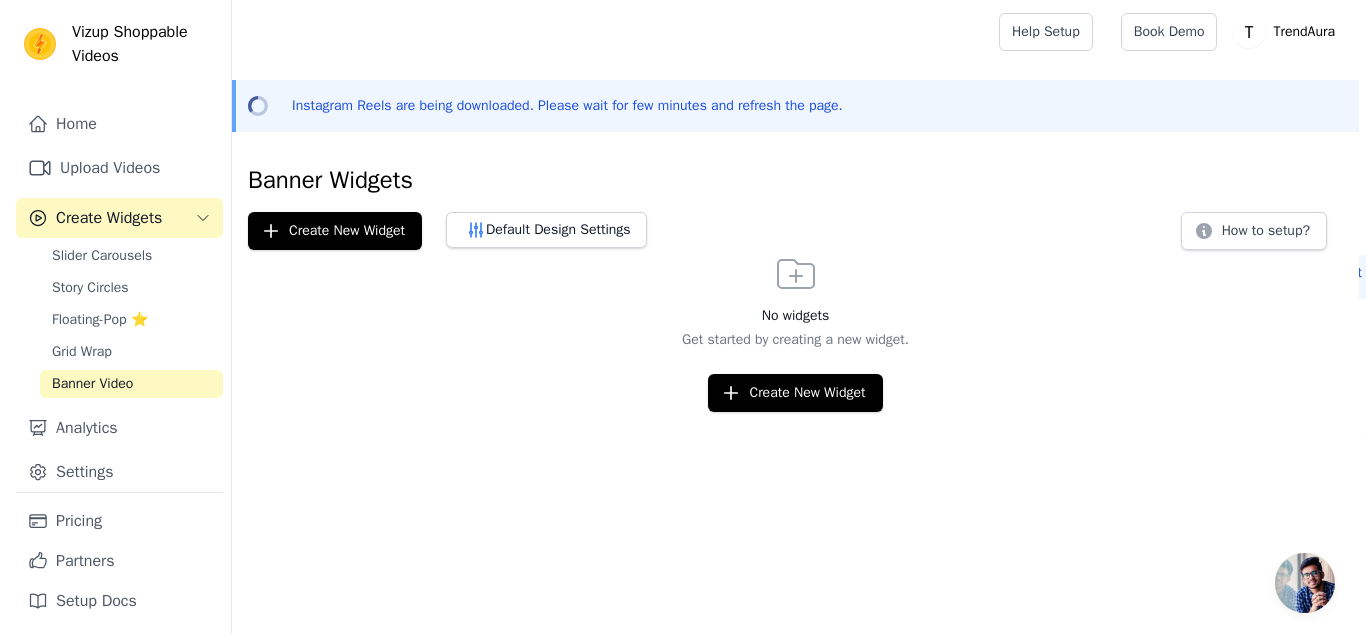 scroll, scrollTop: 0, scrollLeft: 0, axis: both 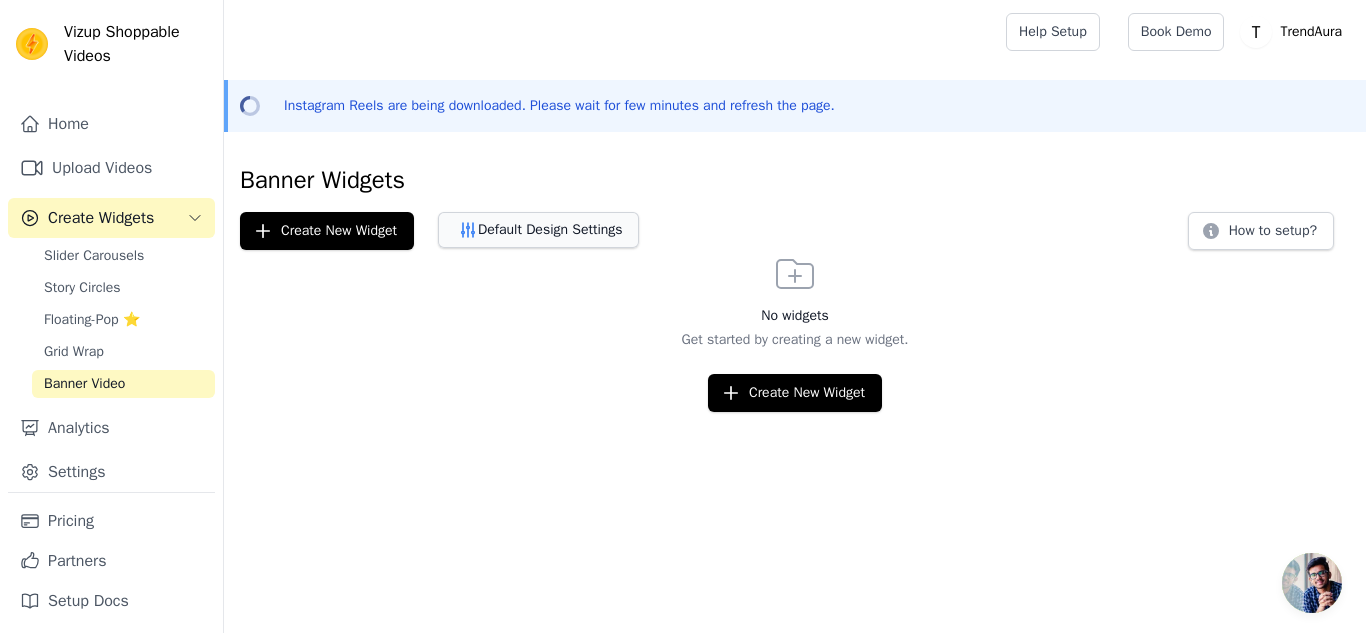 click on "Default Design Settings" at bounding box center (538, 230) 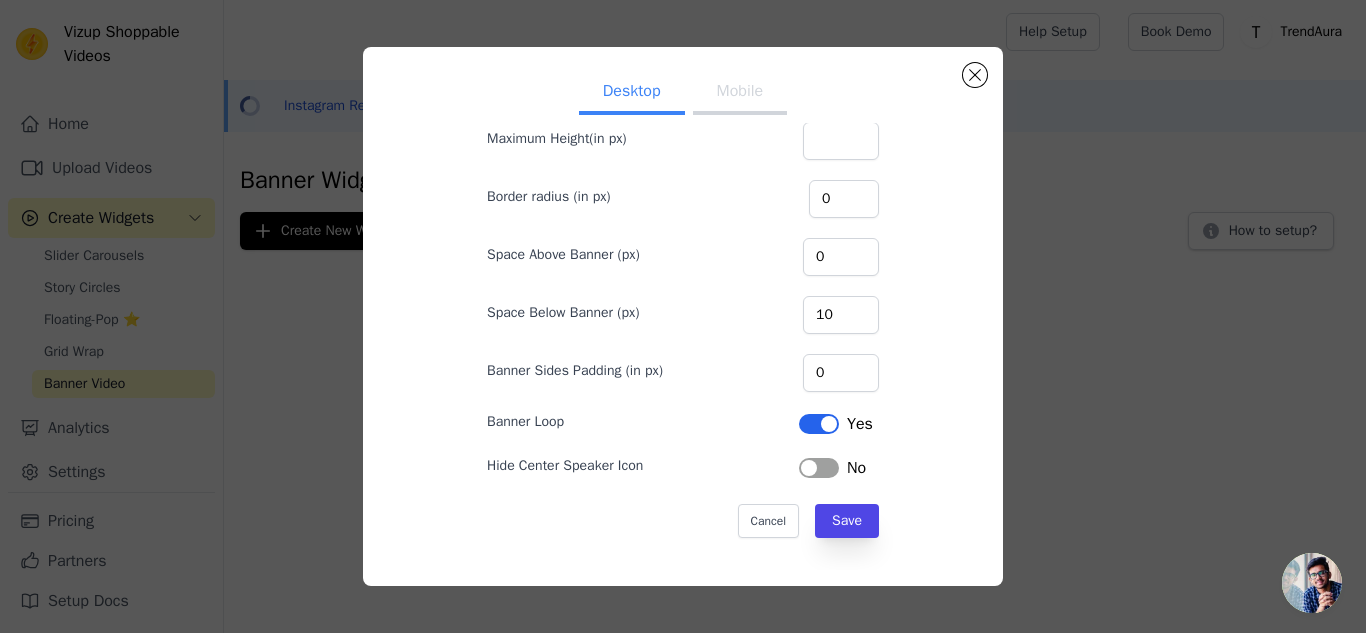 scroll, scrollTop: 86, scrollLeft: 0, axis: vertical 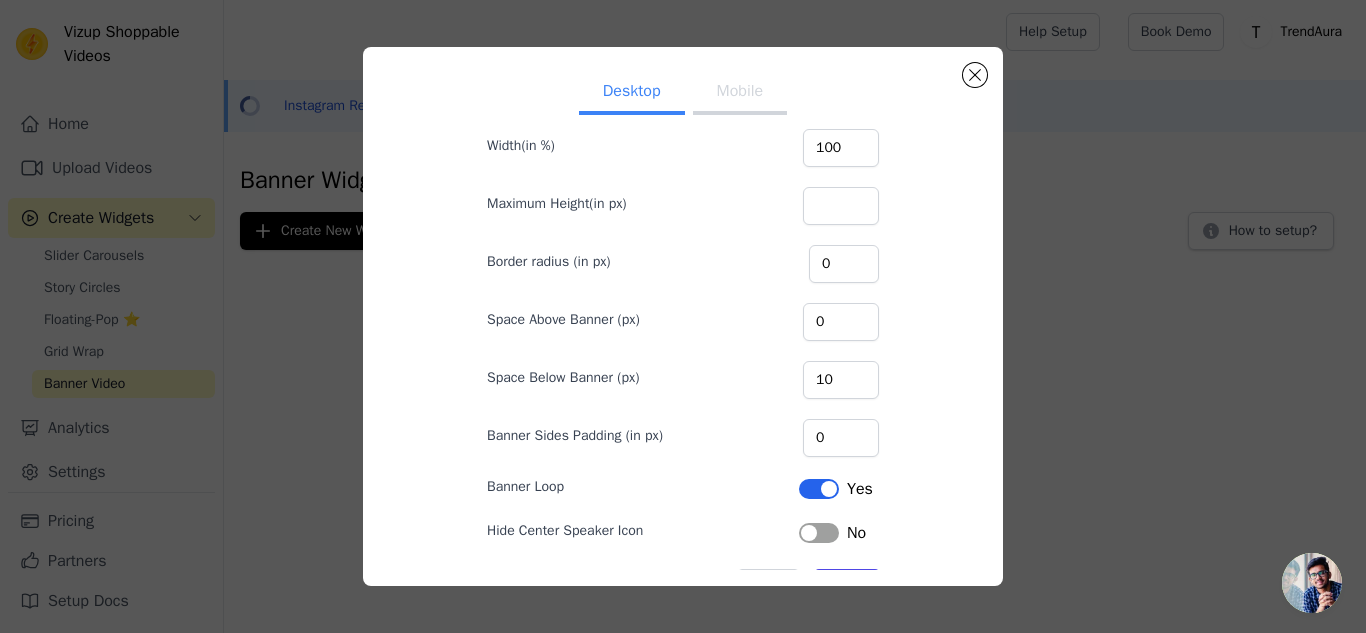 click on "Mobile" at bounding box center (740, 93) 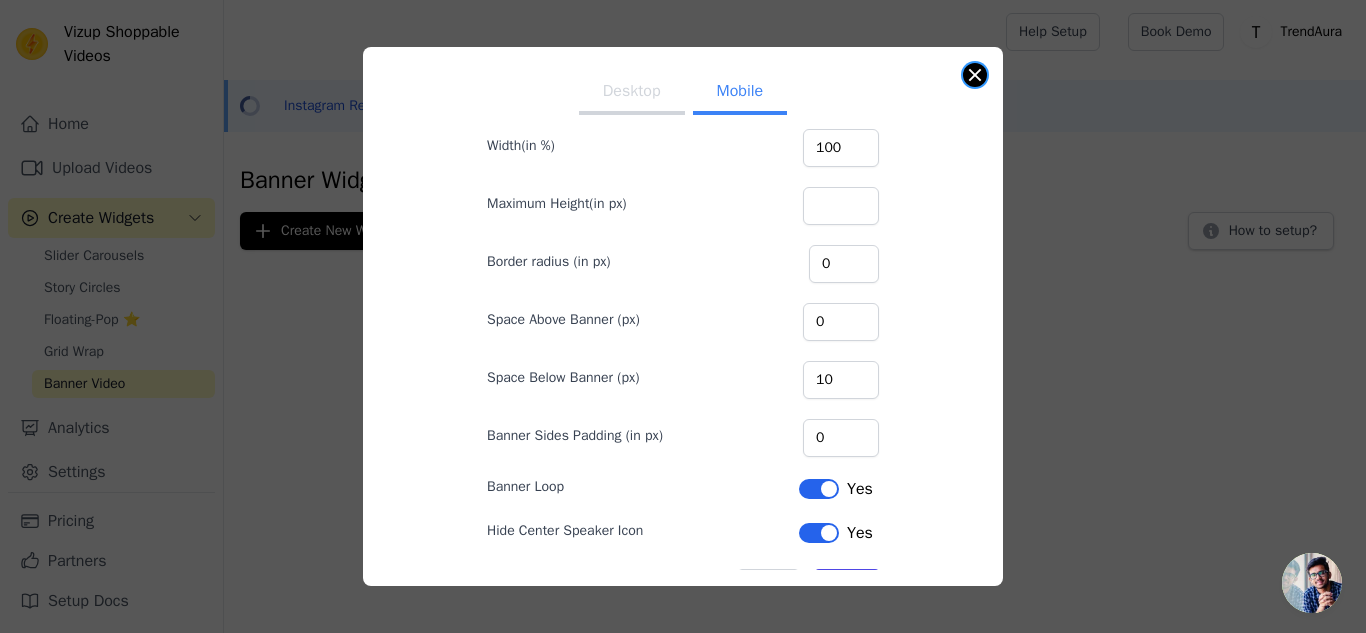click at bounding box center [975, 75] 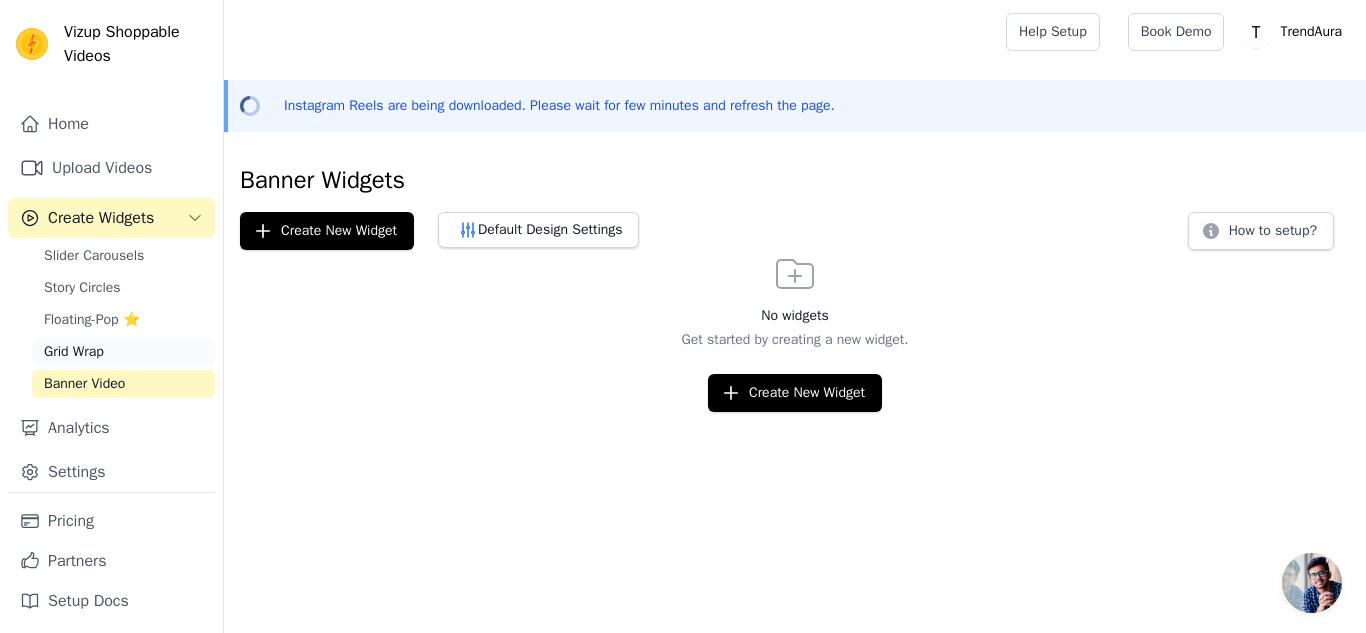click on "Grid Wrap" at bounding box center [123, 352] 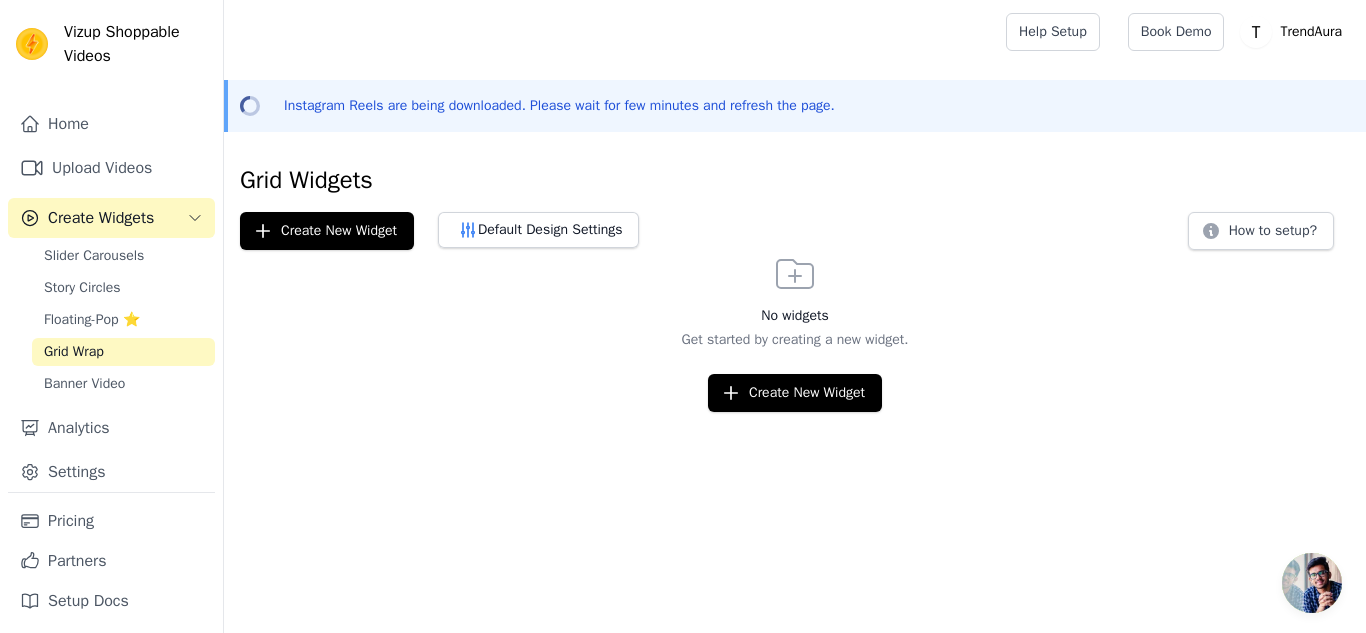 click on "Slider Carousels   Story Circles   Floating-Pop ⭐   Grid Wrap   Banner Video" at bounding box center (123, 320) 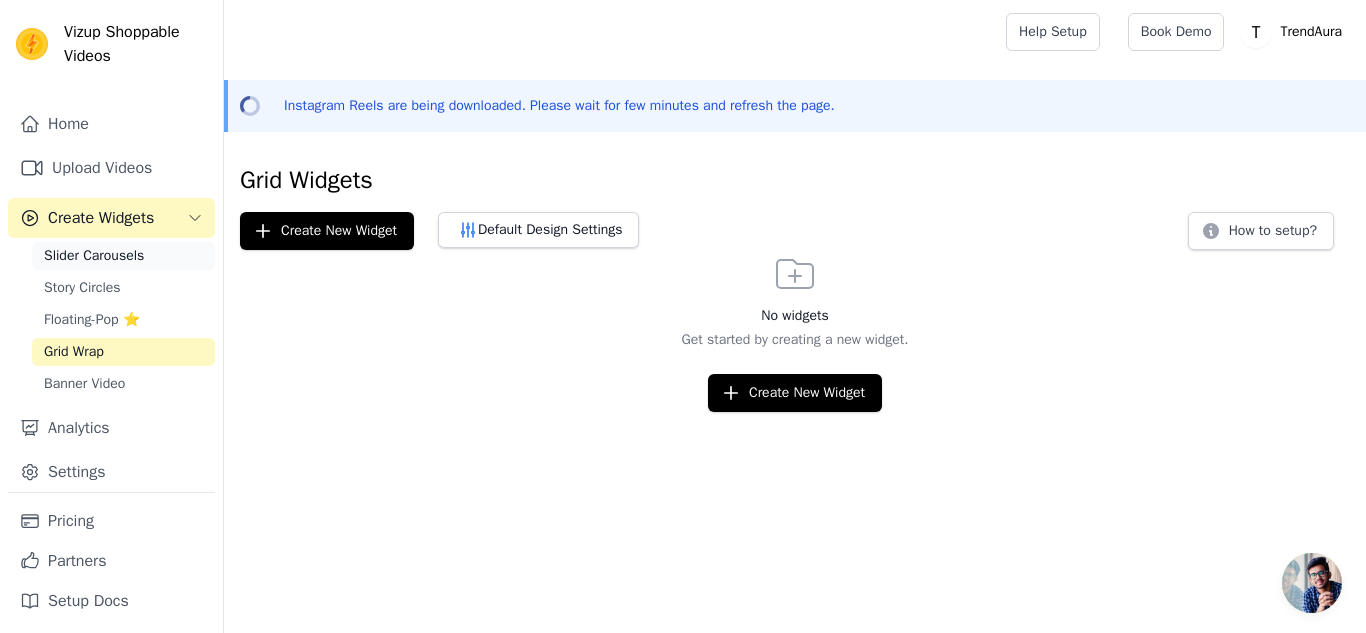 click on "Slider Carousels" at bounding box center (94, 256) 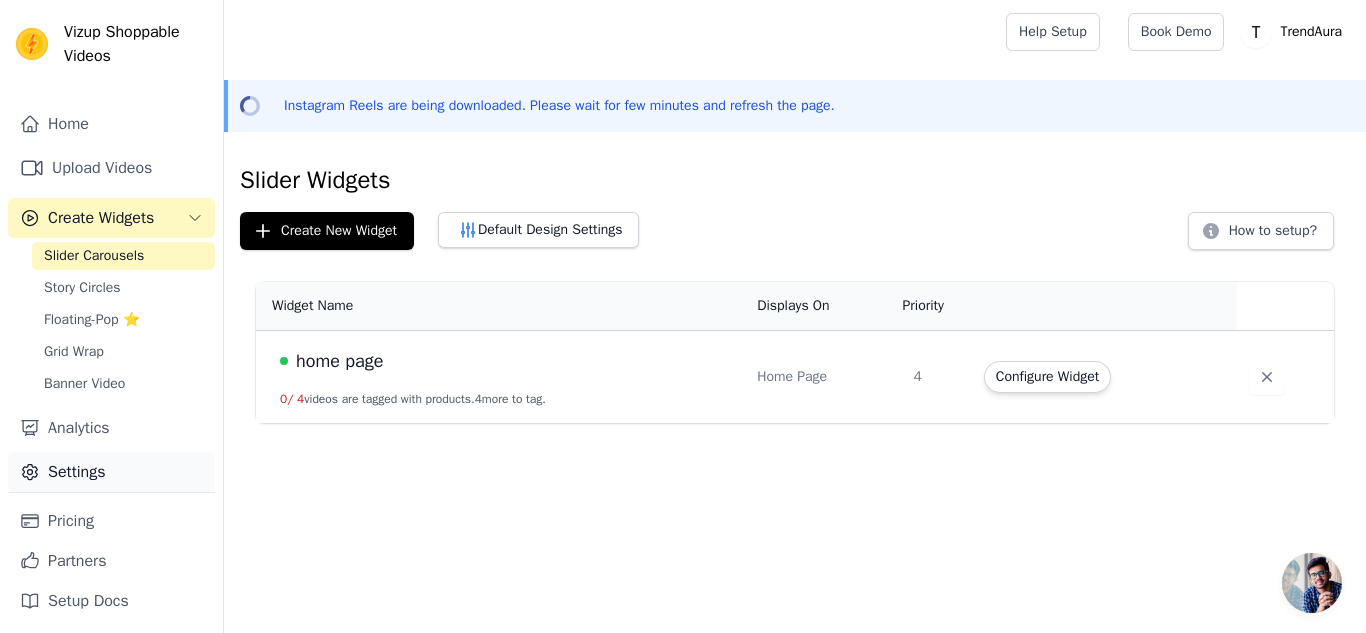 click on "Settings" at bounding box center (111, 472) 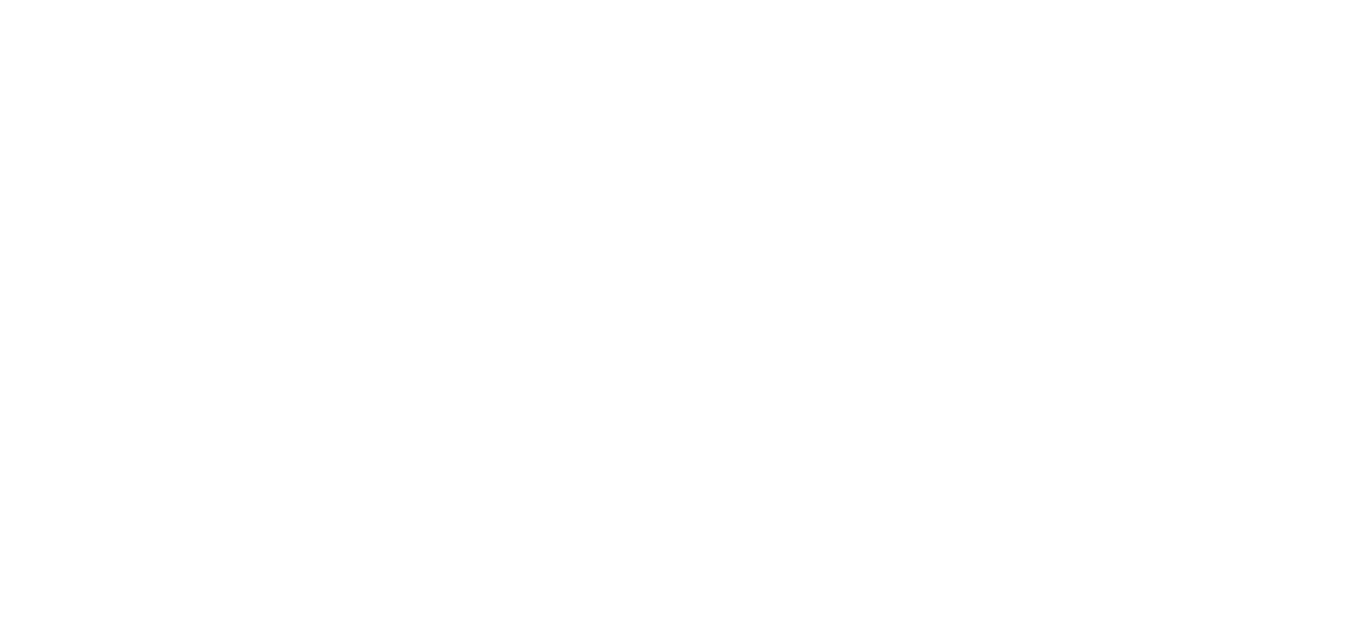 scroll, scrollTop: 0, scrollLeft: 0, axis: both 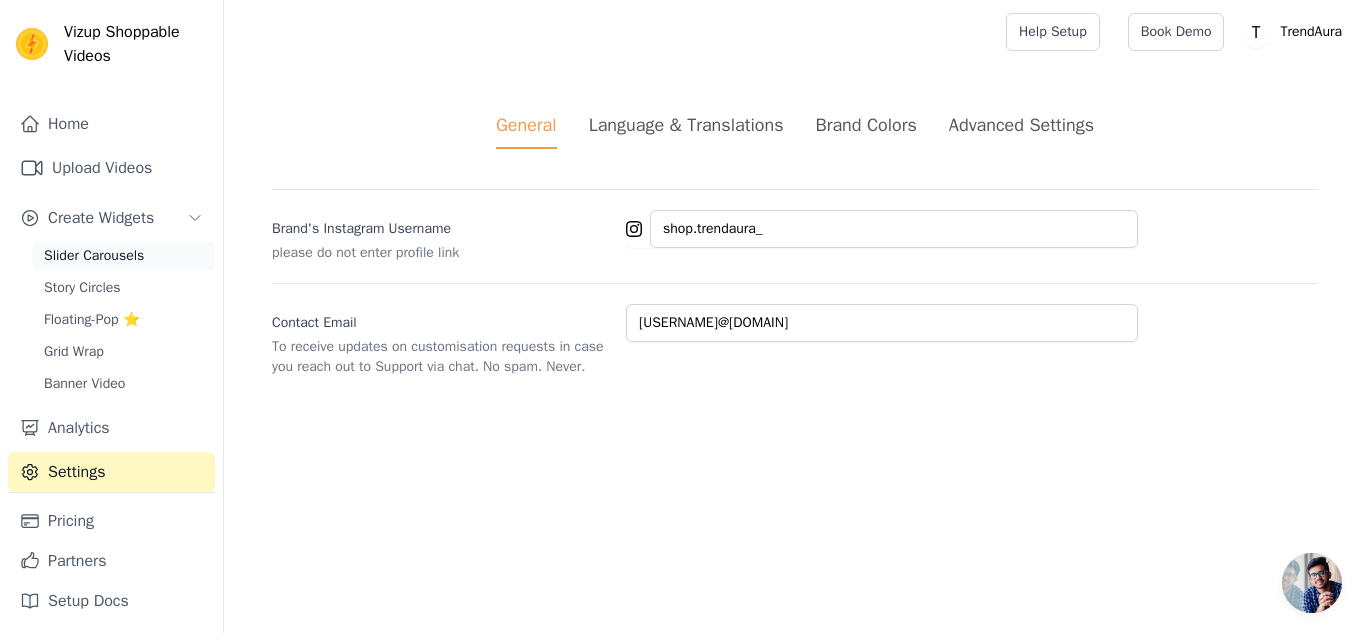 click on "Slider Carousels" at bounding box center (94, 256) 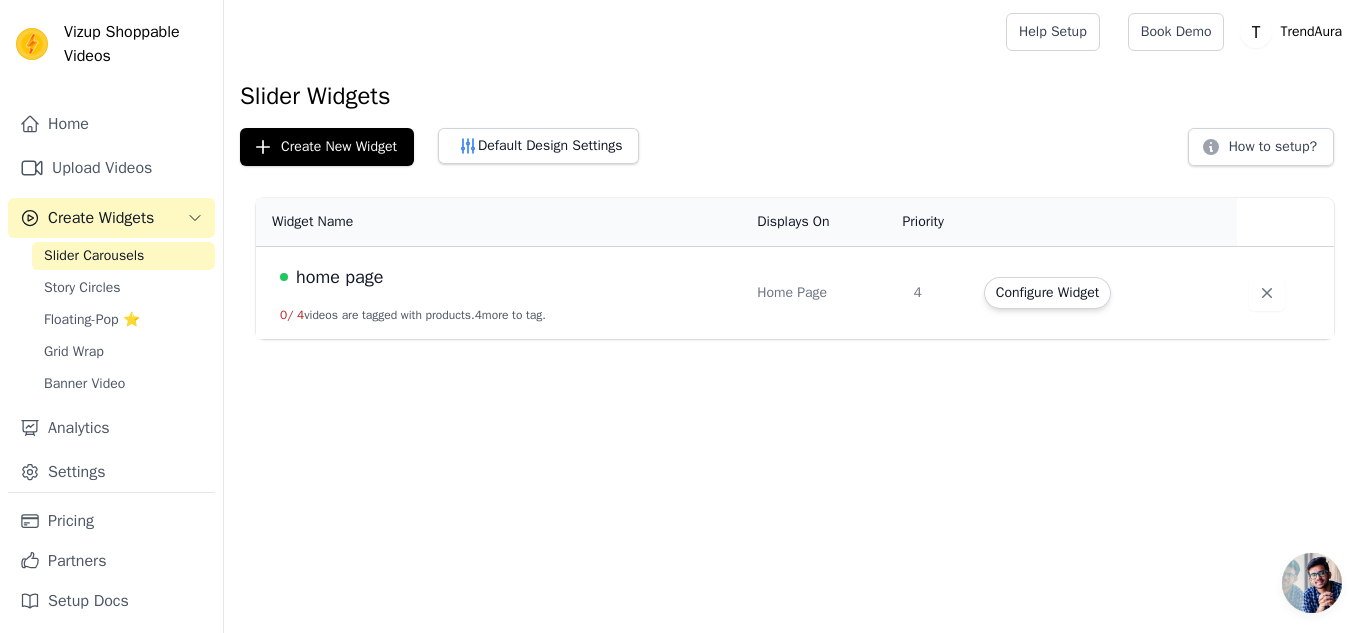 click on "home page" at bounding box center (506, 277) 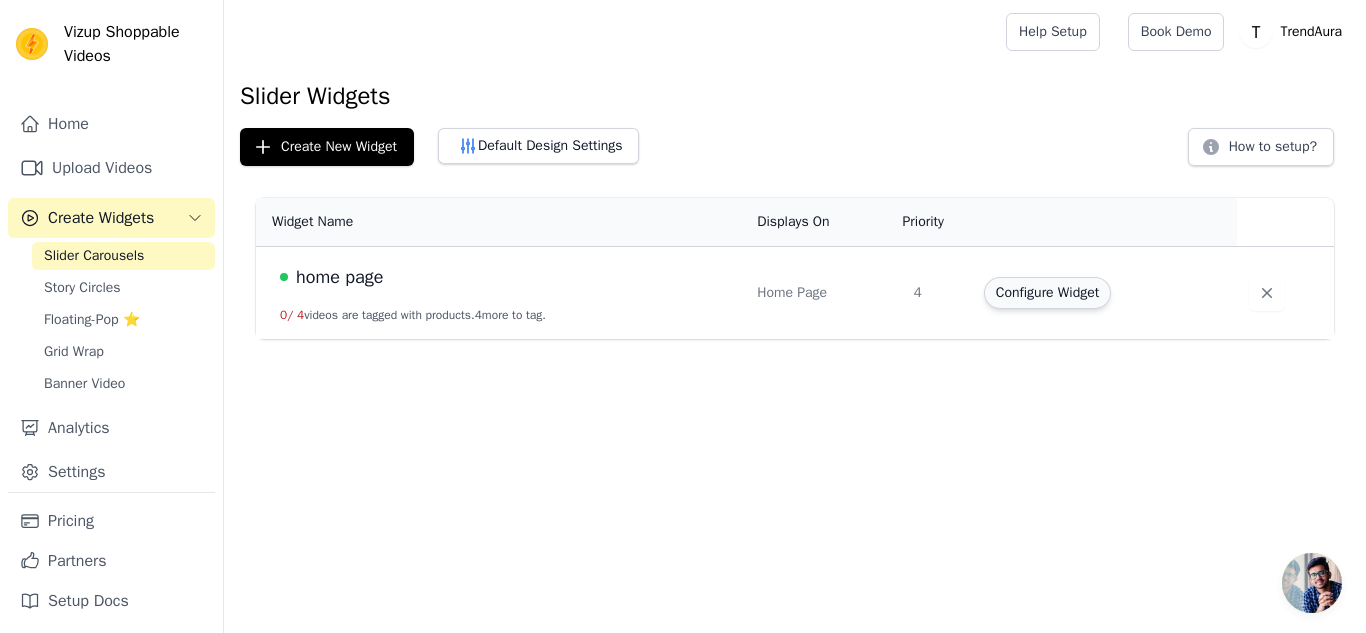 click on "Configure Widget" at bounding box center [1047, 293] 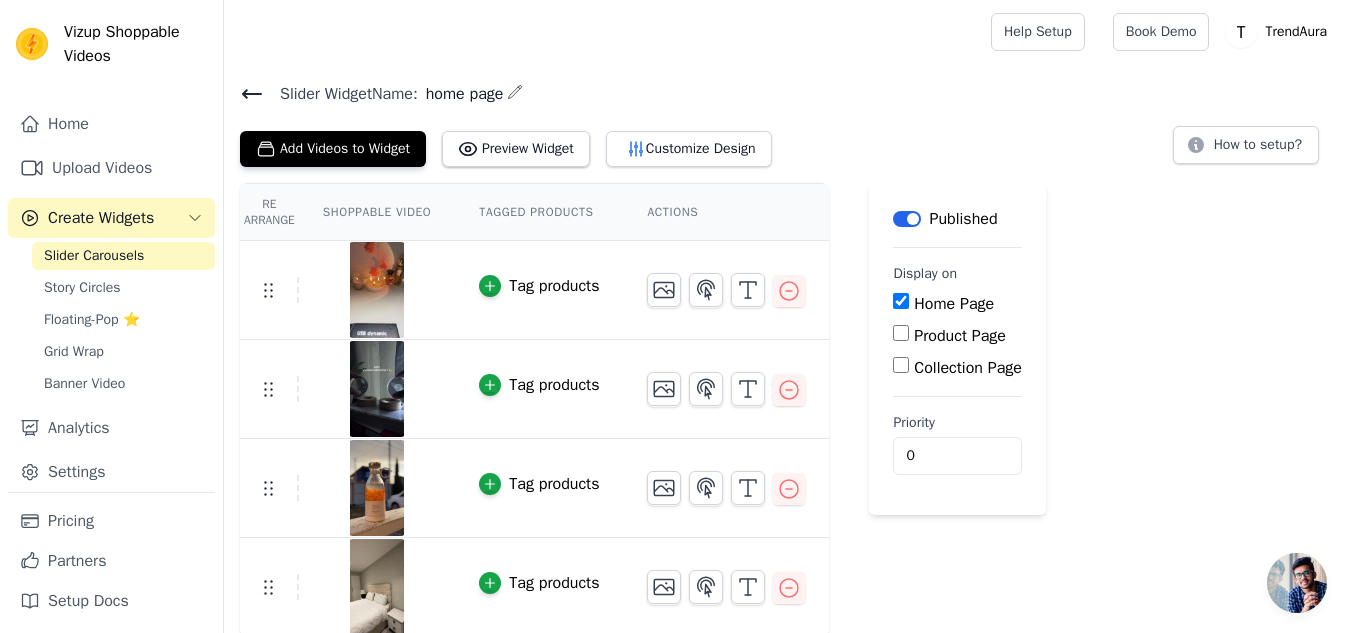 scroll, scrollTop: 3, scrollLeft: 0, axis: vertical 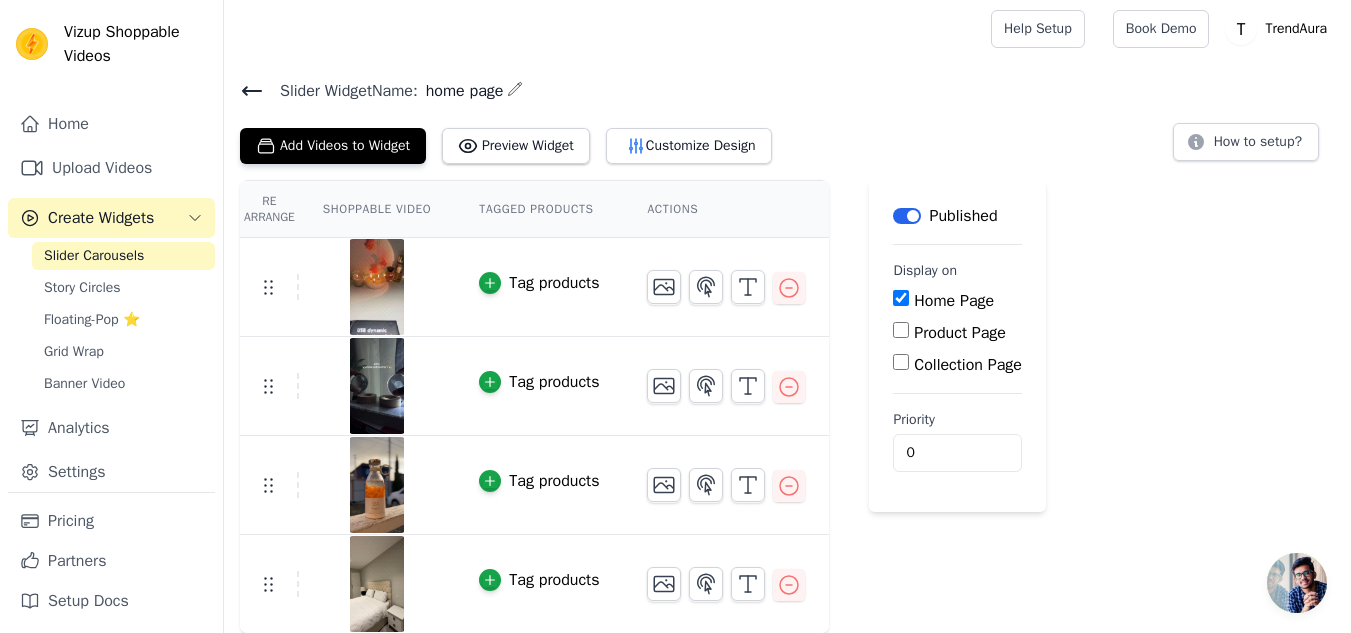 click on "Slider Widget  Name:   home page
Add Videos to Widget
Preview Widget       Customize Design
How to setup?" at bounding box center [787, 120] 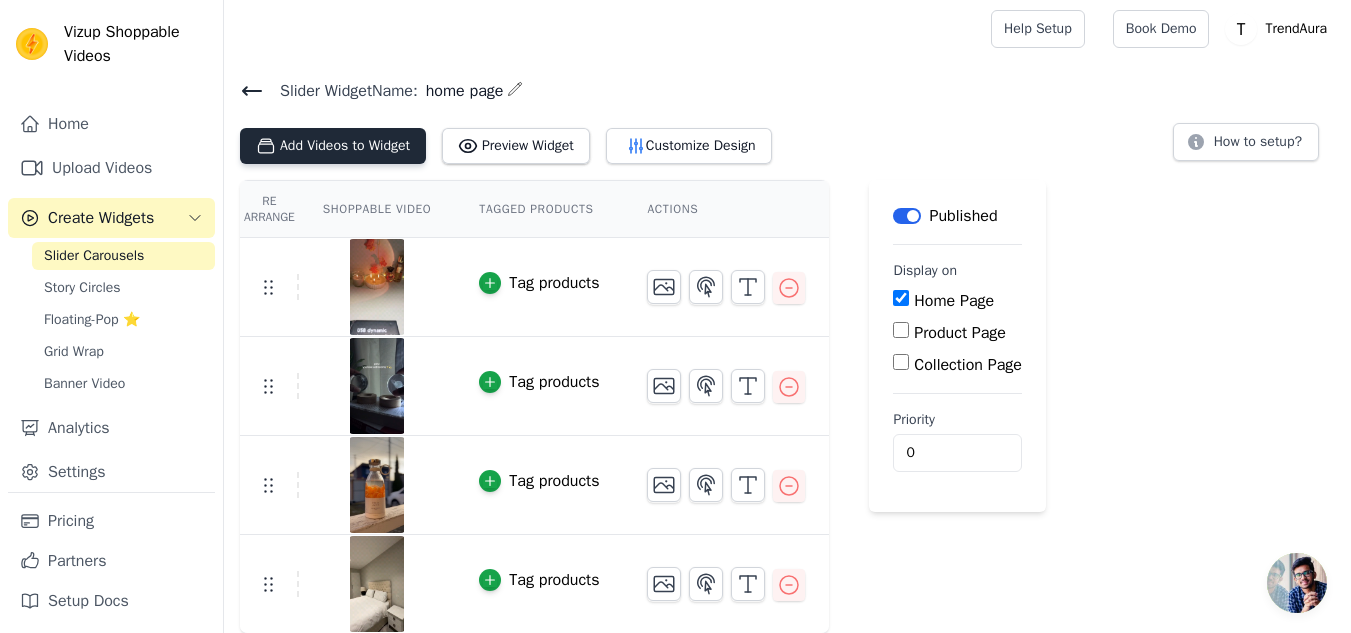 click on "Add Videos to Widget" at bounding box center [333, 146] 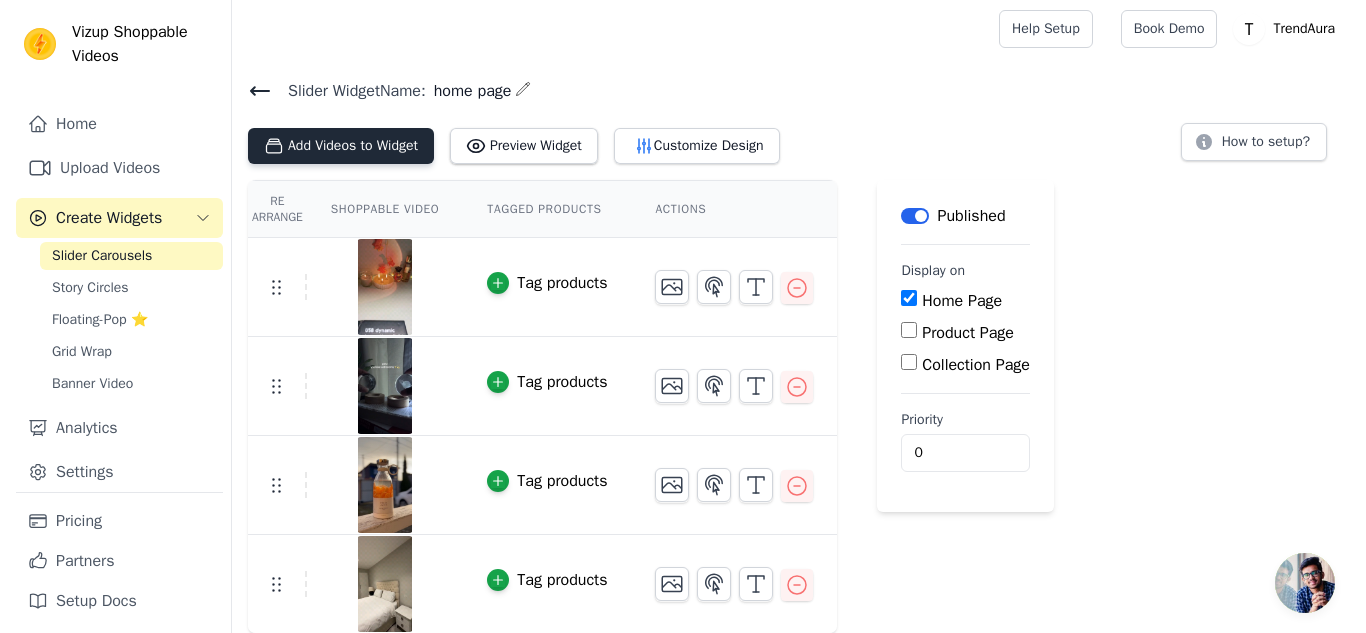 scroll, scrollTop: 0, scrollLeft: 0, axis: both 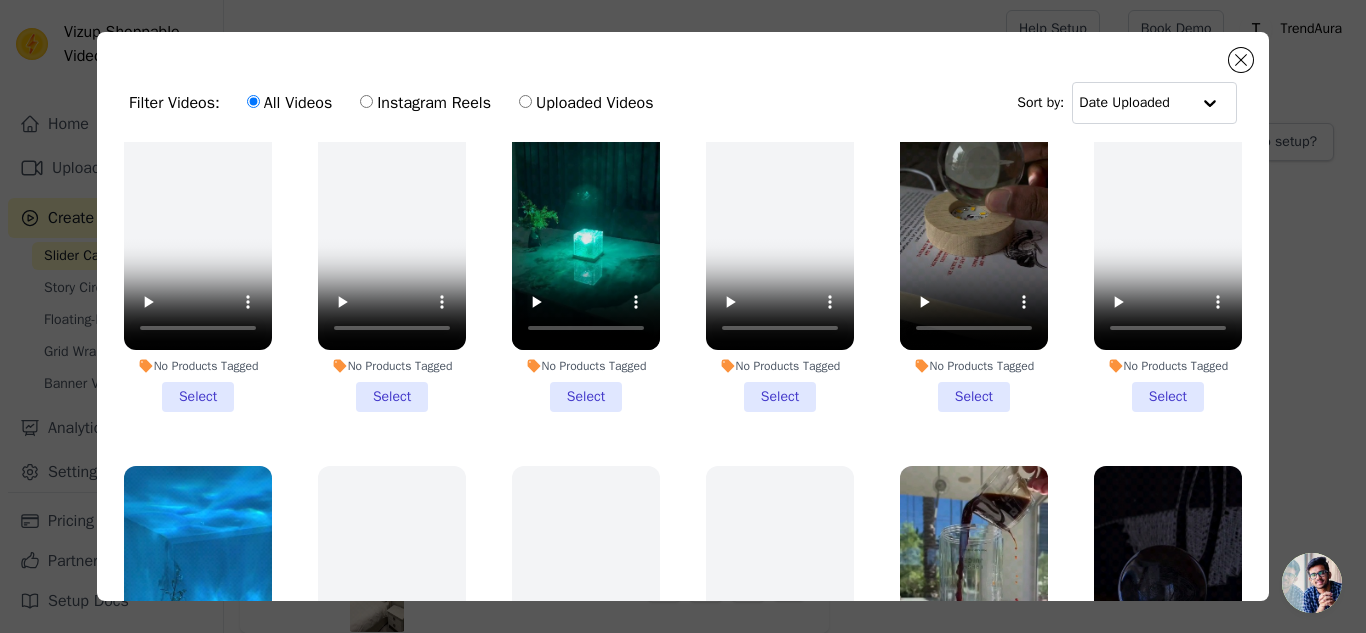 click on "No Products Tagged     Select" at bounding box center (586, 249) 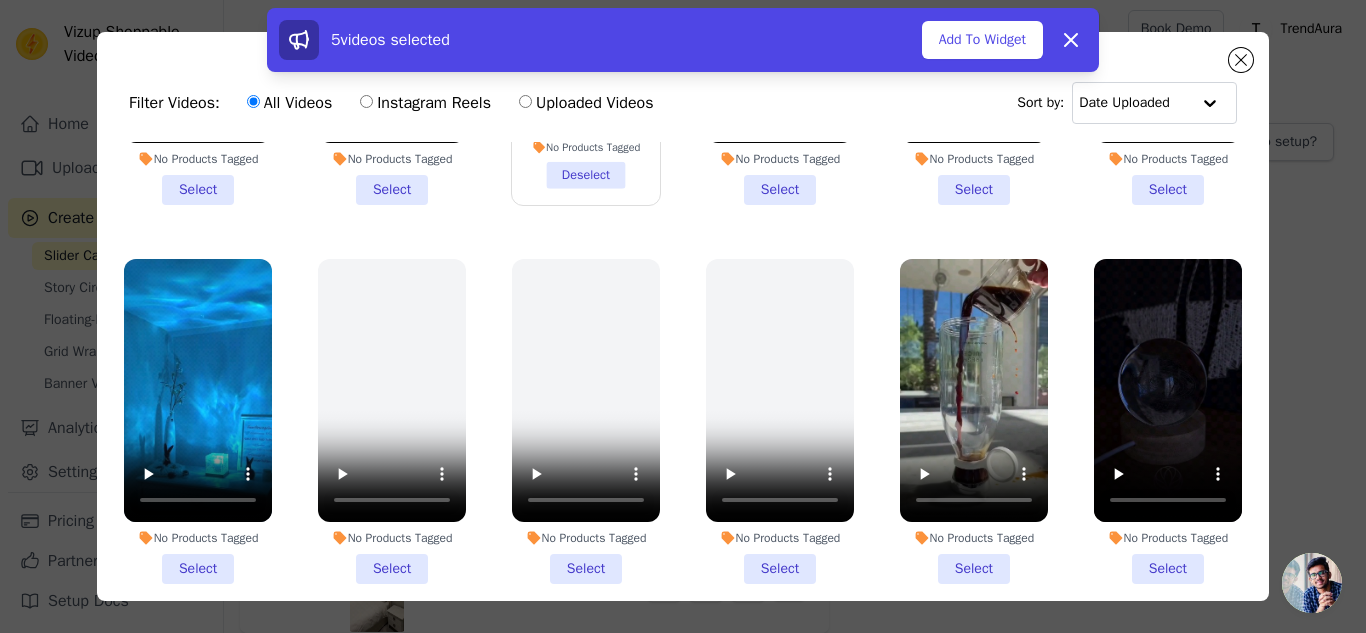scroll, scrollTop: 275, scrollLeft: 0, axis: vertical 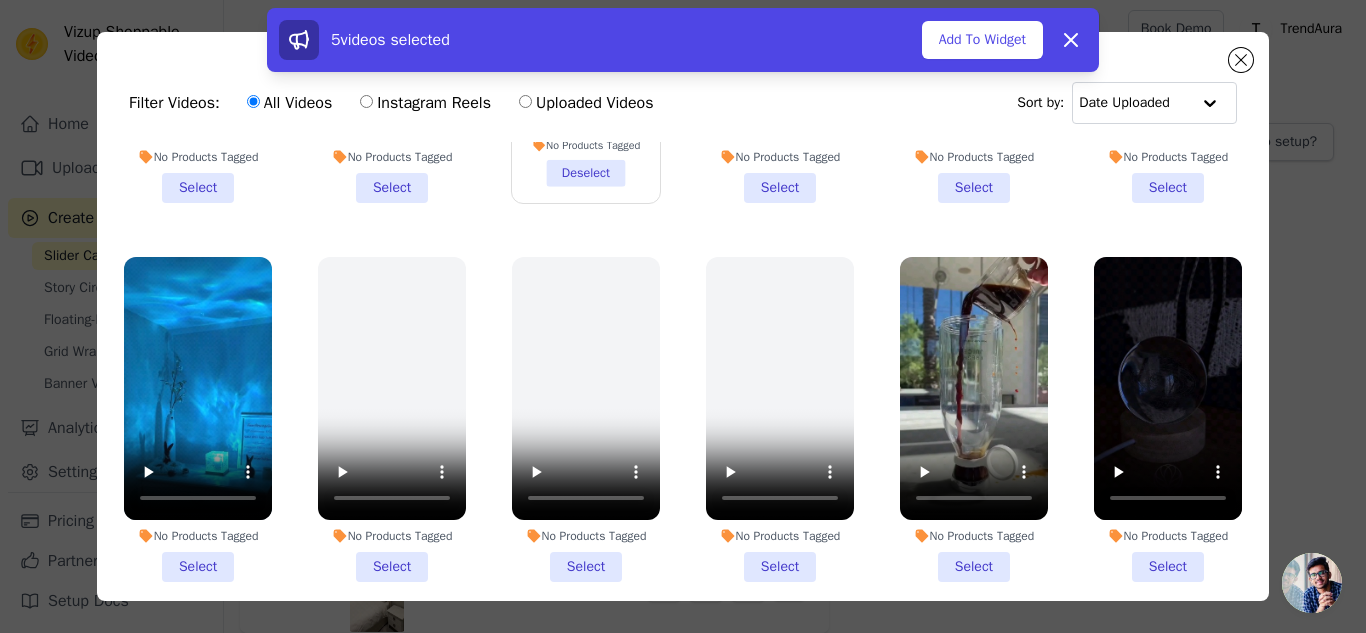 click on "No Products Tagged     Select" at bounding box center [974, 419] 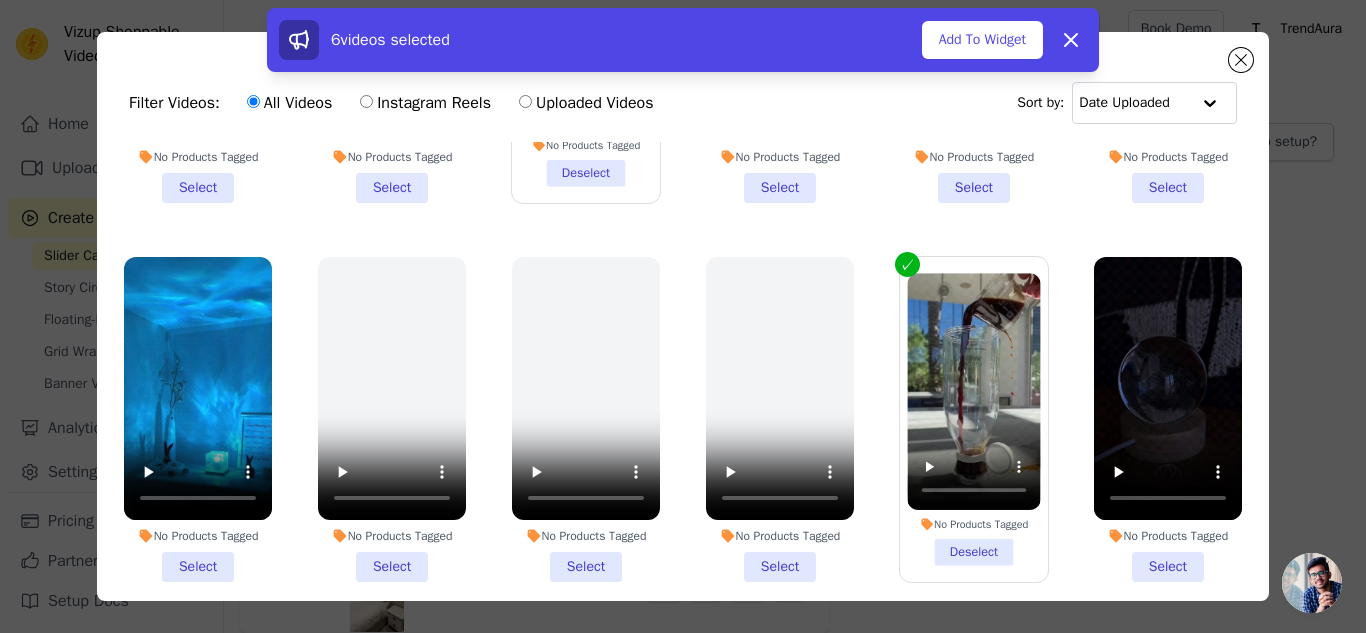 click on "No Products Tagged     Select" at bounding box center [198, 419] 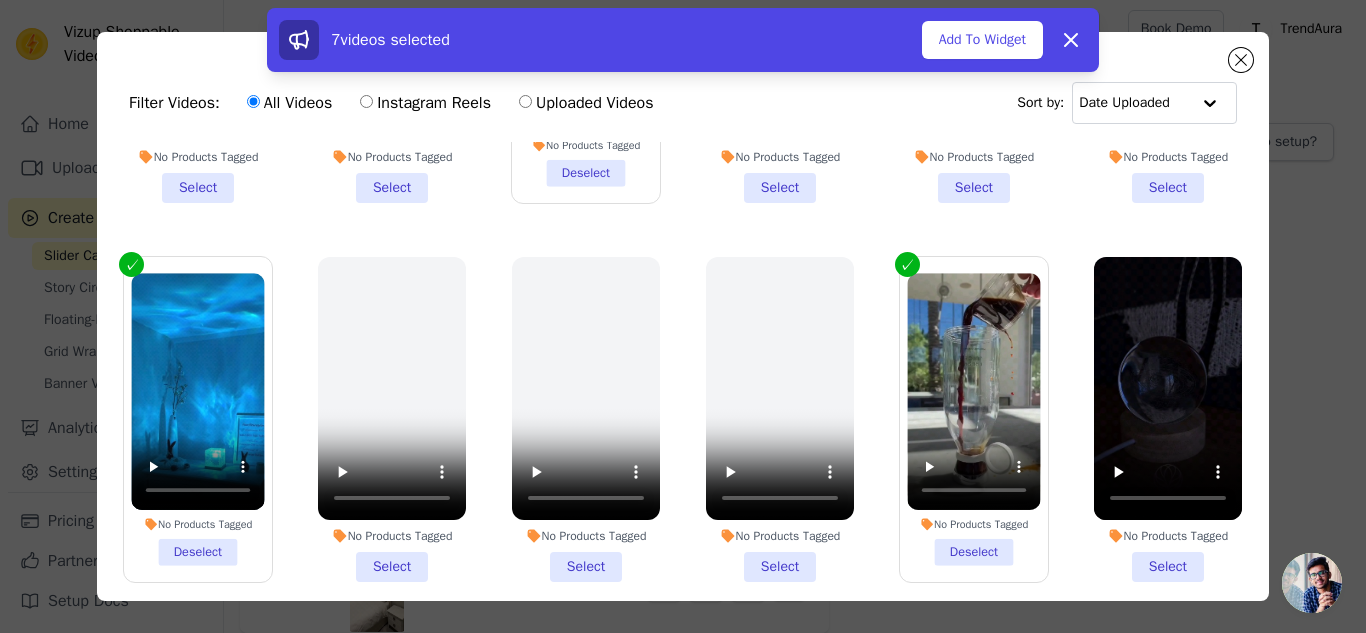 click on "No Products Tagged     Select" at bounding box center [1168, 419] 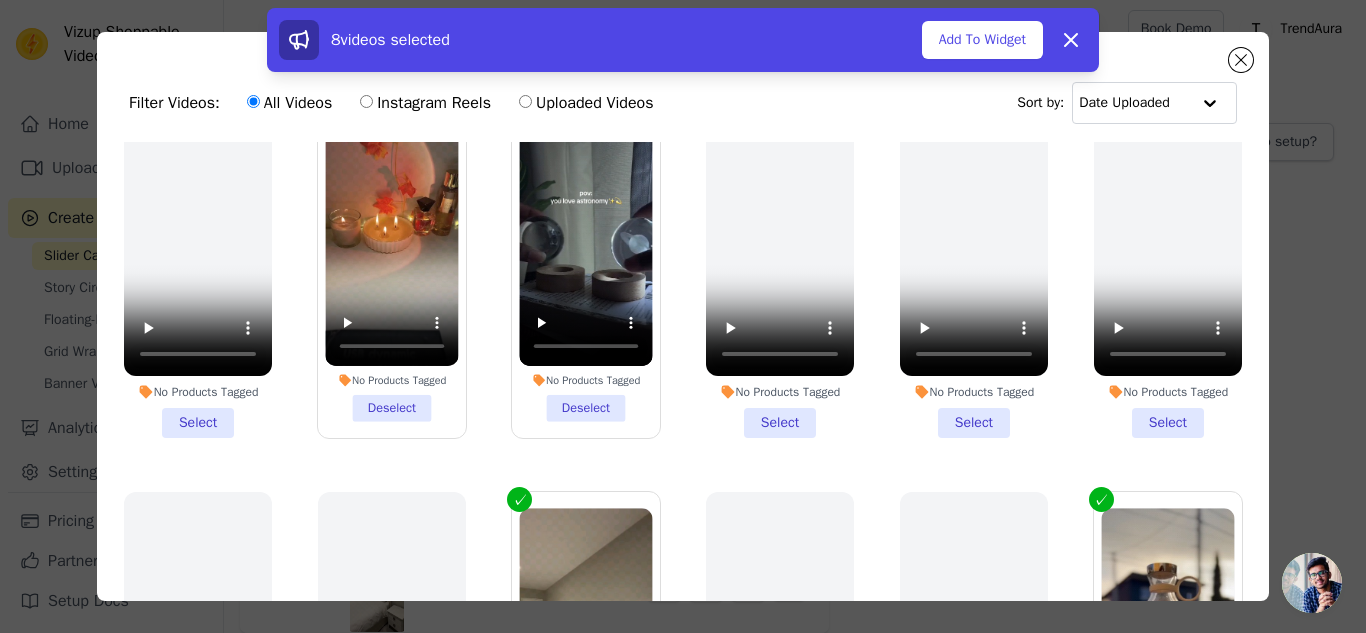 scroll, scrollTop: 799, scrollLeft: 0, axis: vertical 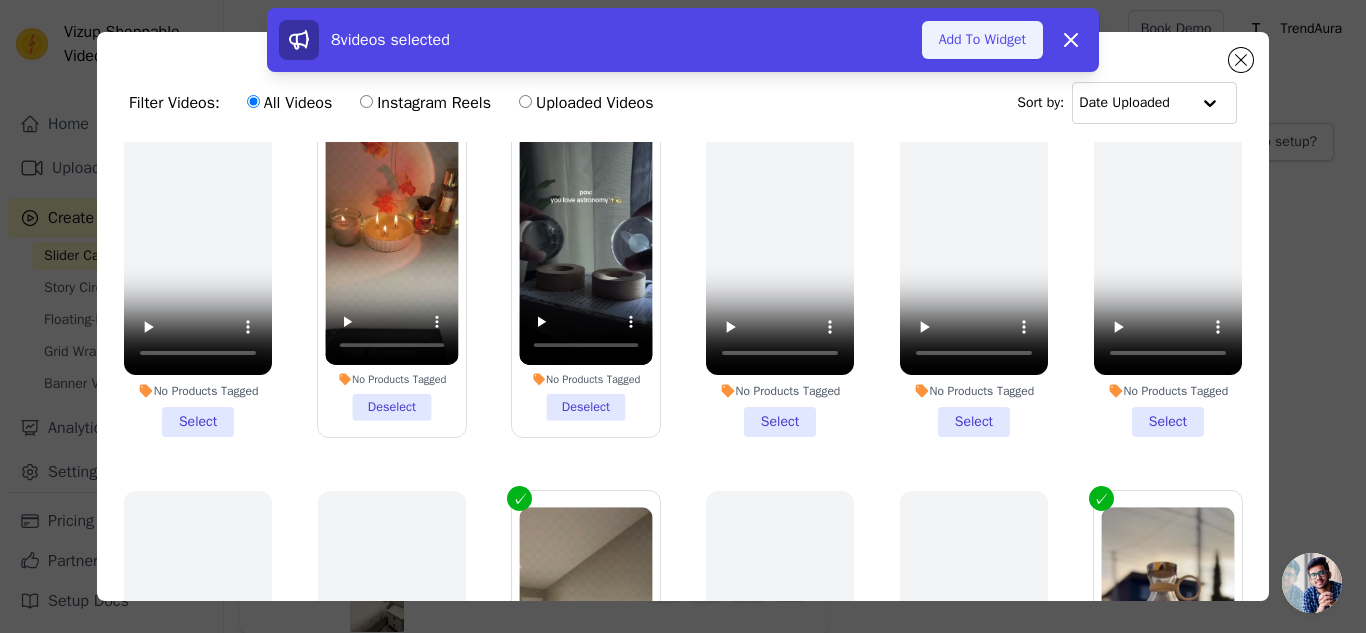 click on "Add To Widget" at bounding box center (982, 40) 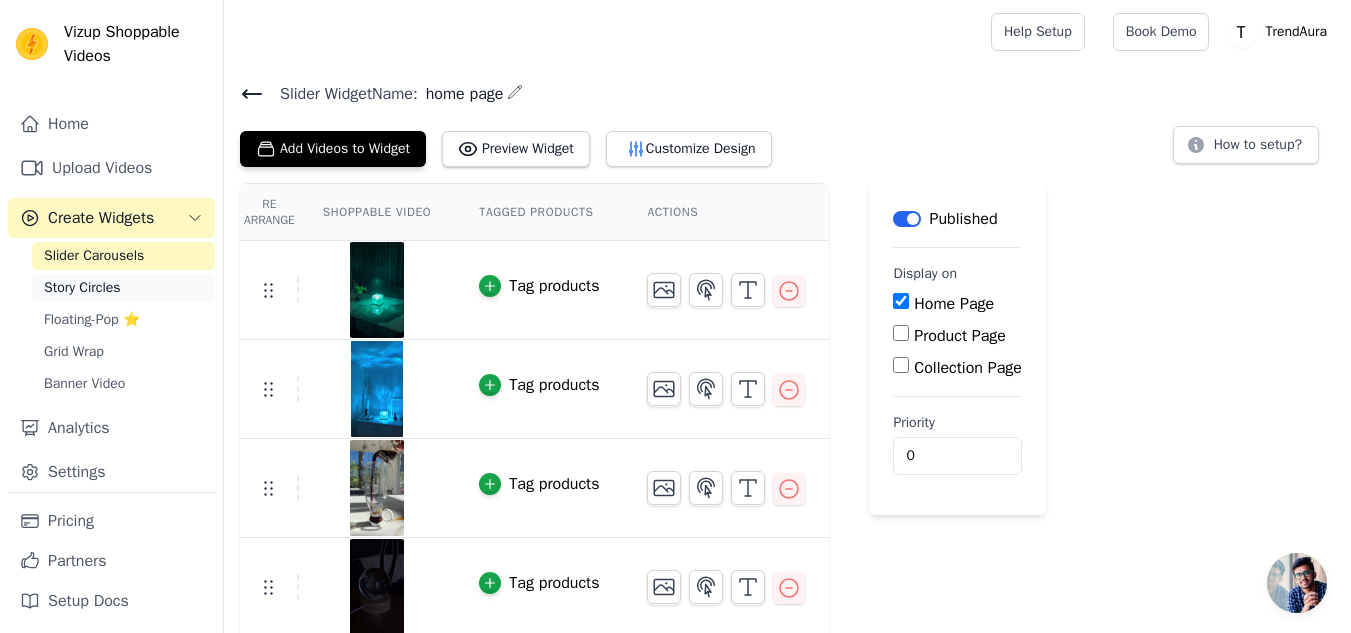 click on "Story Circles" at bounding box center (123, 288) 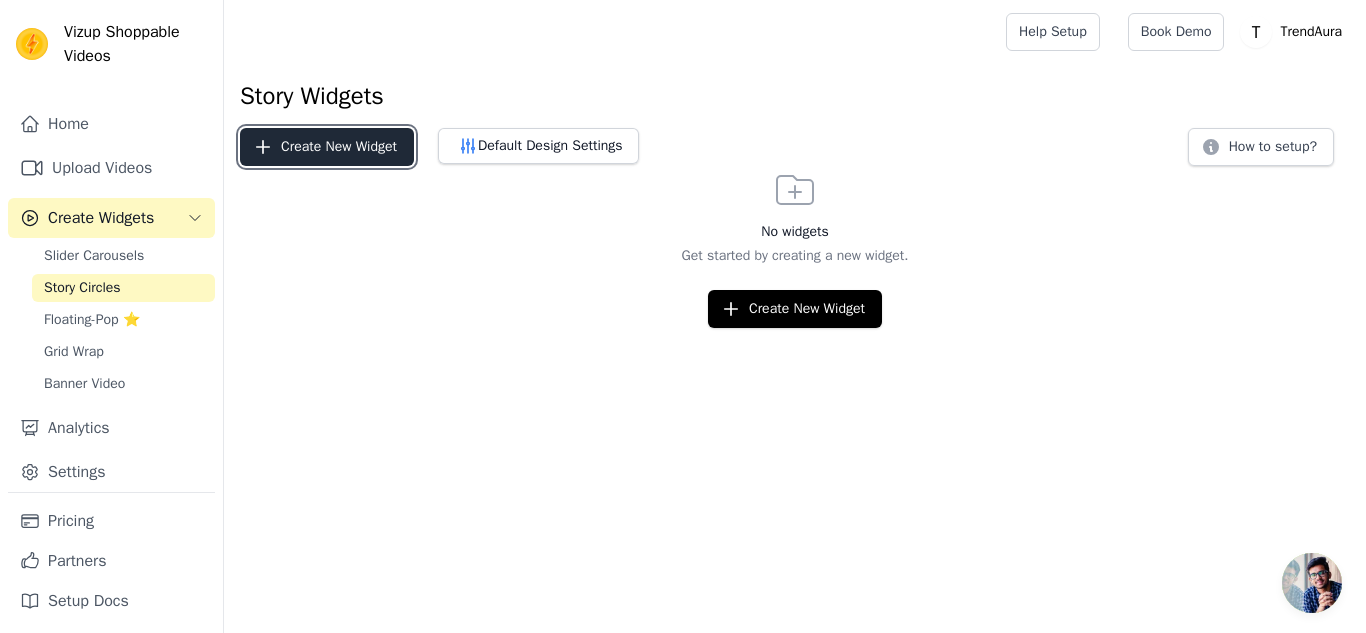 click on "Create New Widget" at bounding box center [327, 147] 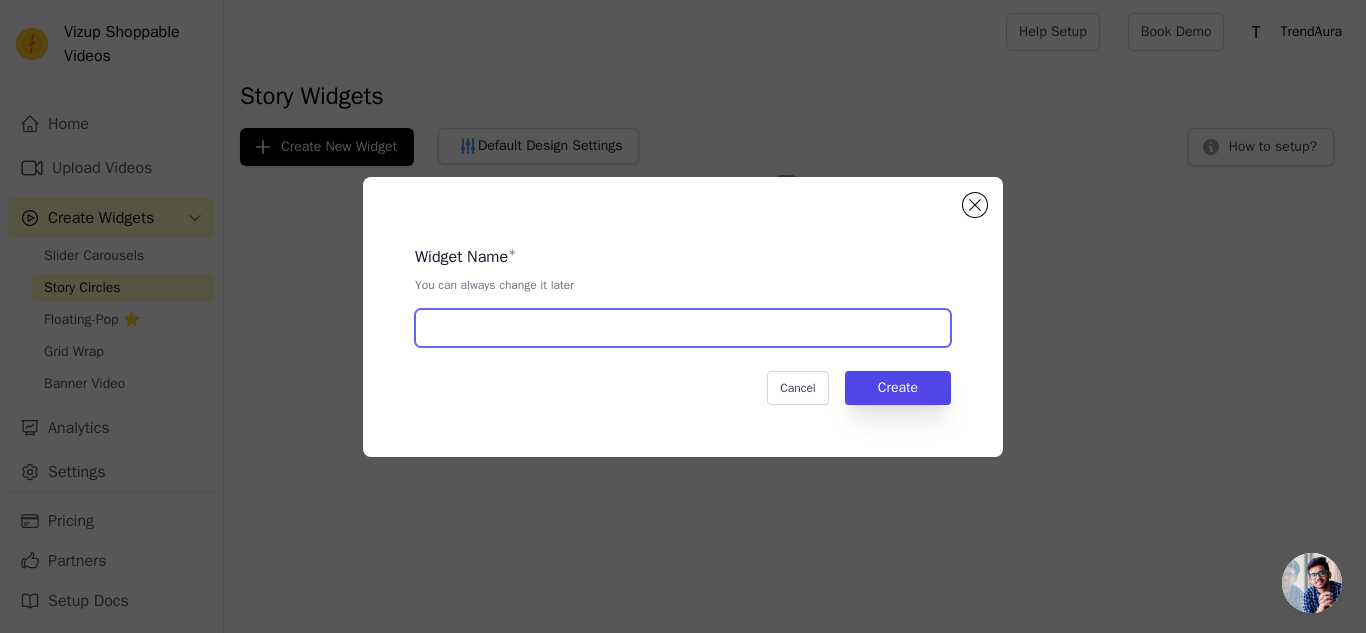 click at bounding box center (683, 328) 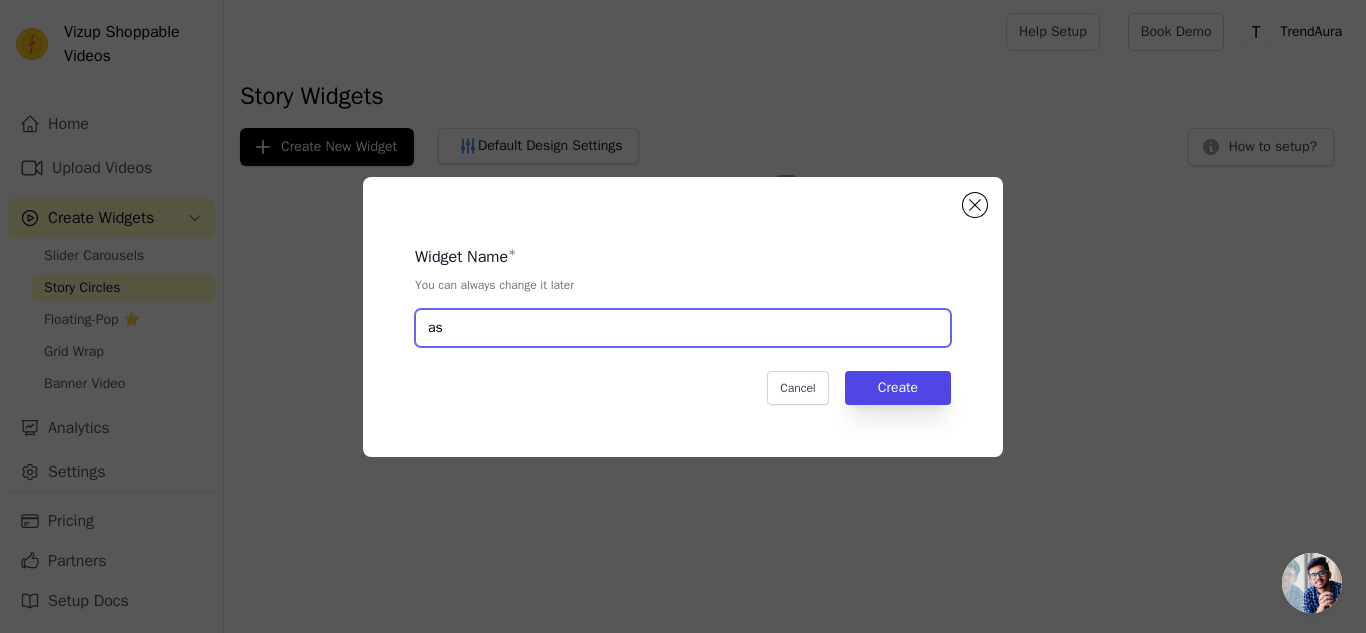 type on "as" 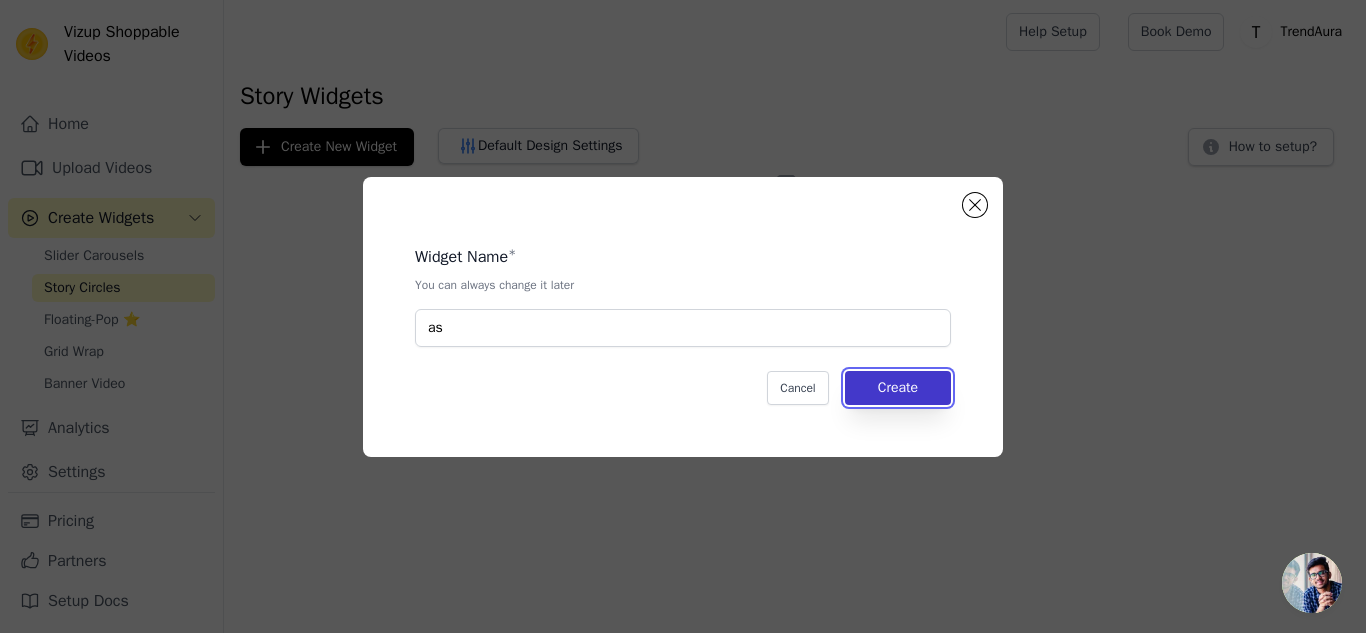 click on "Create" at bounding box center (898, 388) 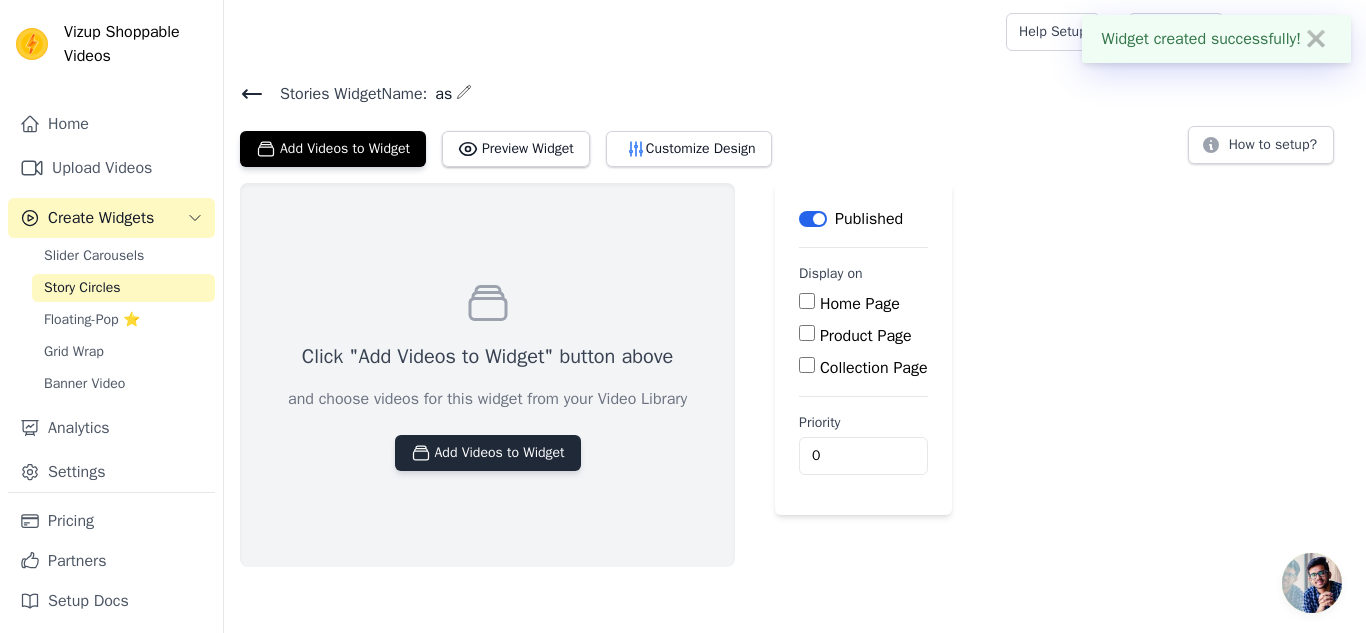click on "Add Videos to Widget" at bounding box center (488, 453) 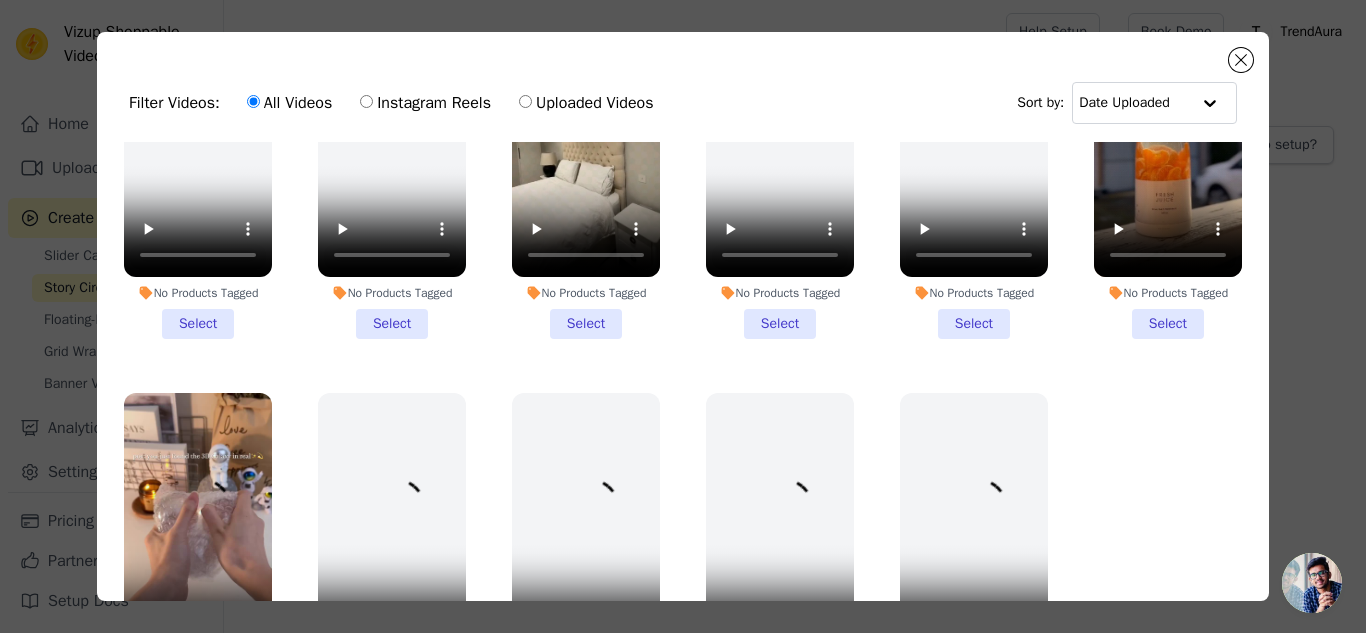 scroll, scrollTop: 1299, scrollLeft: 0, axis: vertical 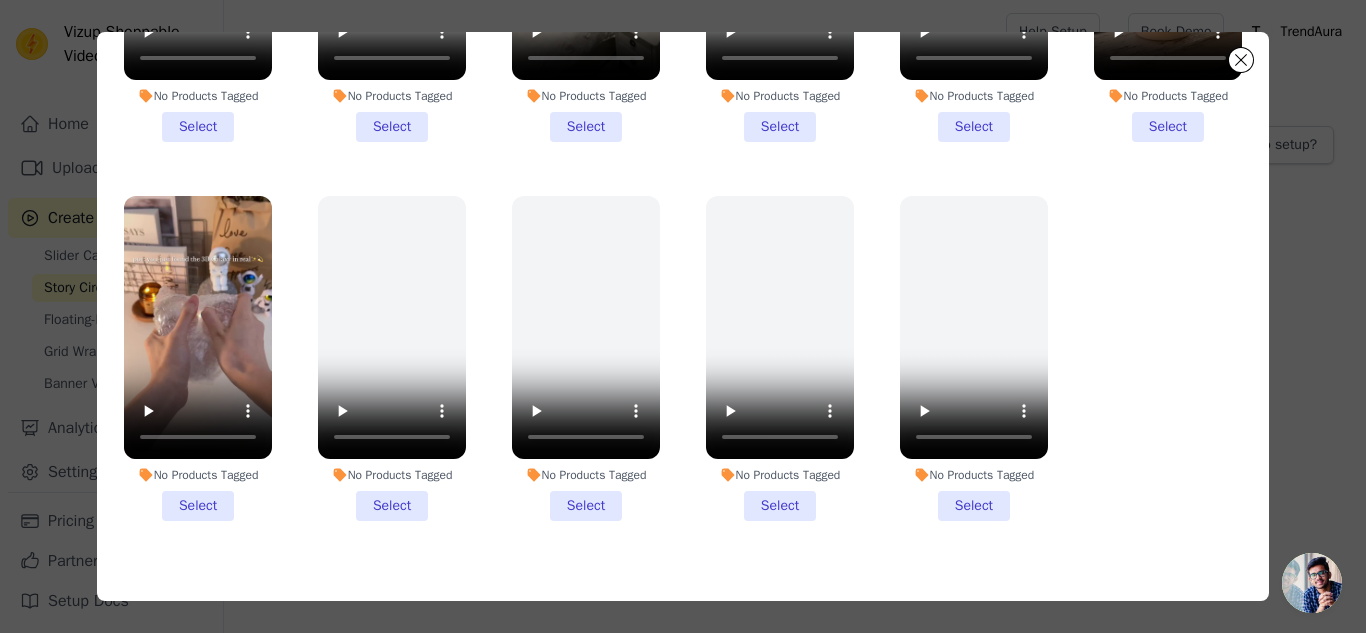 click on "No Products Tagged     Select" at bounding box center [198, 358] 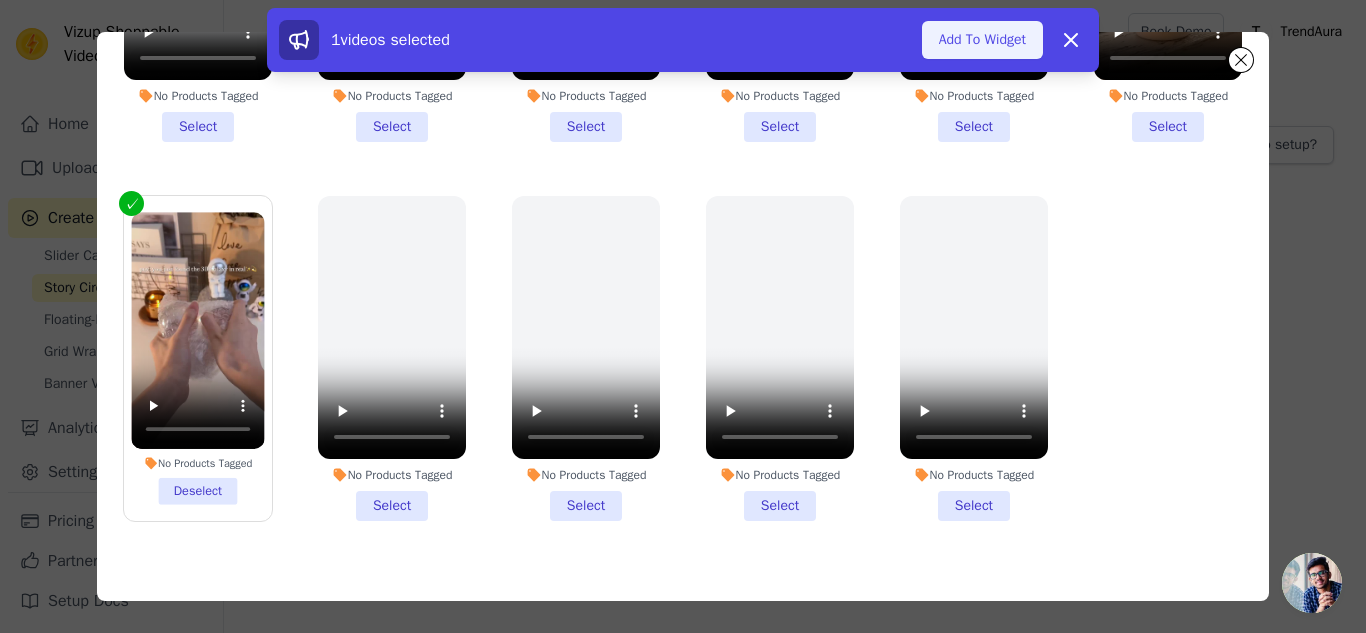 click on "Add To Widget" at bounding box center [982, 40] 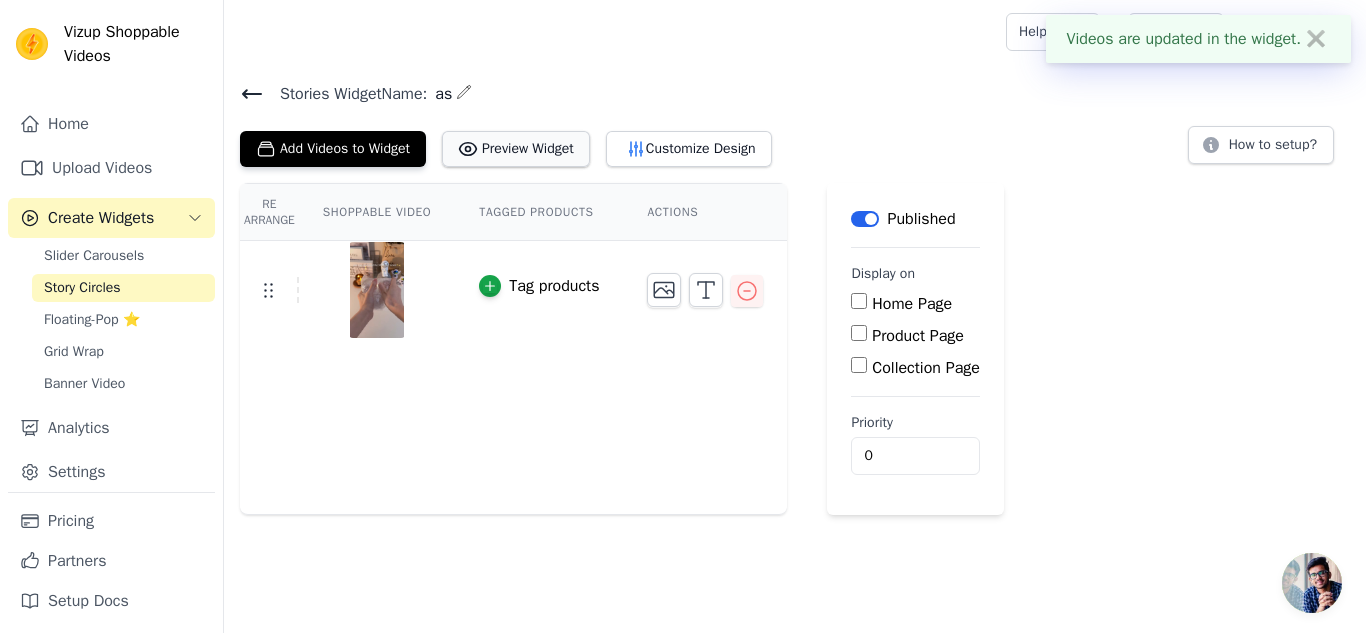click on "Preview Widget" at bounding box center [516, 149] 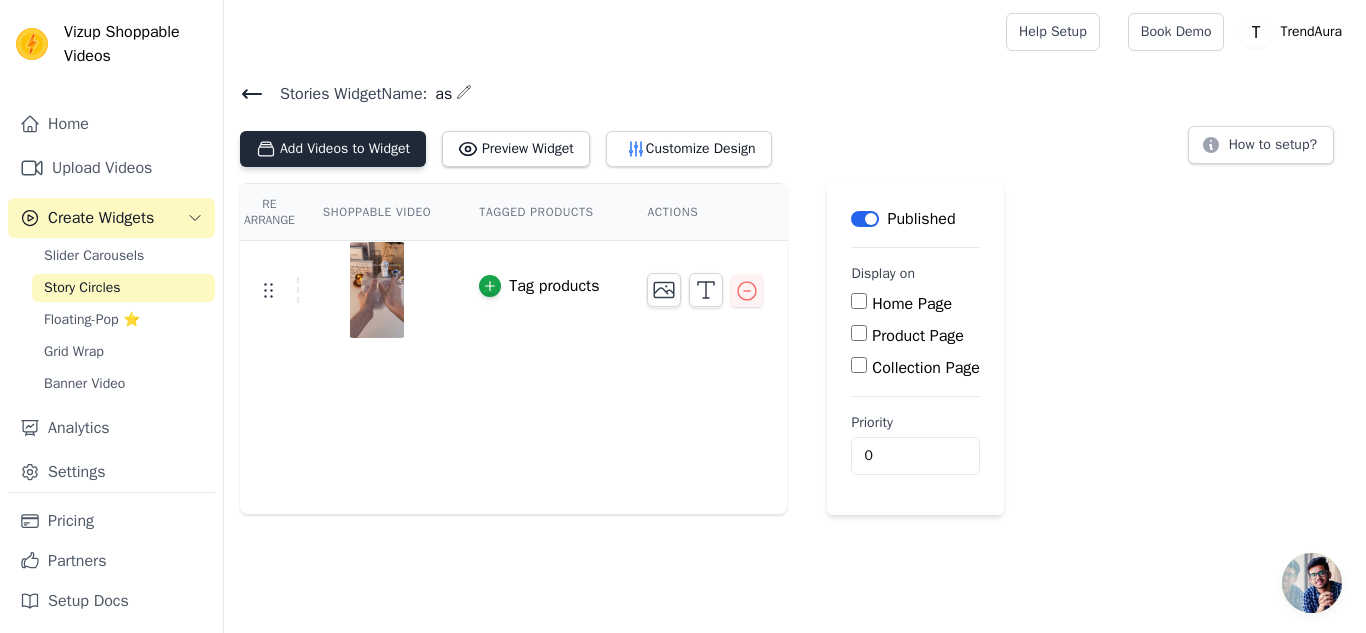 click on "Add Videos to Widget" at bounding box center [333, 149] 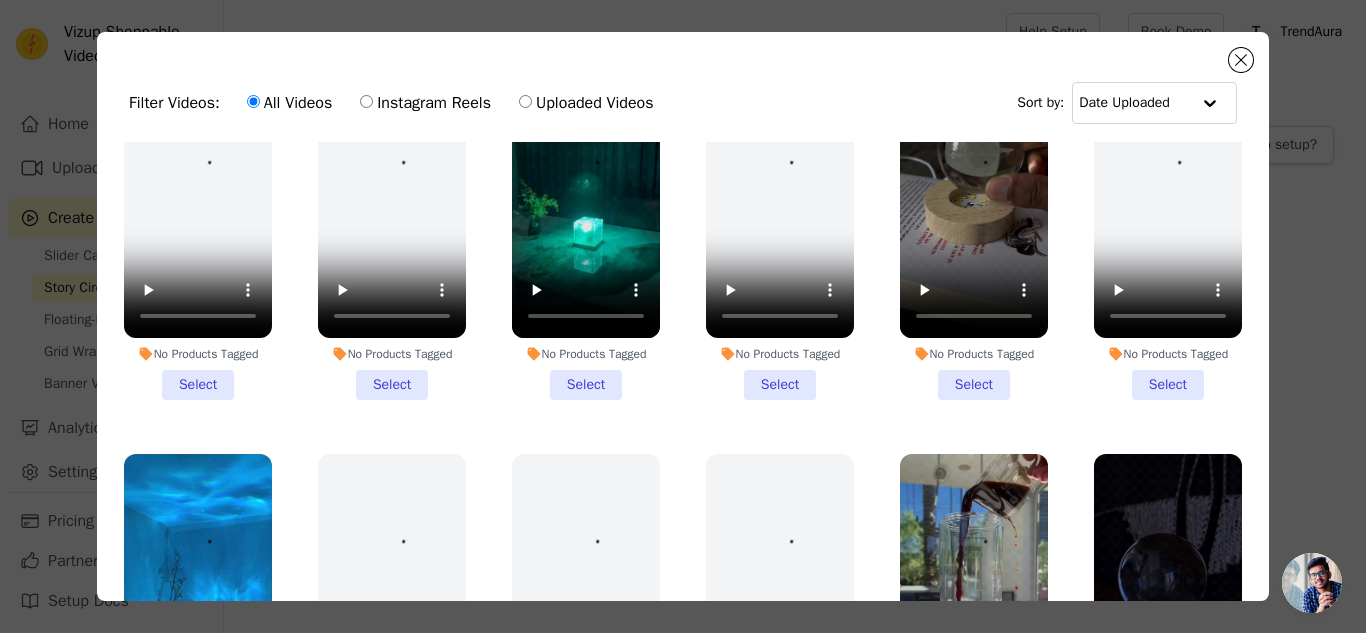 scroll, scrollTop: 65, scrollLeft: 0, axis: vertical 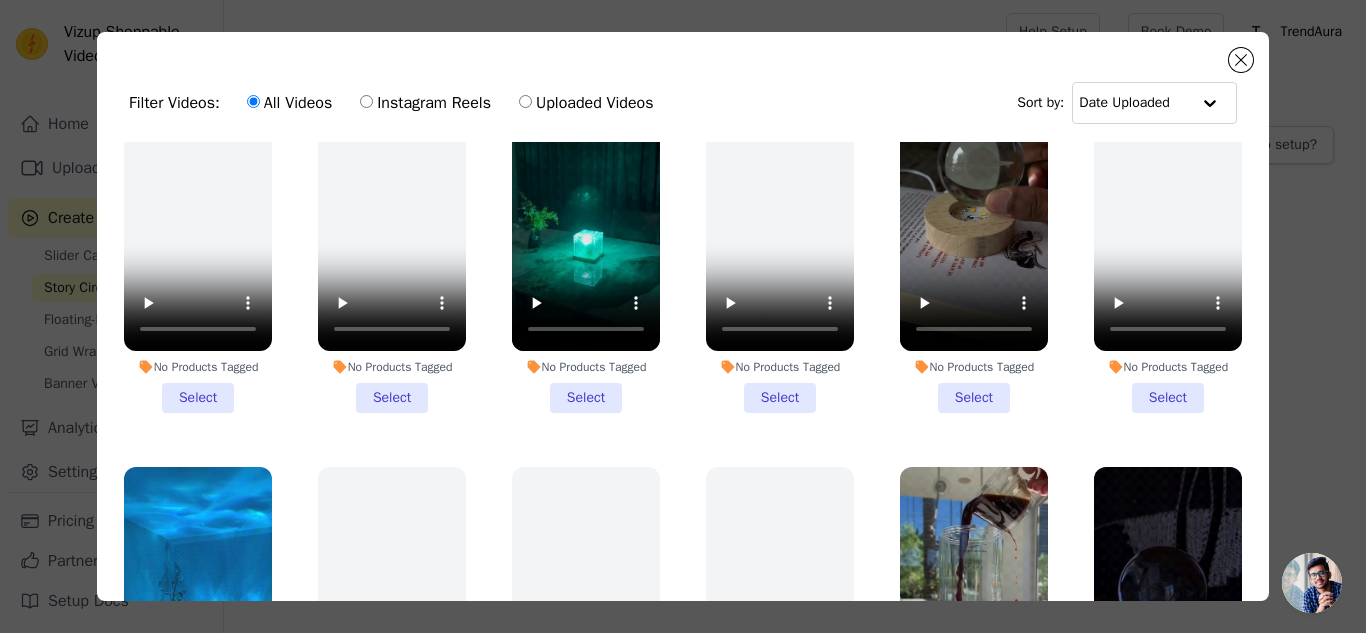 click on "No Products Tagged     Select" at bounding box center [974, 250] 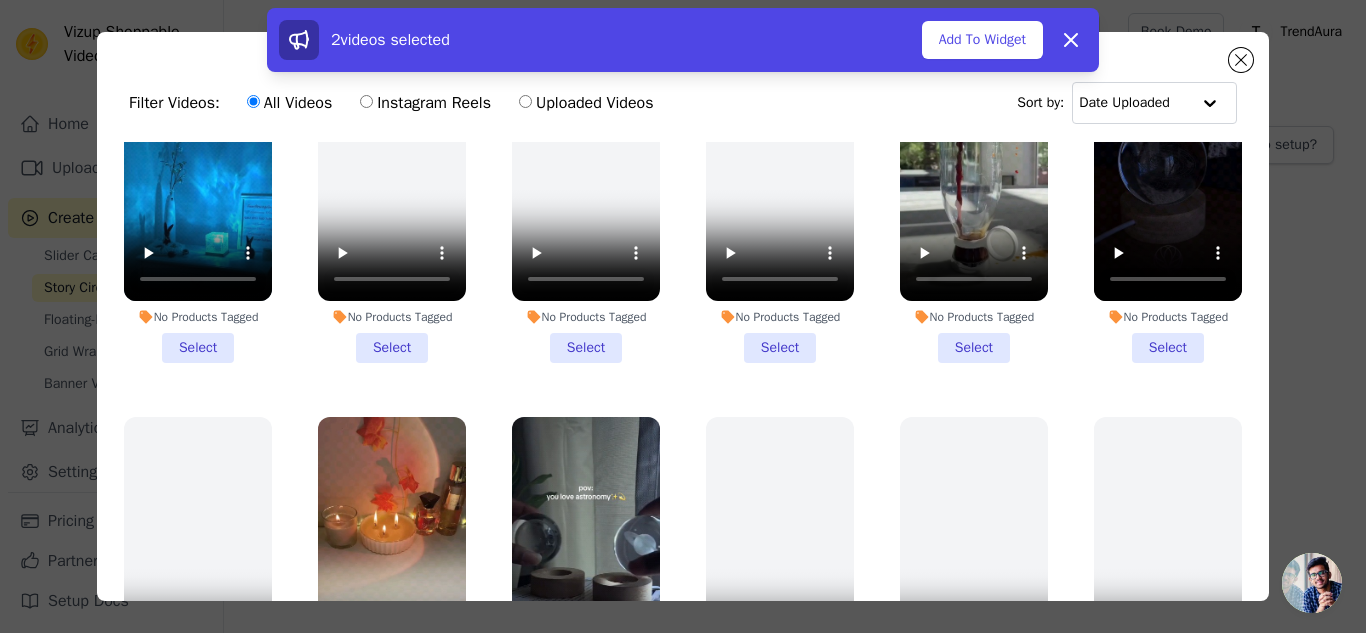 scroll, scrollTop: 495, scrollLeft: 0, axis: vertical 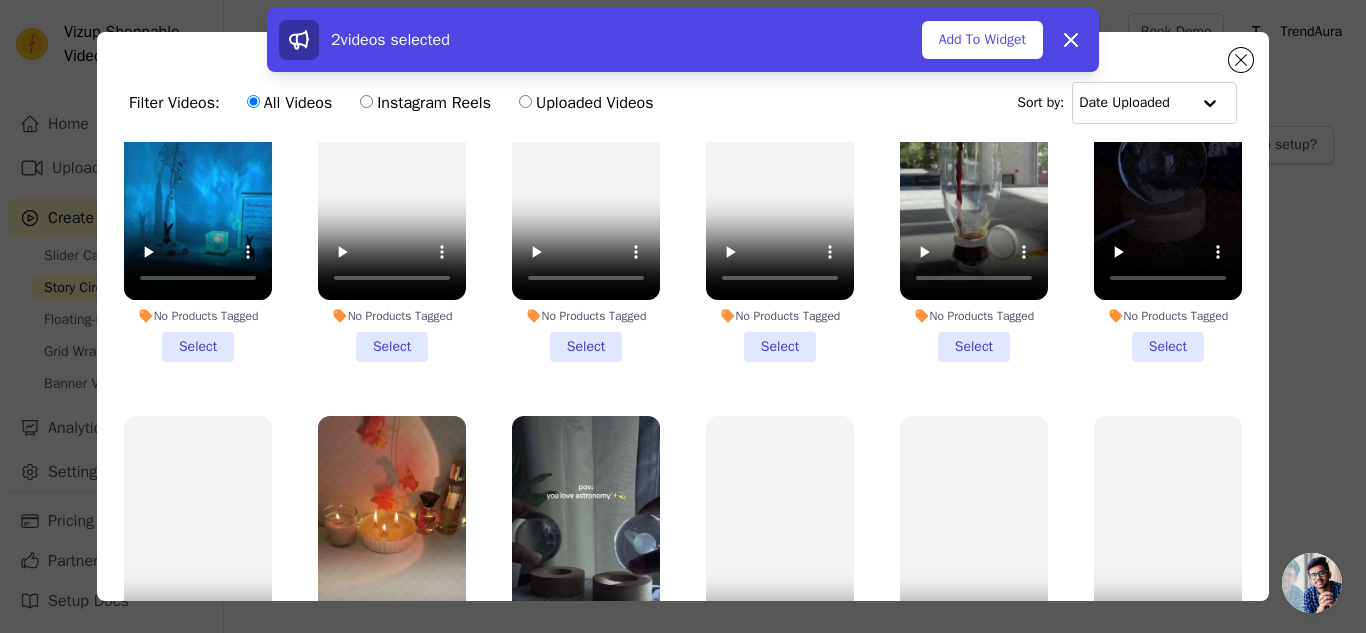 click on "No Products Tagged     Select" at bounding box center [1168, 199] 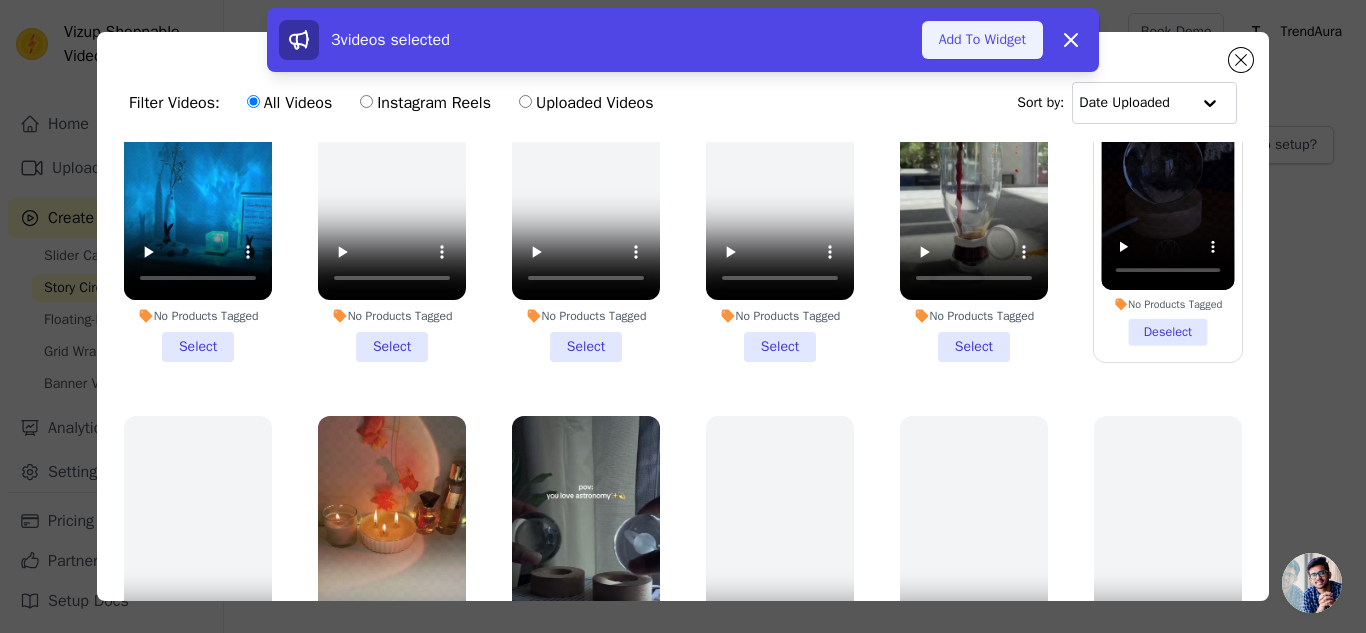 click on "Add To Widget" at bounding box center (982, 40) 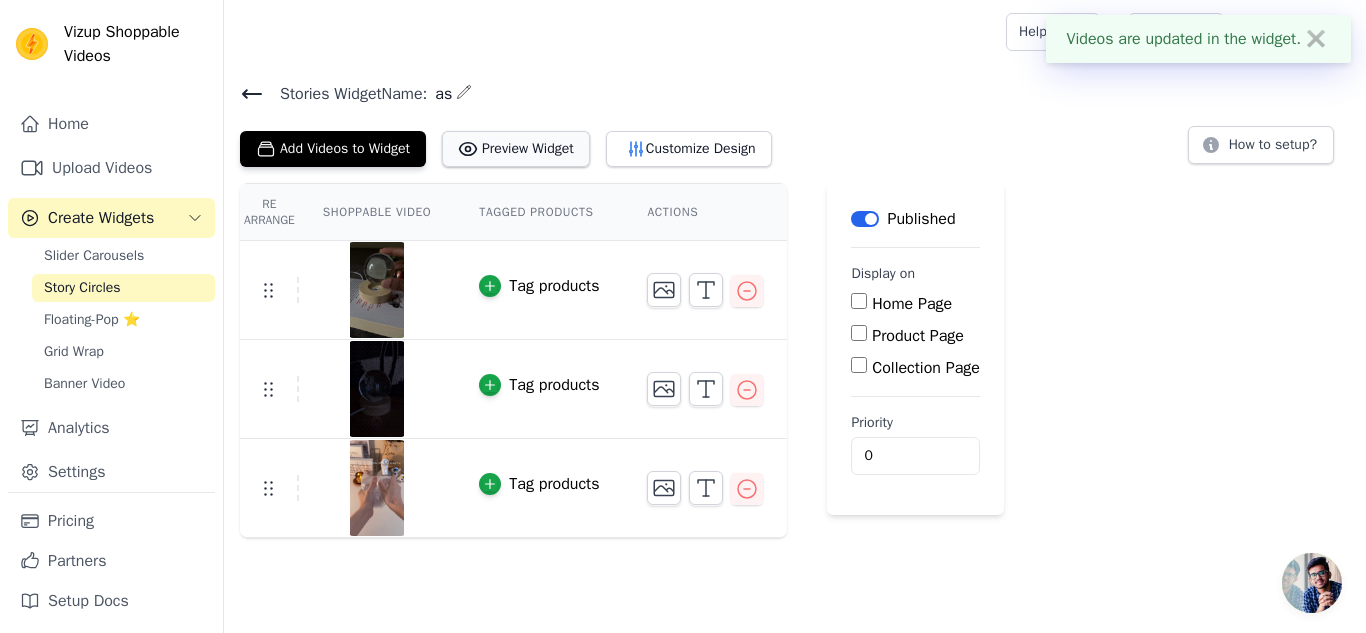 click on "Preview Widget" at bounding box center (516, 149) 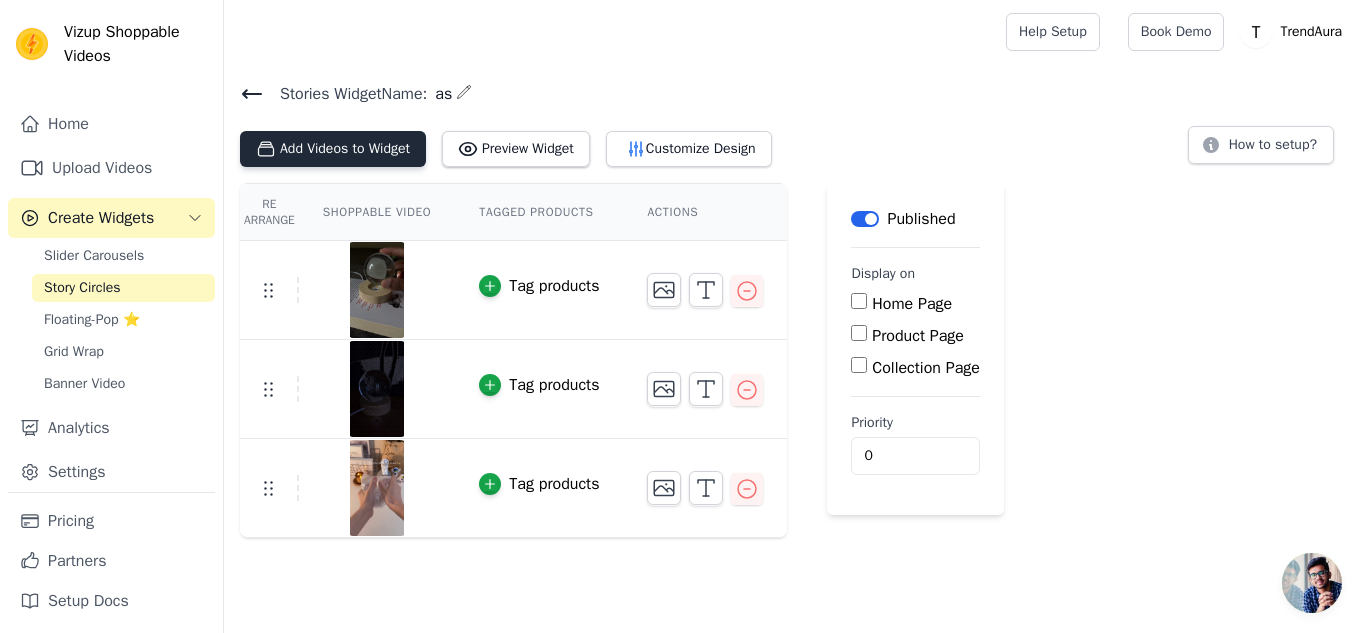 click on "Add Videos to Widget" at bounding box center [333, 149] 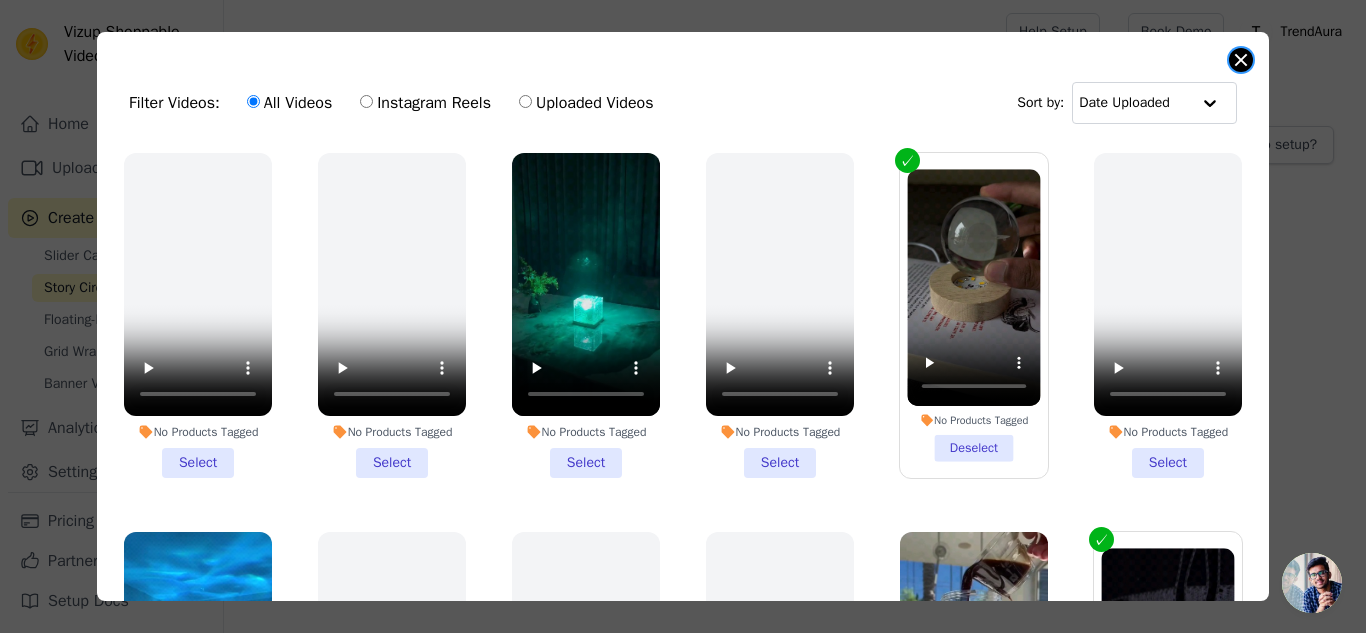 click at bounding box center [1241, 60] 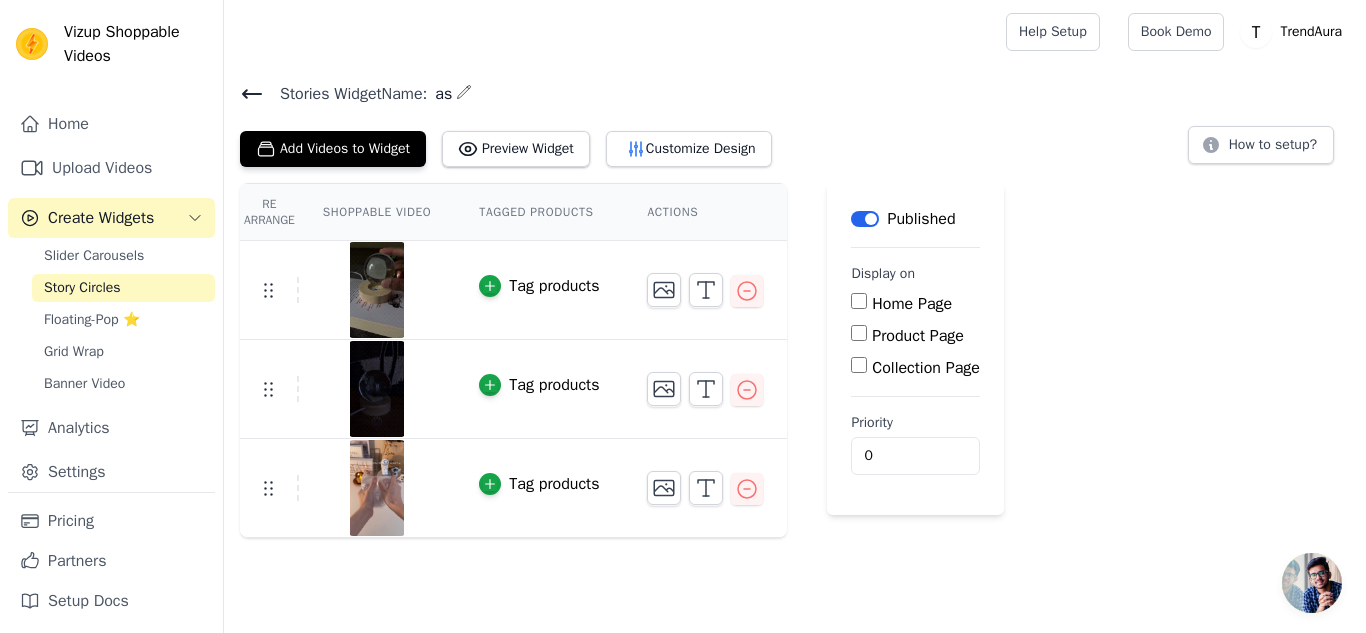 click on "Product Page" at bounding box center [915, 336] 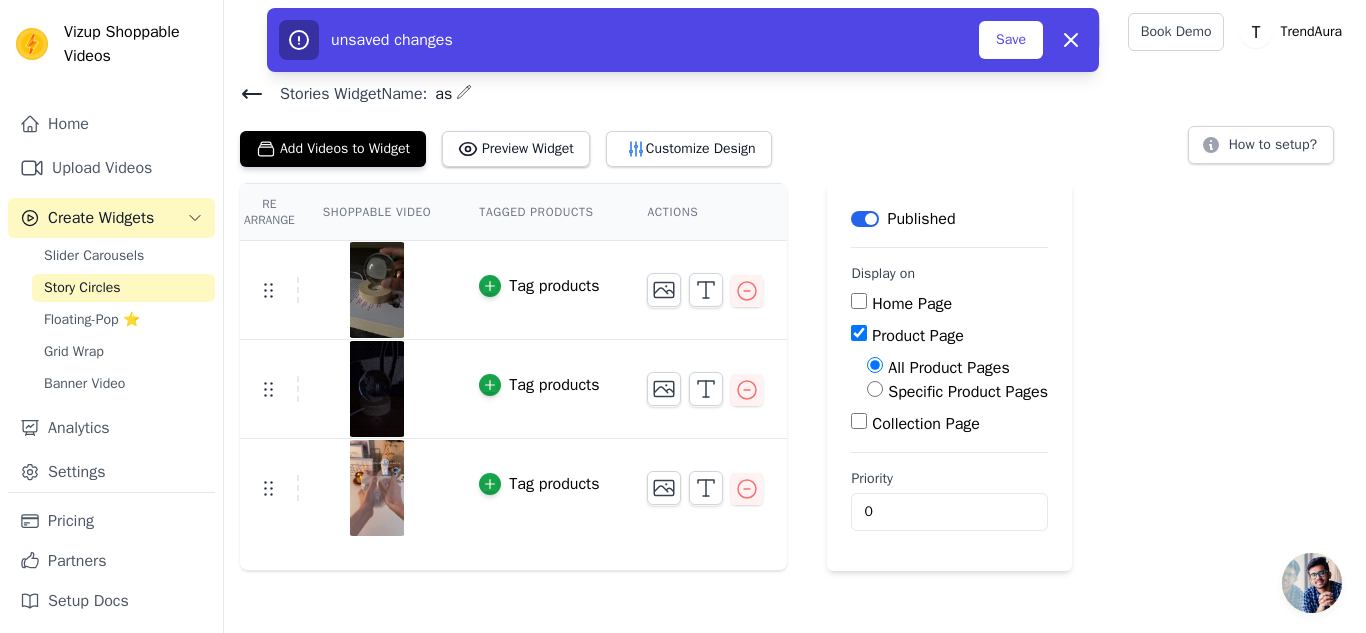 click on "Specific Product Pages" at bounding box center (875, 389) 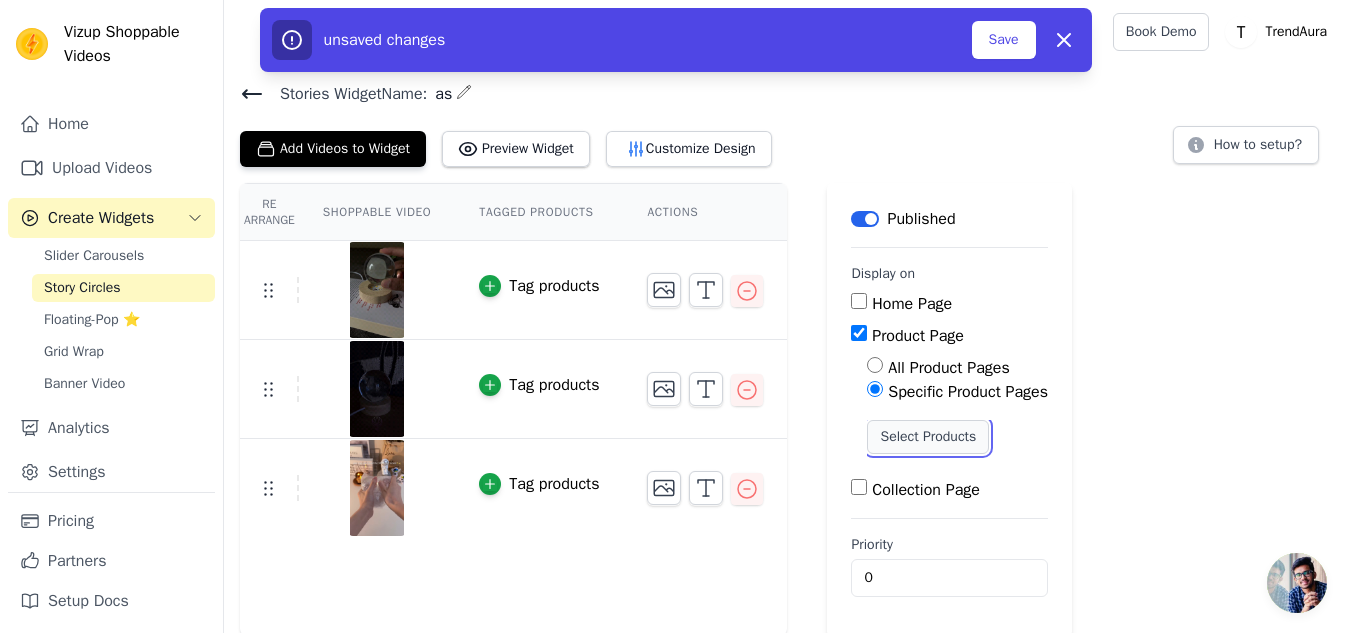 click on "Select Products" at bounding box center (928, 437) 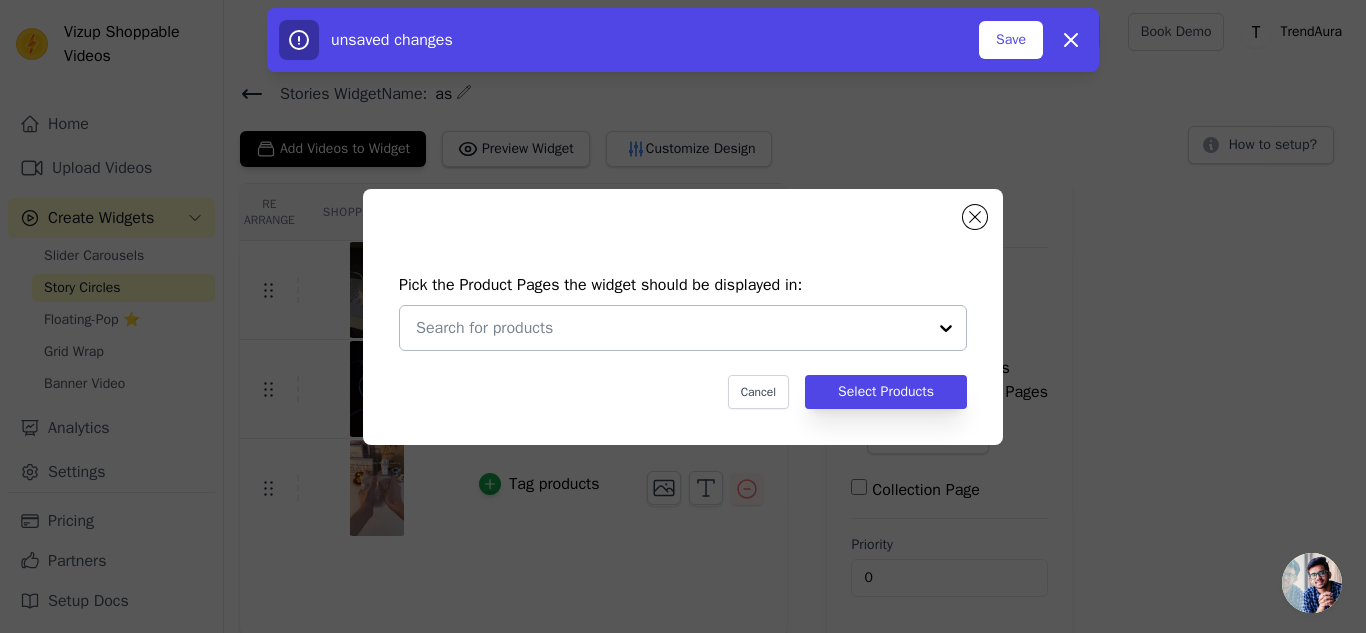 click at bounding box center [946, 328] 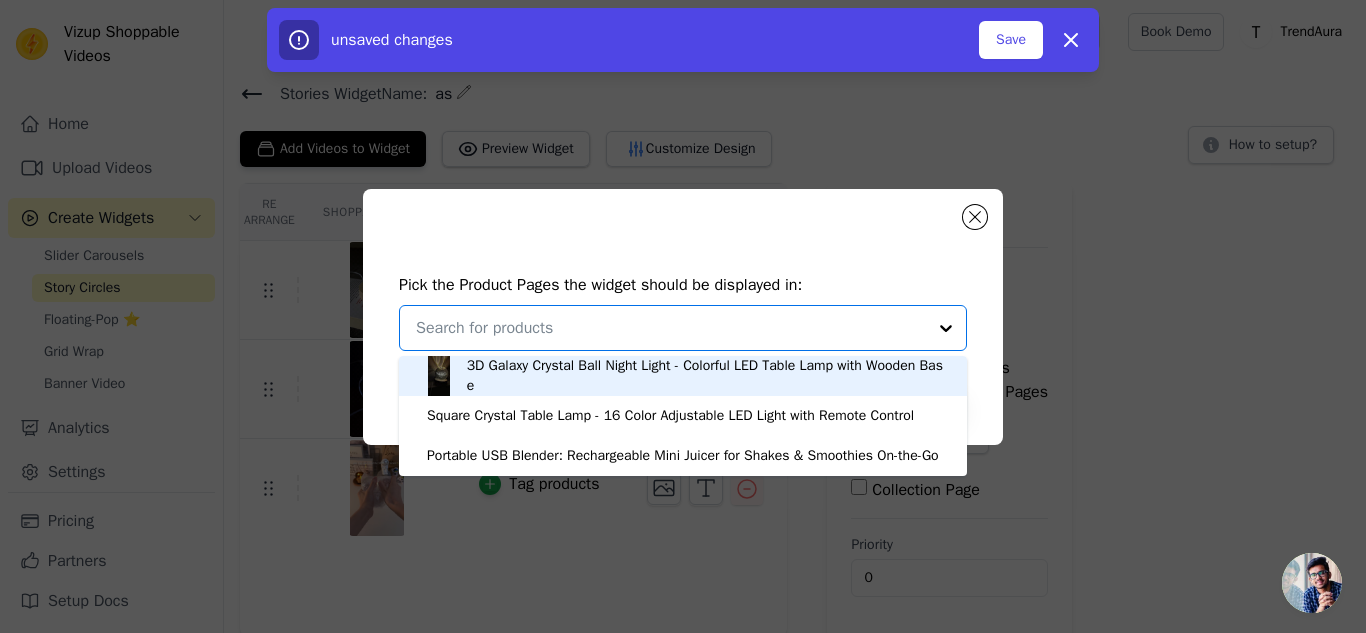 click on "3D Galaxy Crystal Ball Night Light - Colorful LED Table Lamp with Wooden Base" at bounding box center [707, 376] 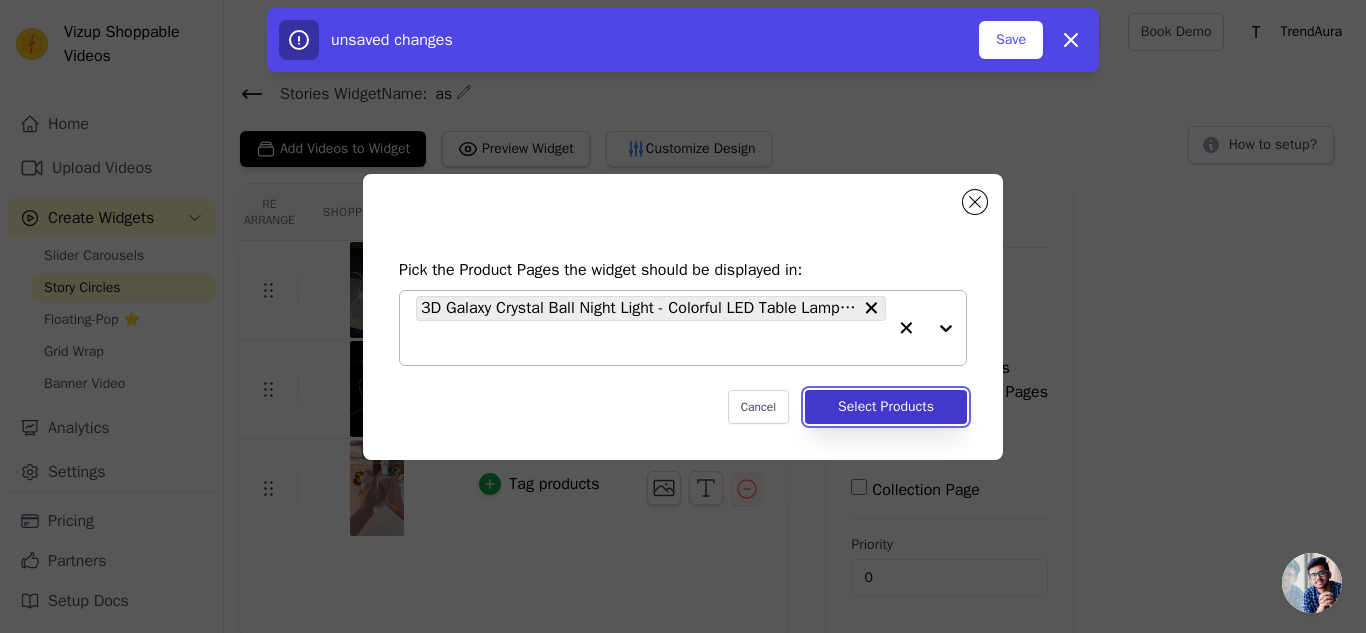 click on "Select Products" at bounding box center (886, 407) 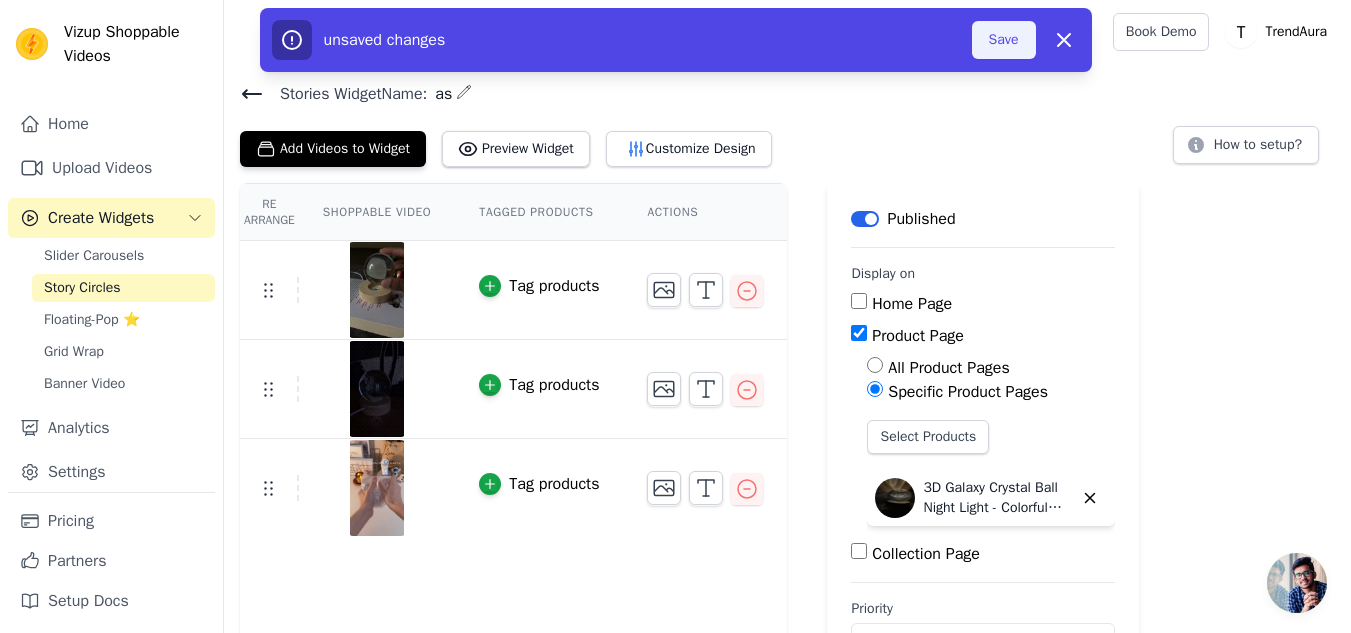click on "Save" at bounding box center [1004, 40] 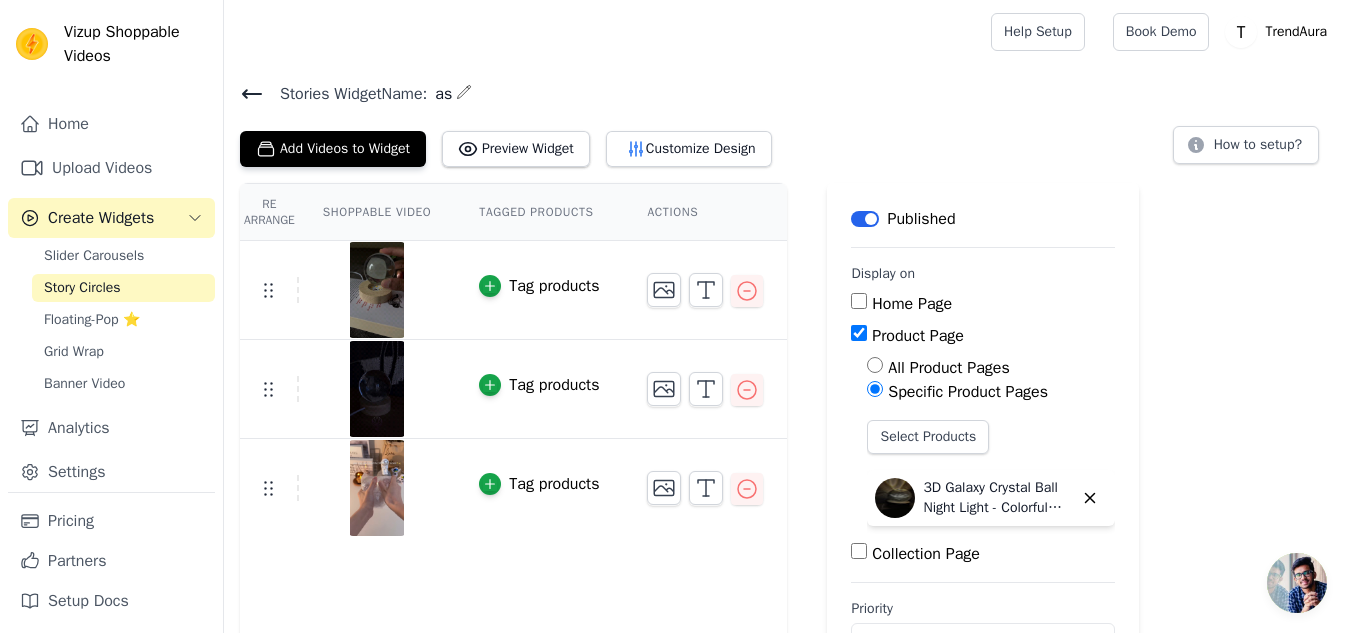 click 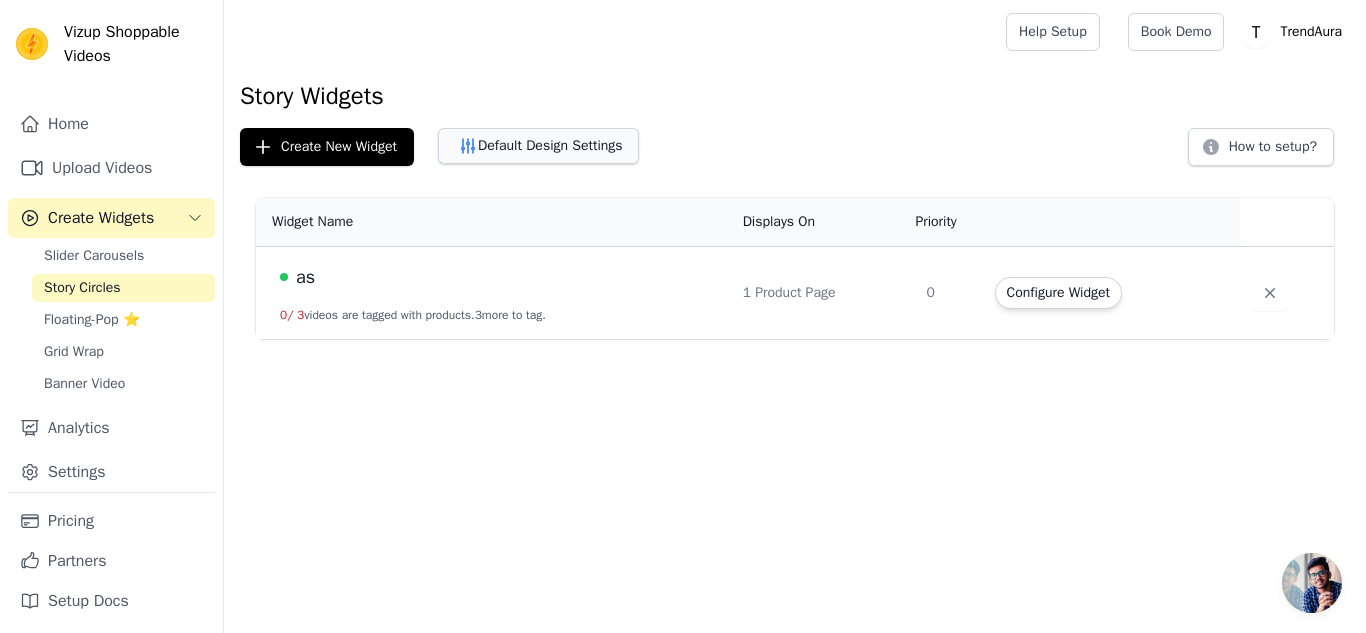 click on "Default Design Settings" at bounding box center [538, 146] 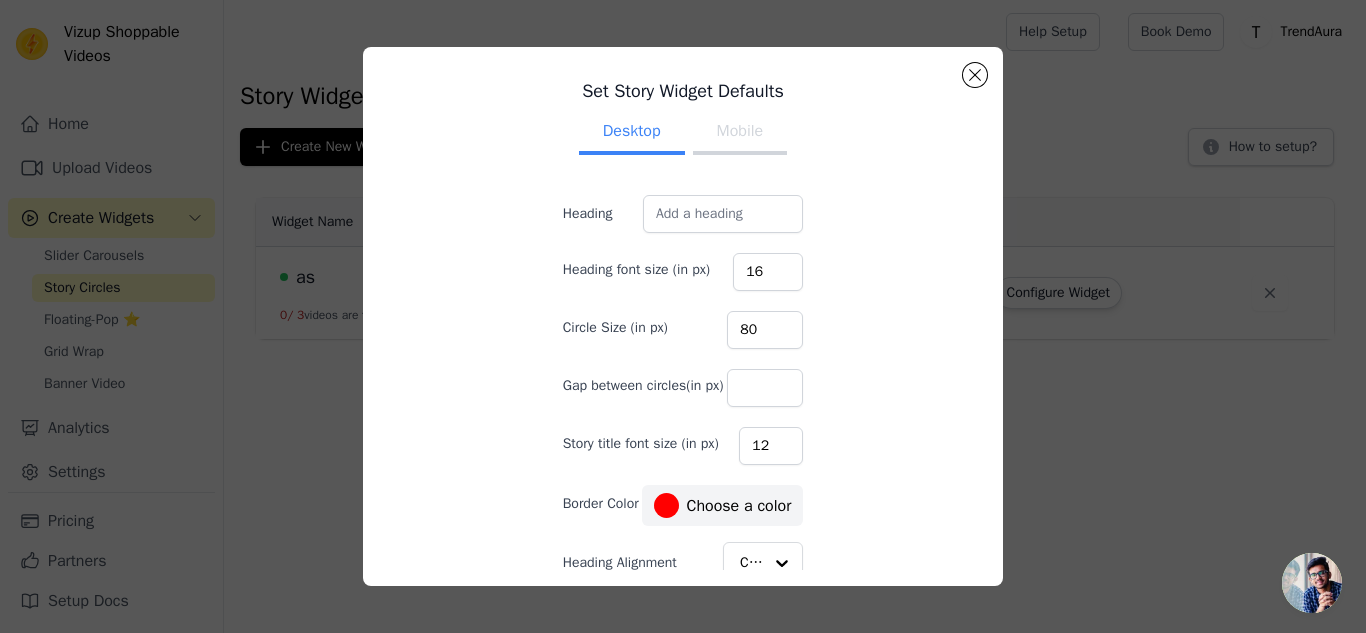 click at bounding box center (666, 505) 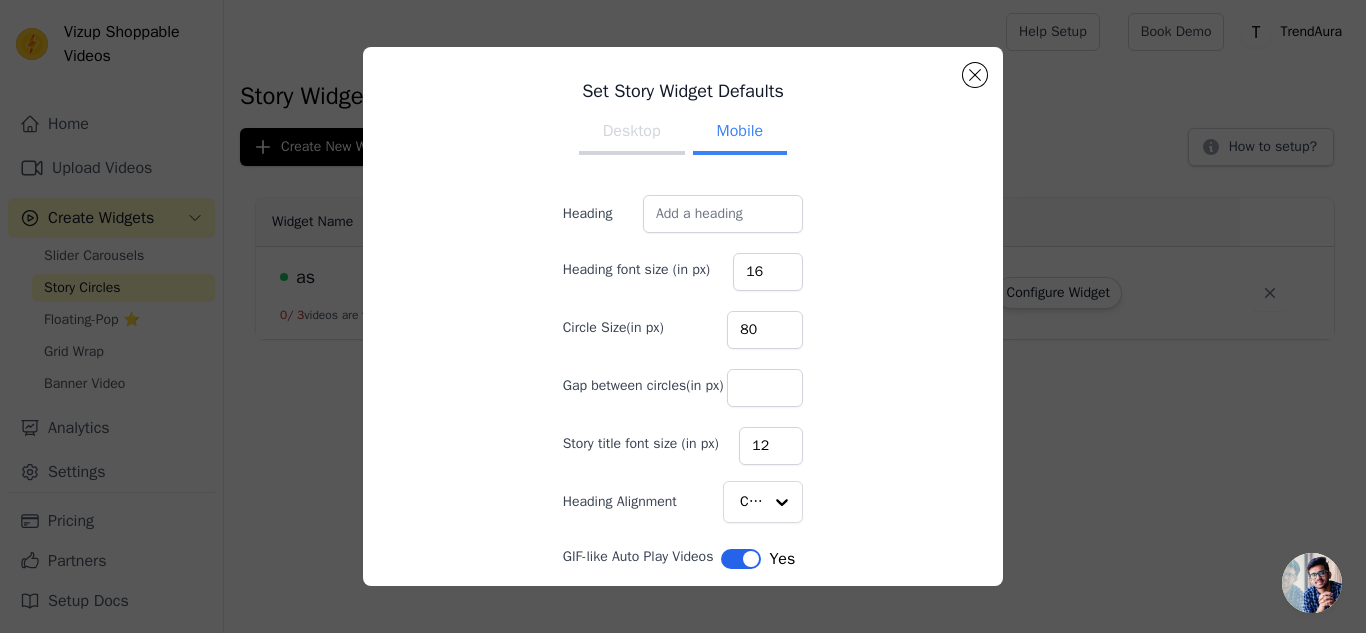 click on "Desktop" at bounding box center (632, 133) 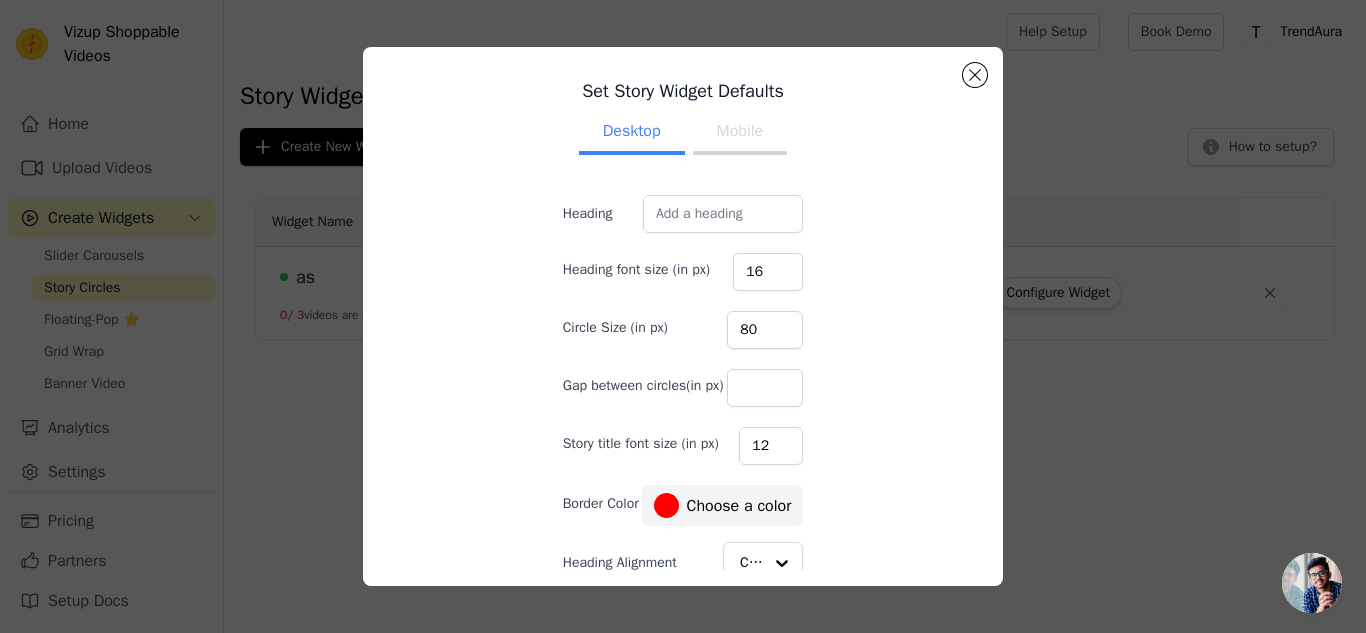 scroll, scrollTop: 140, scrollLeft: 0, axis: vertical 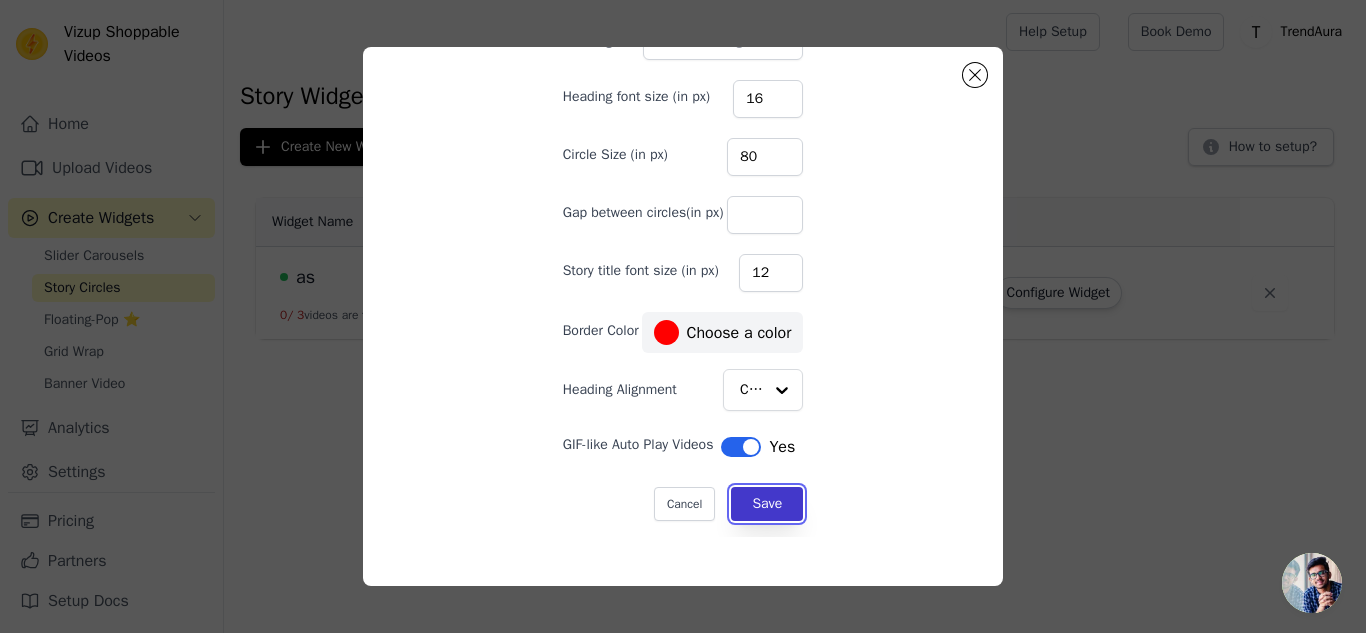 click on "Save" at bounding box center (767, 504) 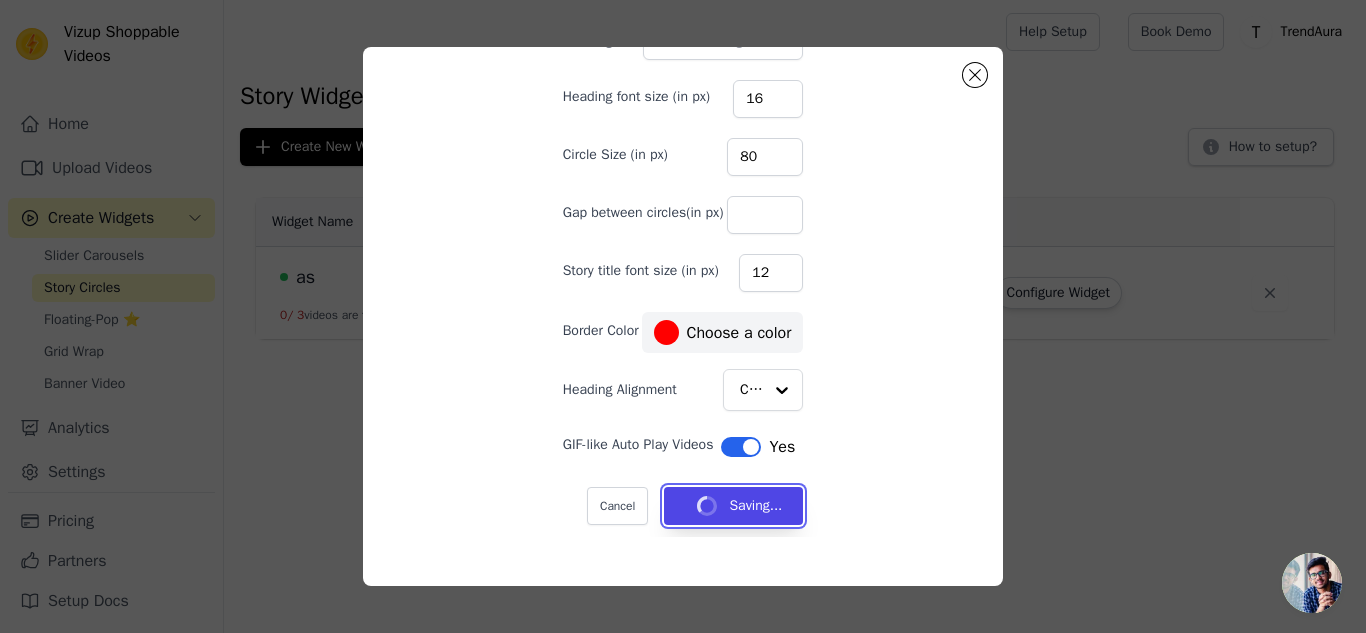type 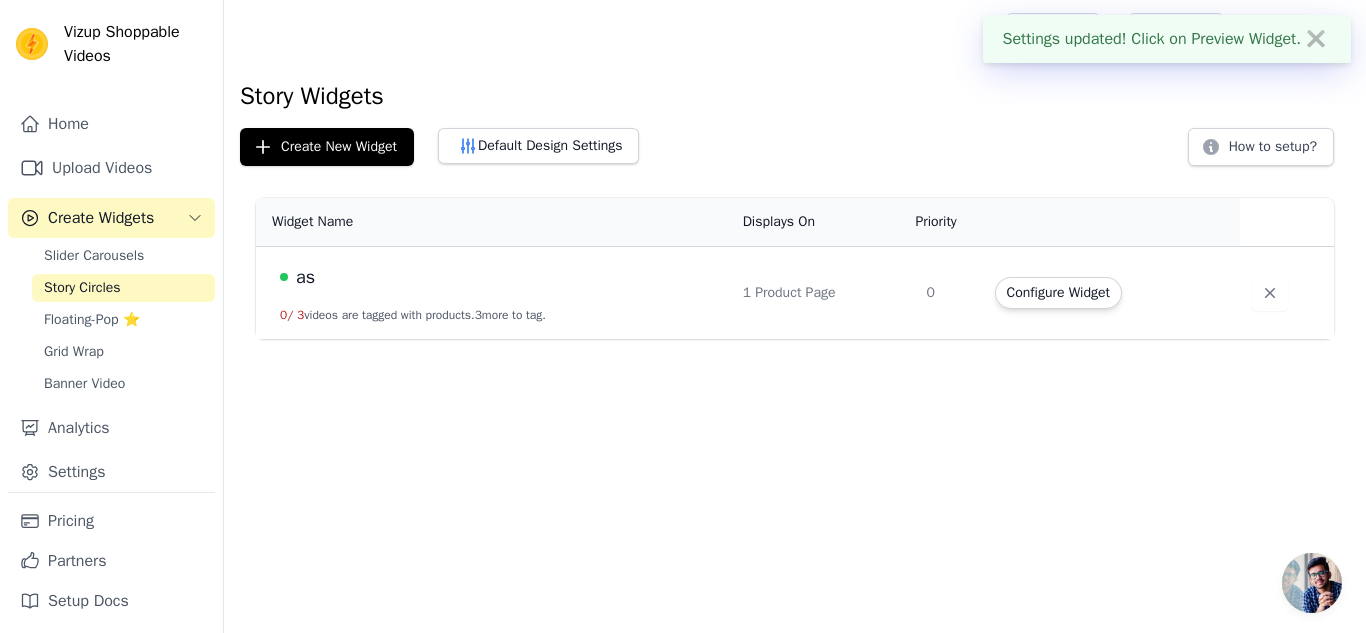 click on "as   0  /   3  videos are tagged with products.
3  more to tag." at bounding box center [493, 293] 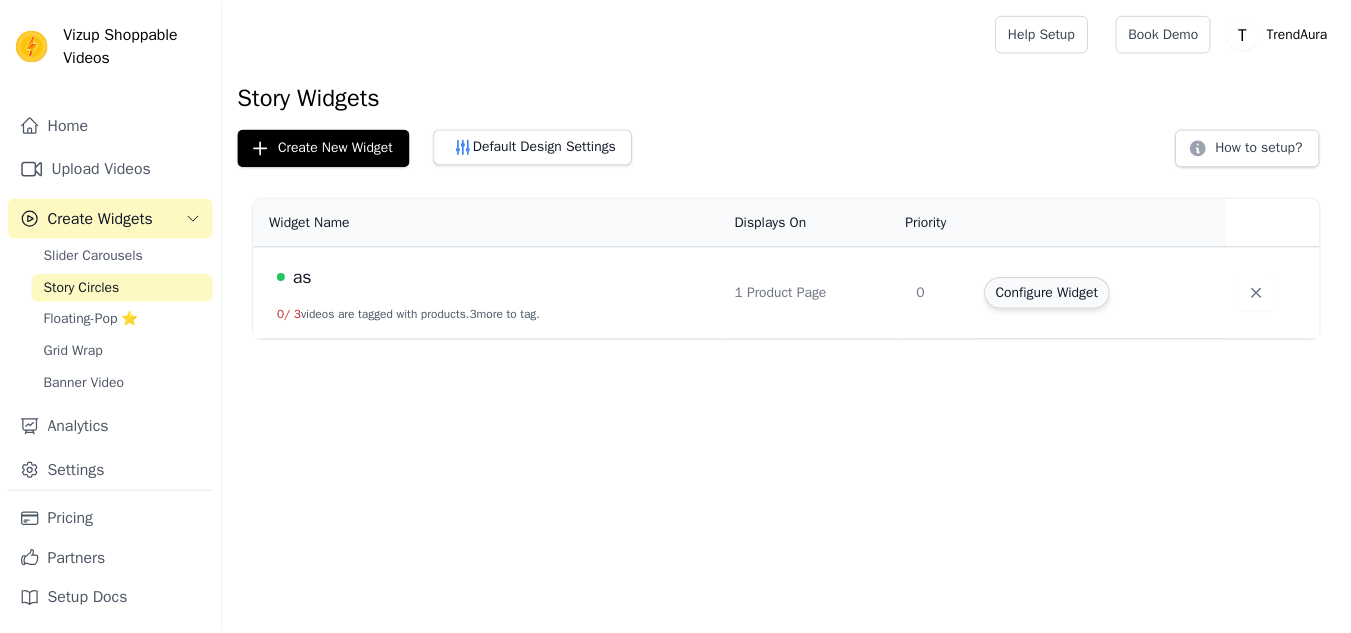 scroll, scrollTop: 0, scrollLeft: 0, axis: both 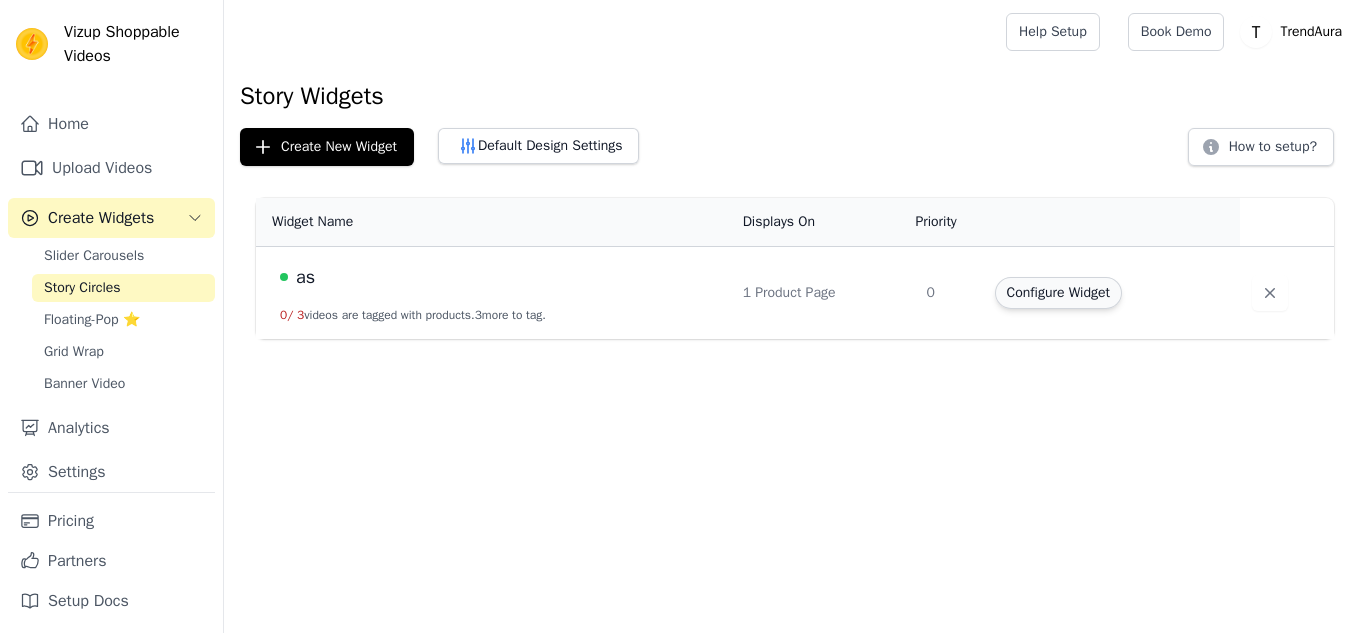 click on "Configure Widget" at bounding box center [1058, 293] 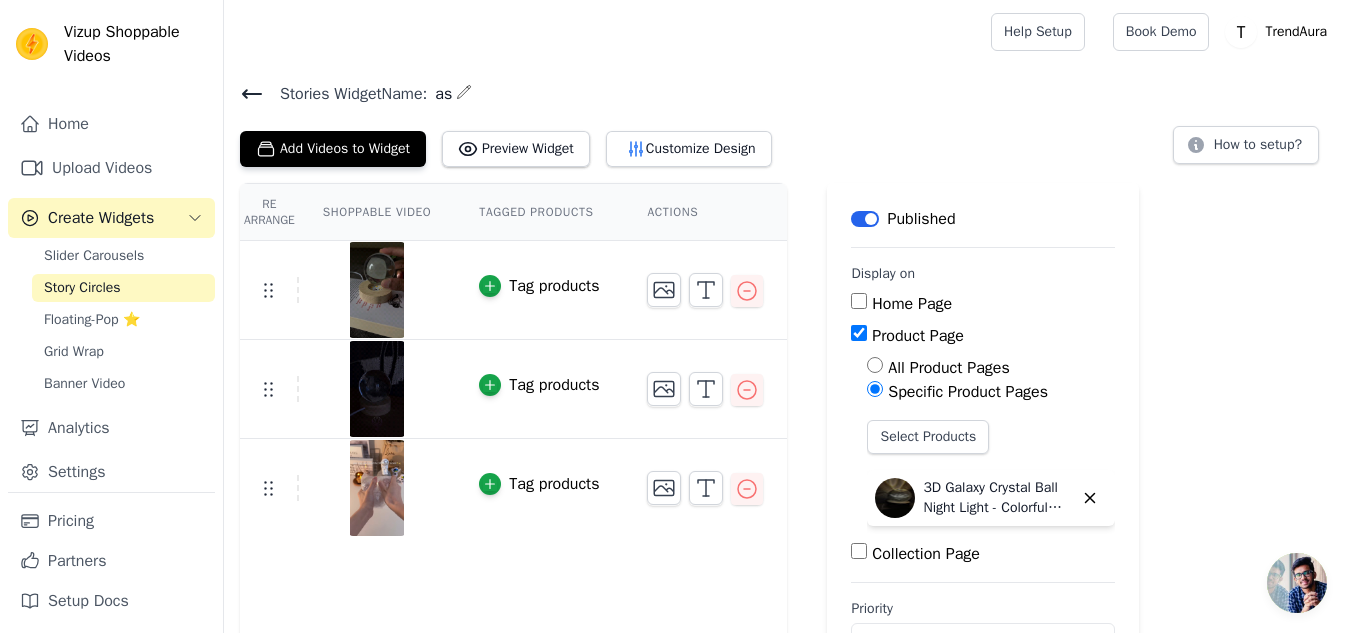 scroll, scrollTop: 67, scrollLeft: 0, axis: vertical 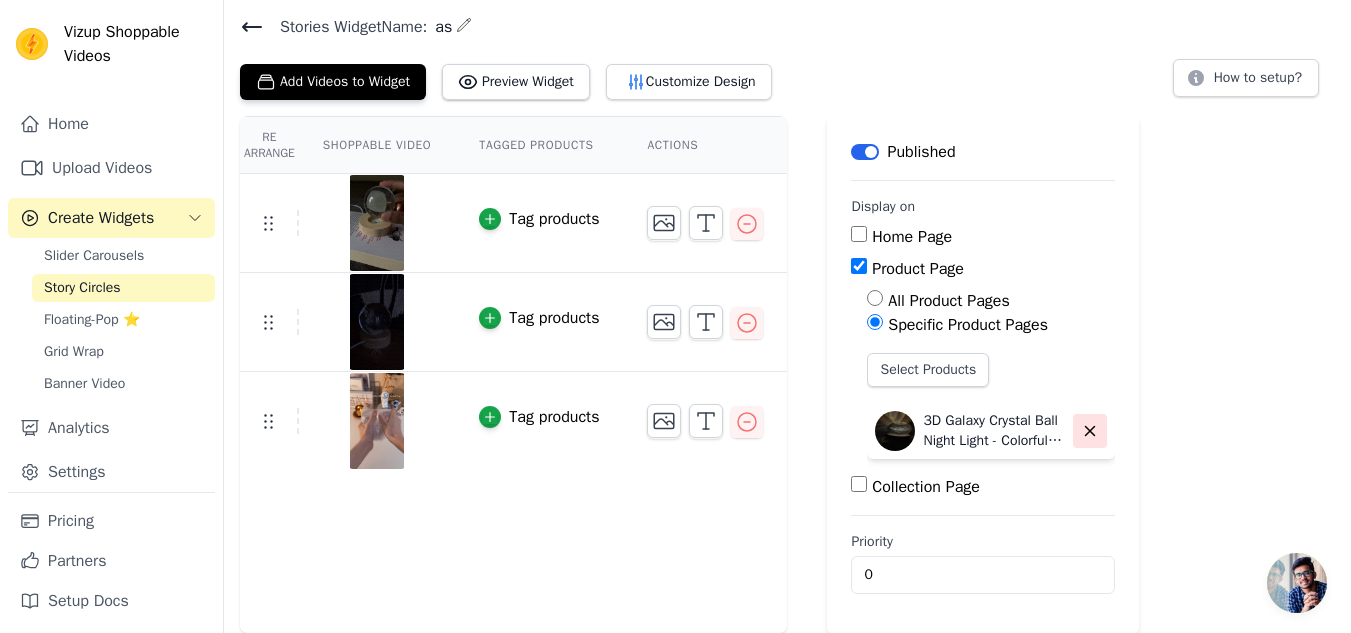 click 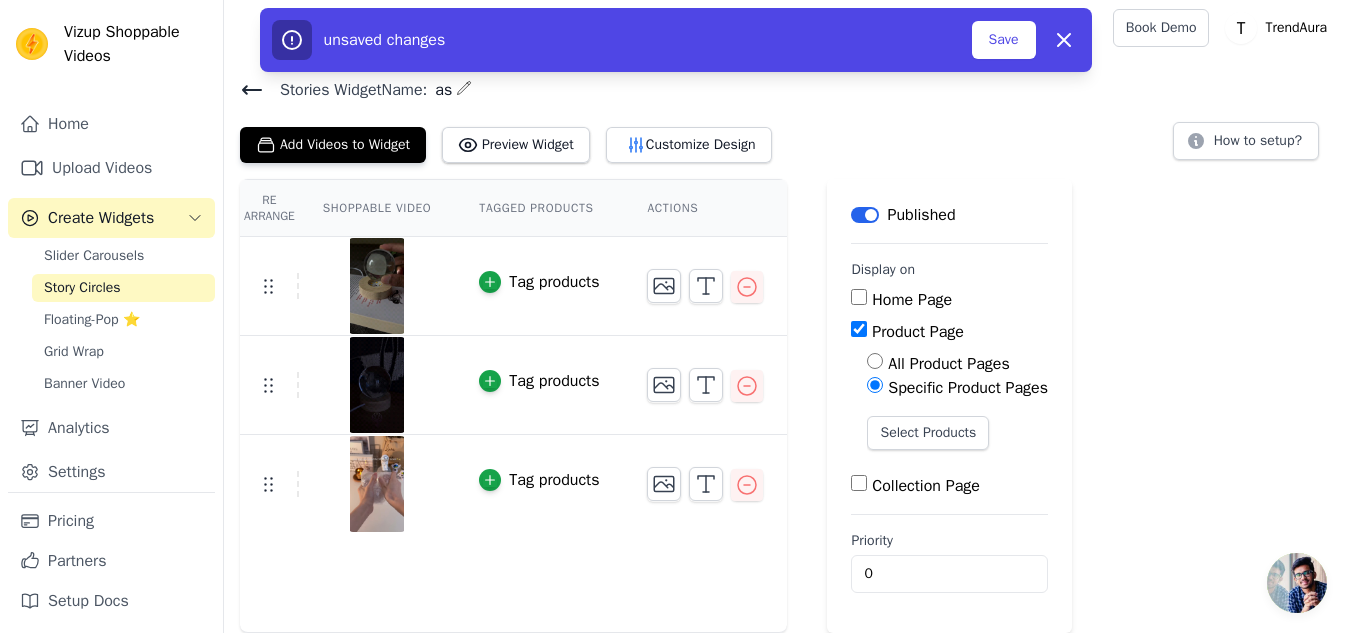 scroll, scrollTop: 3, scrollLeft: 0, axis: vertical 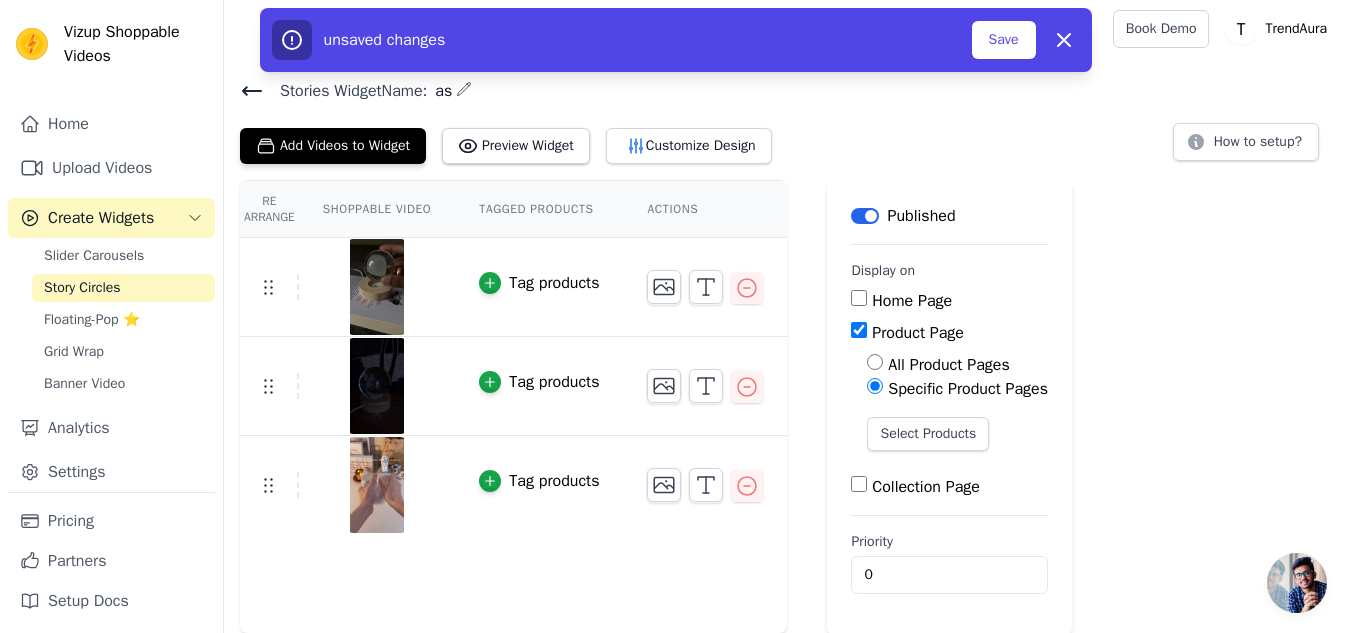 click on "Product Page" at bounding box center (949, 333) 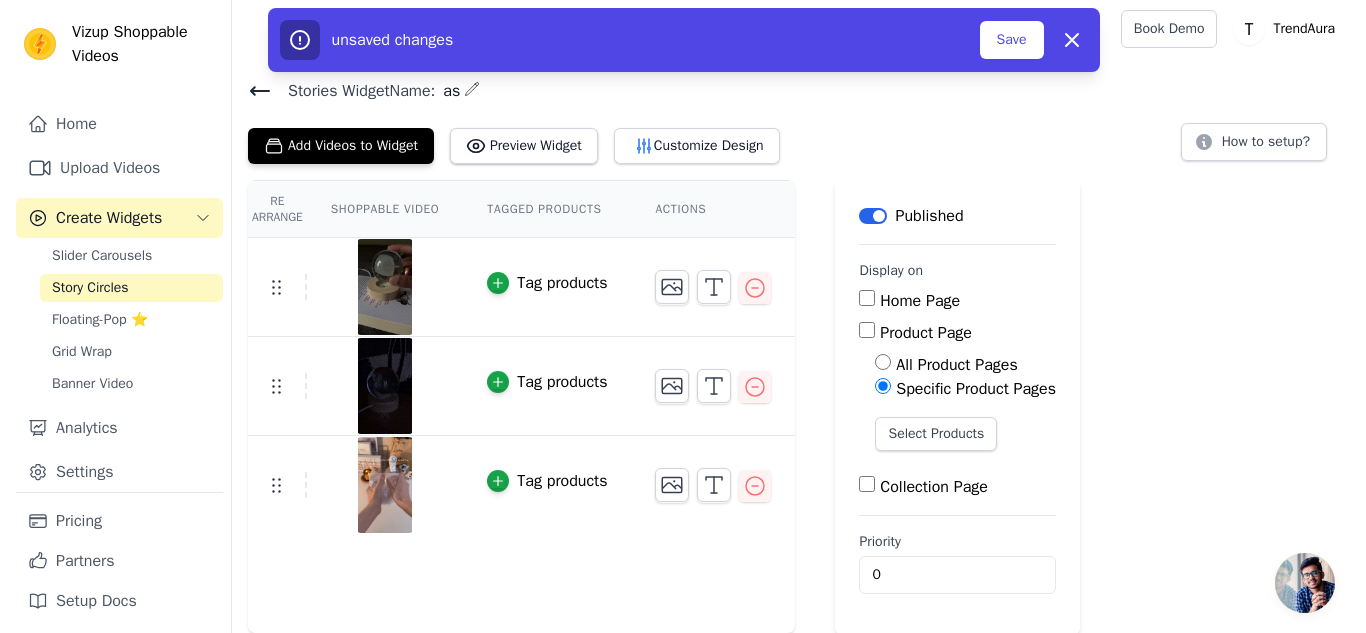 scroll, scrollTop: 0, scrollLeft: 0, axis: both 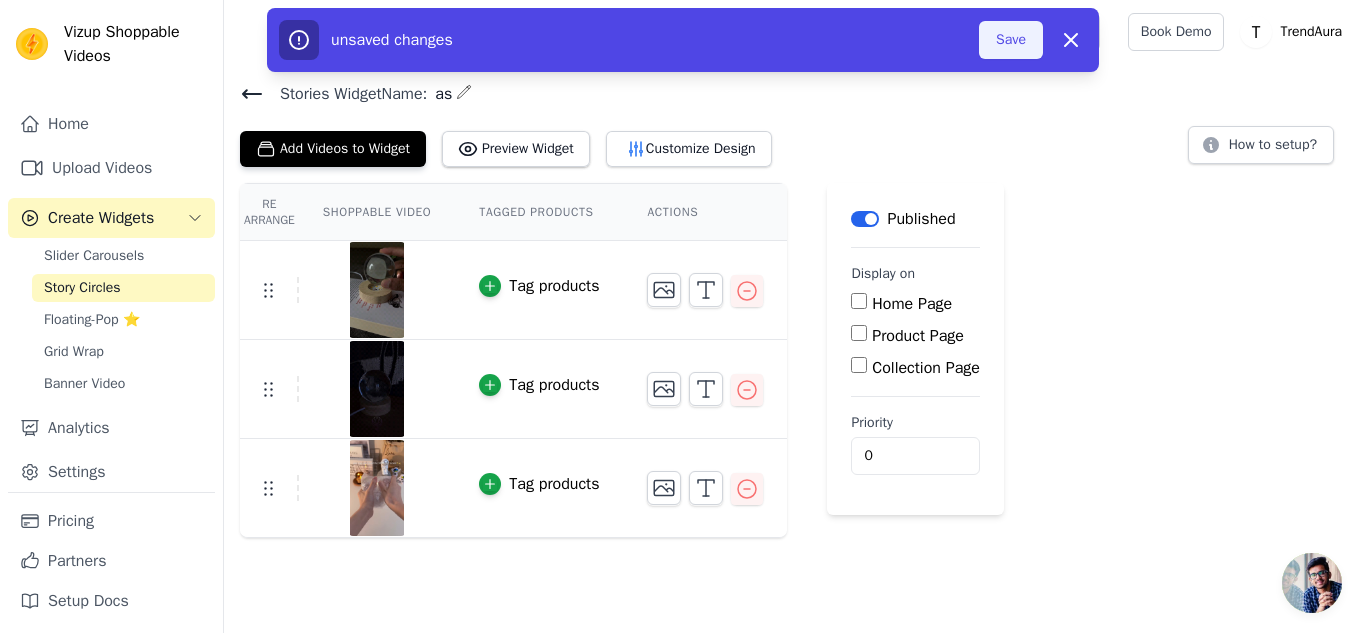 click on "Save" at bounding box center [1011, 40] 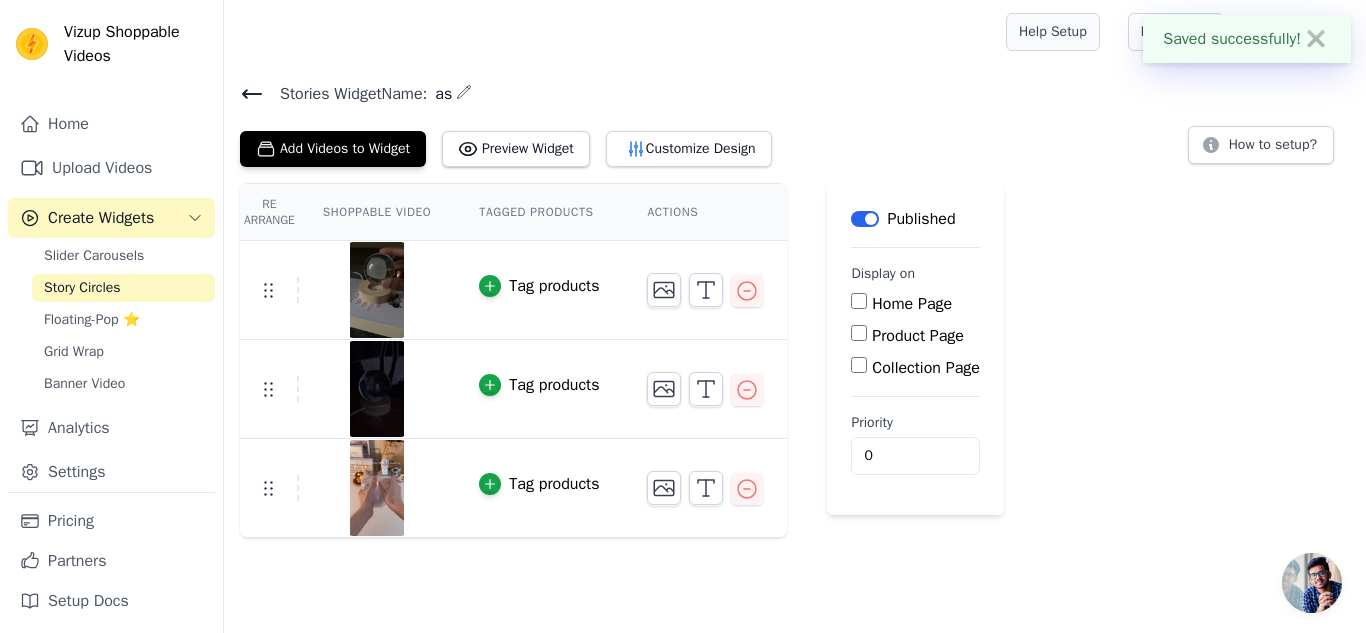 click on "Help Setup" at bounding box center (1053, 32) 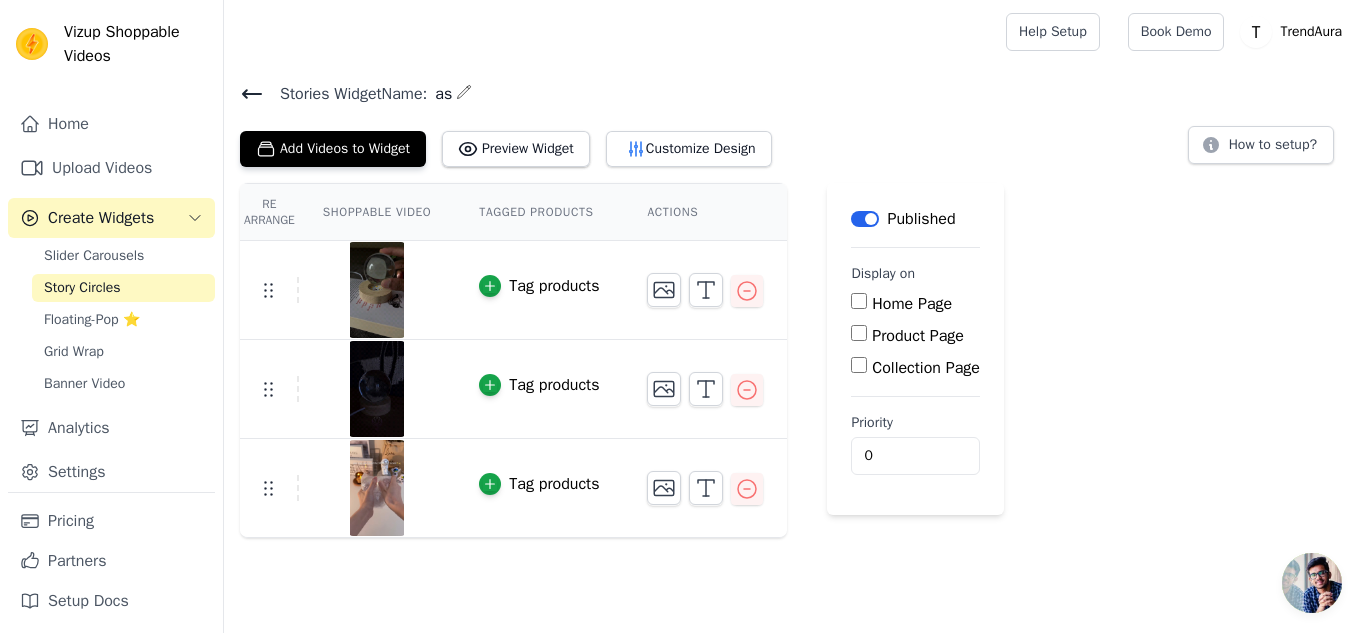 click on "Product Page" at bounding box center (859, 333) 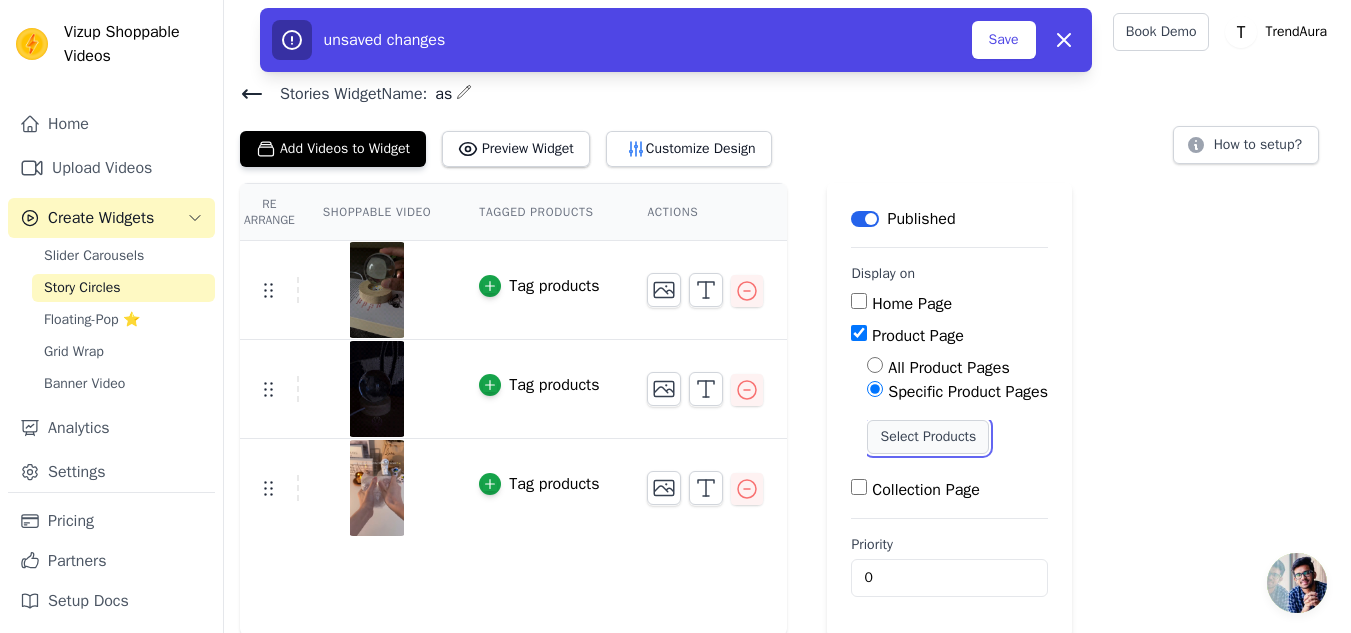 click on "Select Products" at bounding box center [928, 437] 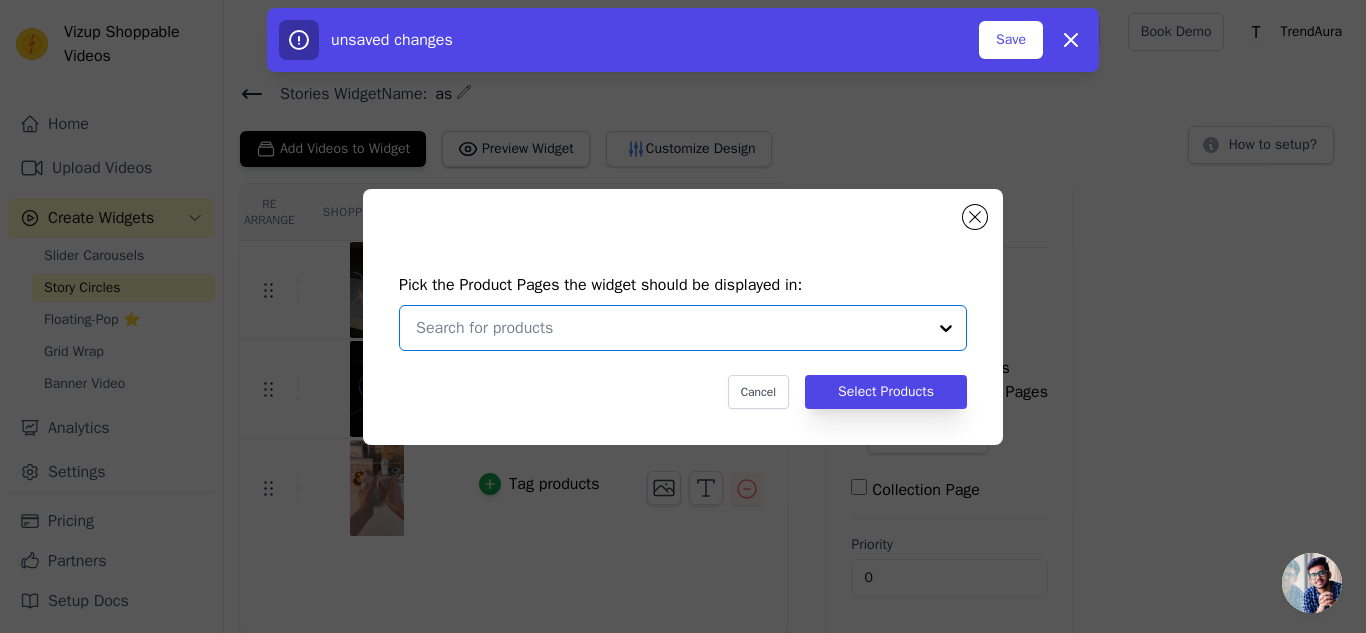click at bounding box center (671, 328) 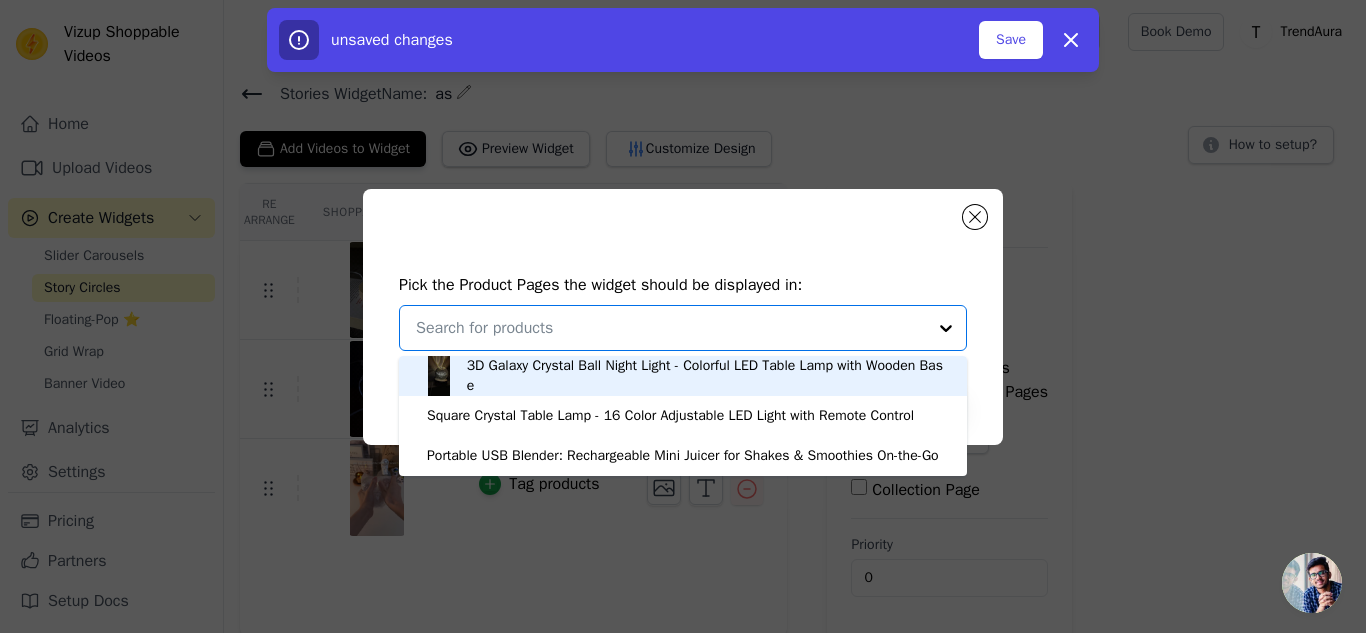 click on "3D Galaxy Crystal Ball Night Light - Colorful LED Table Lamp with Wooden Base" at bounding box center (707, 376) 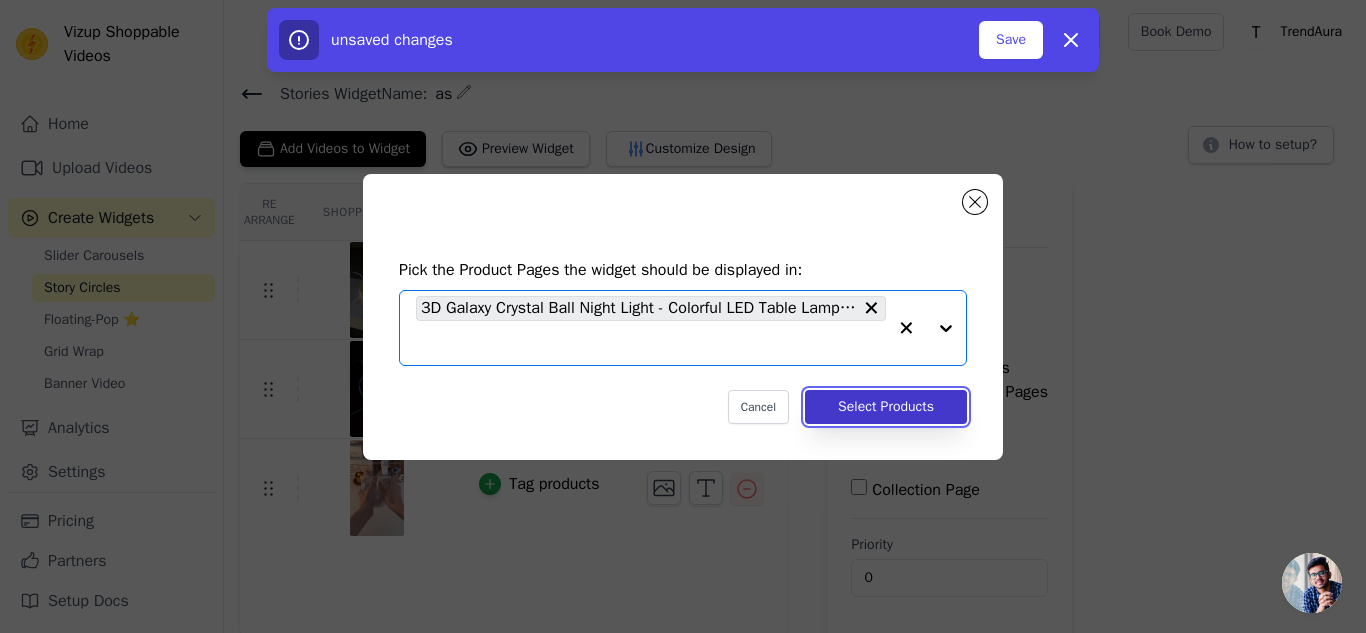 click on "Select Products" at bounding box center [886, 407] 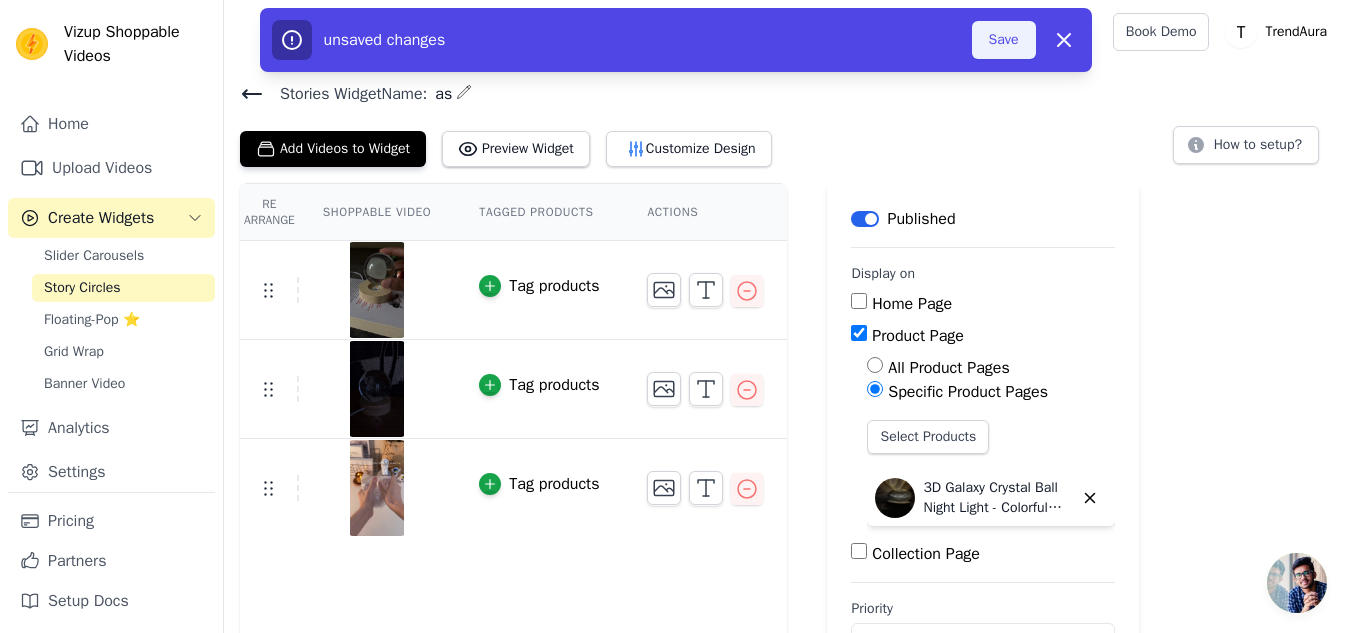 click on "Save" at bounding box center [1004, 40] 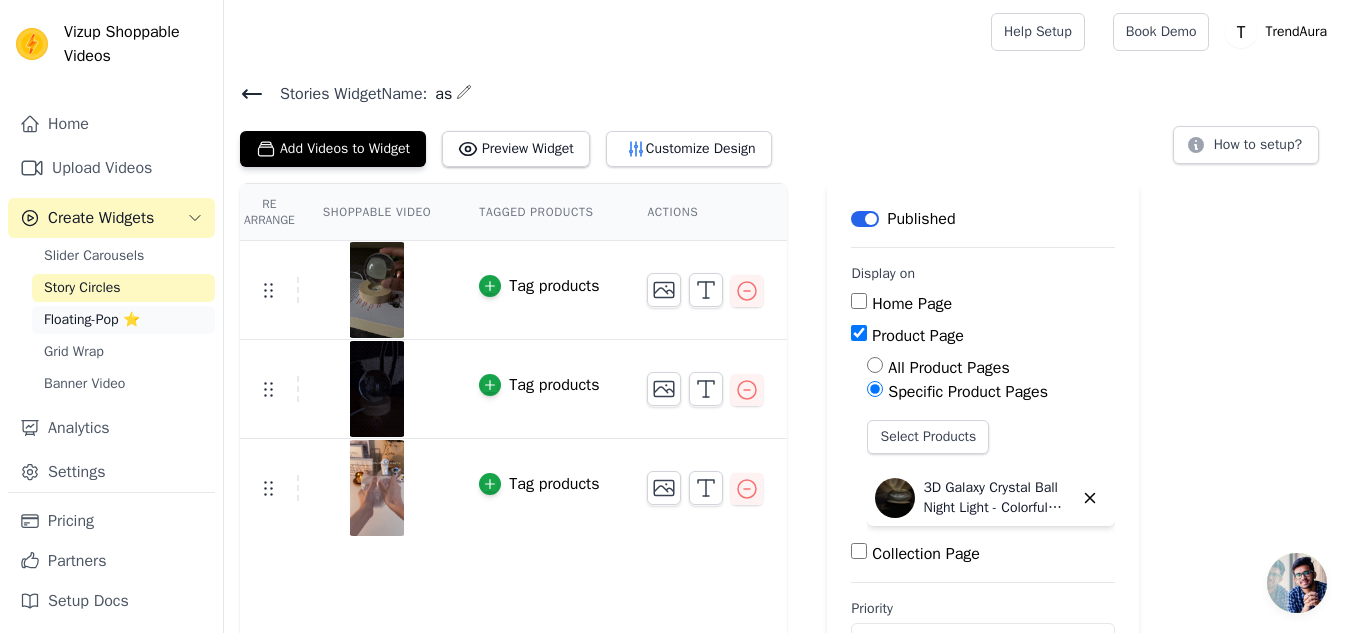 click on "Floating-Pop ⭐" at bounding box center (123, 320) 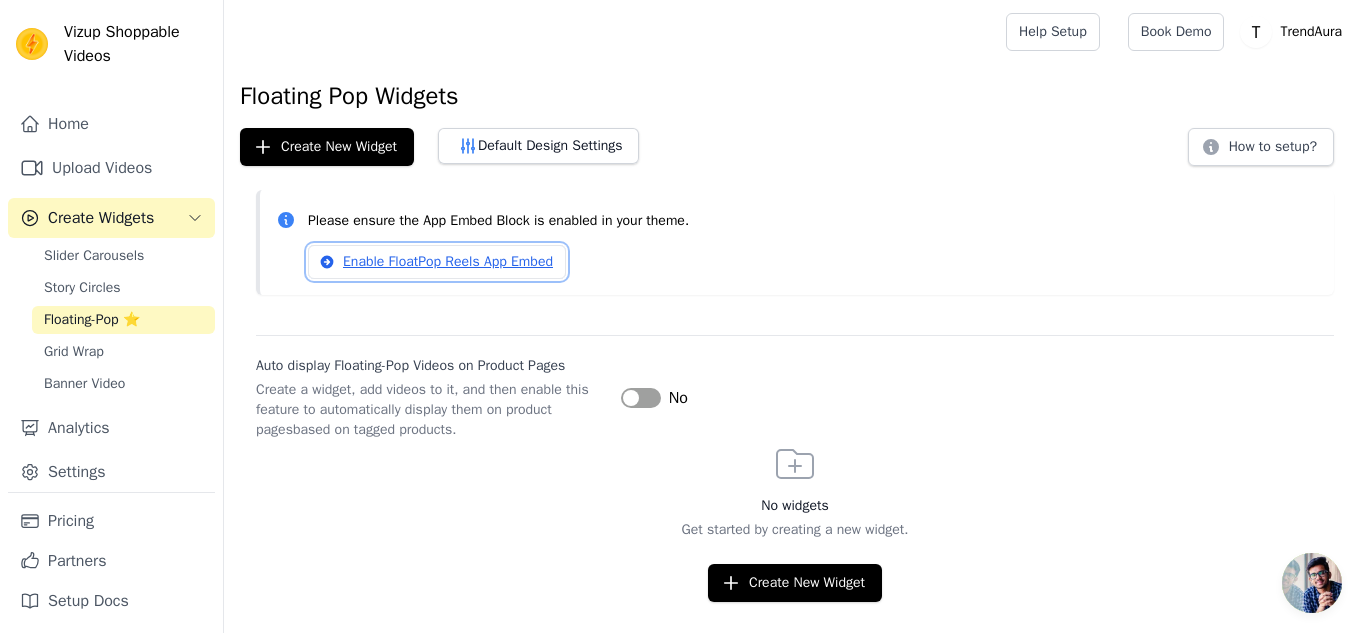 click on "Enable FloatPop Reels App Embed" at bounding box center (437, 262) 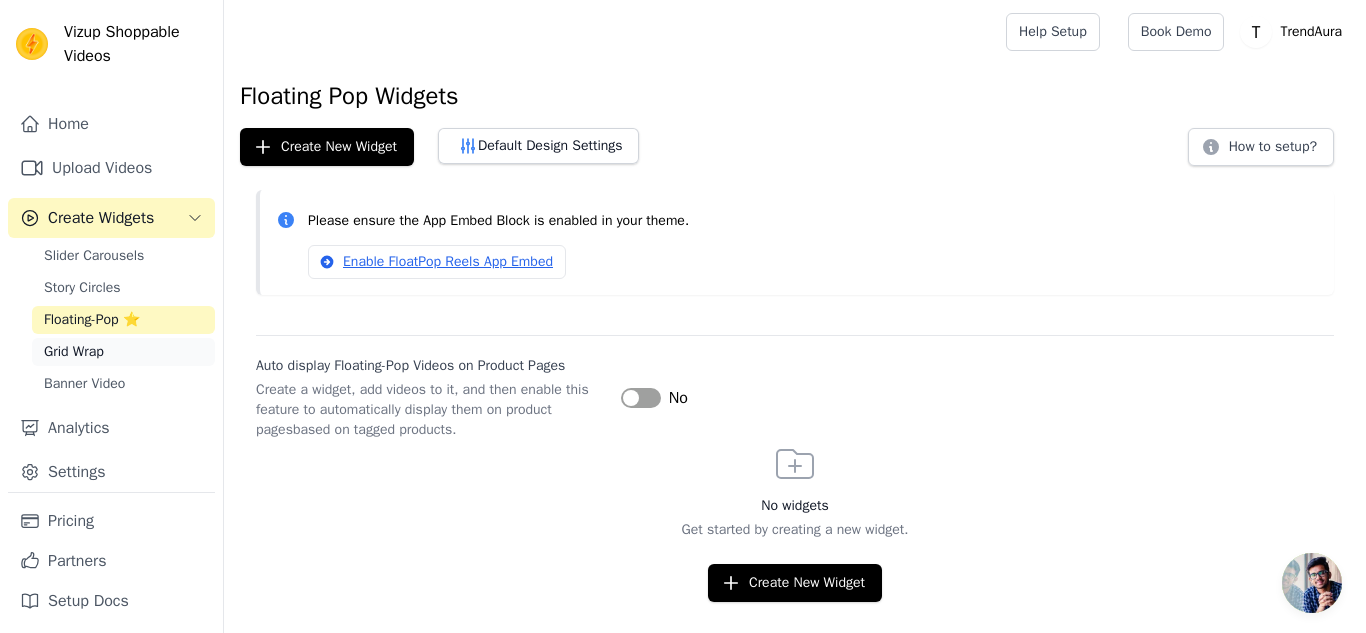 click on "Grid Wrap" at bounding box center [123, 352] 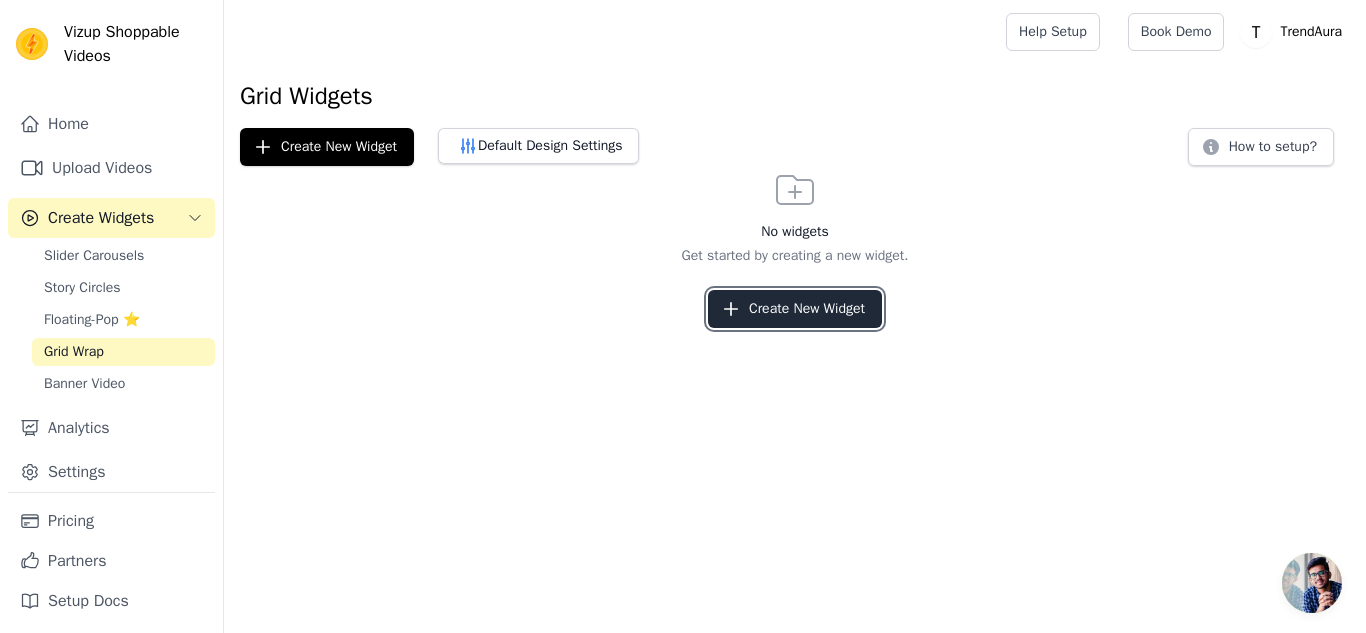 click on "Create New Widget" at bounding box center [795, 309] 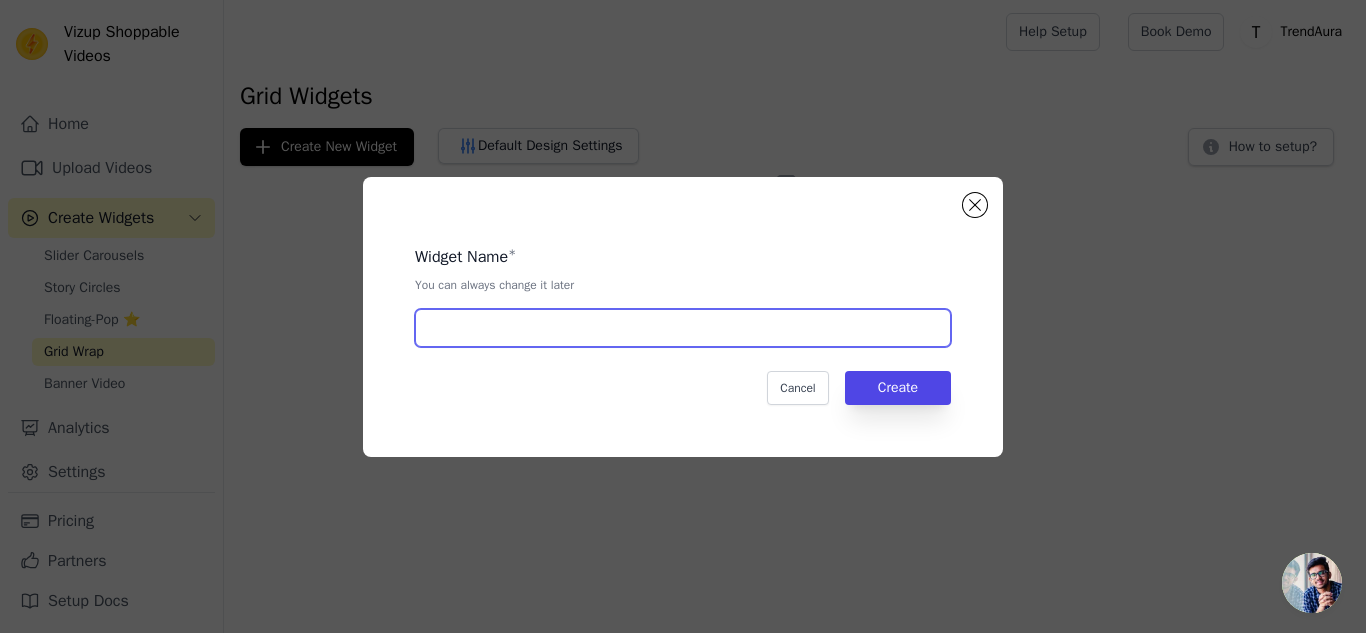 click at bounding box center (683, 328) 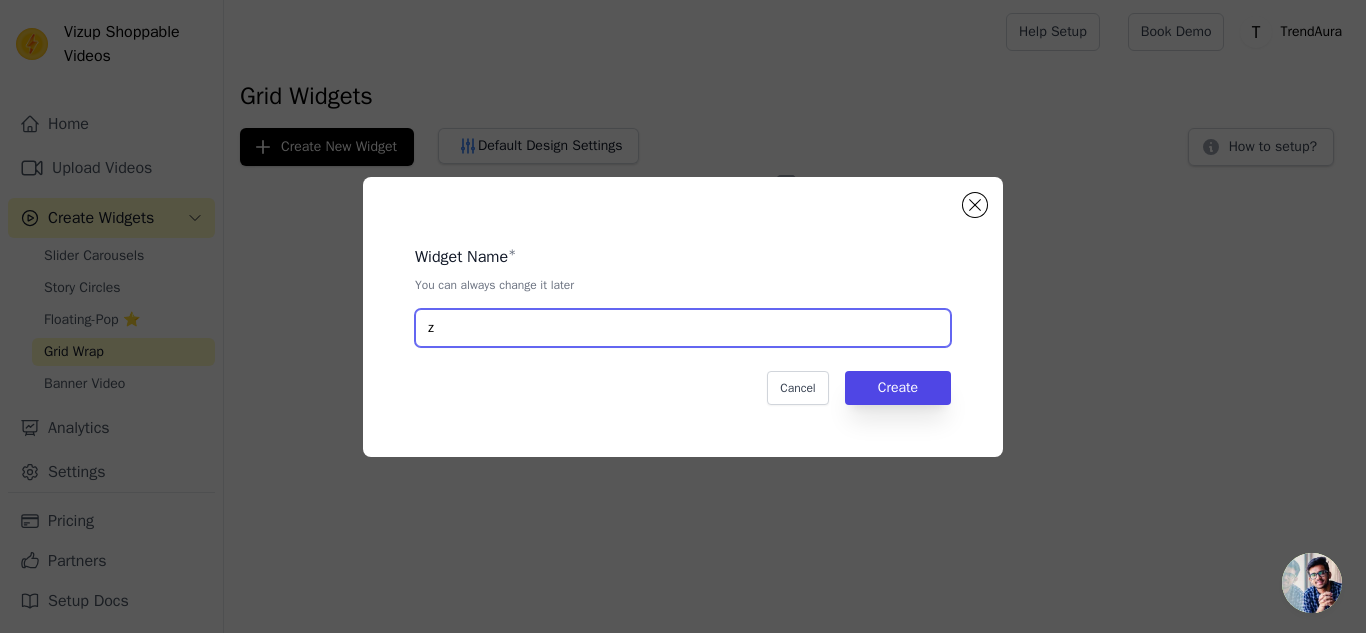 type on "z" 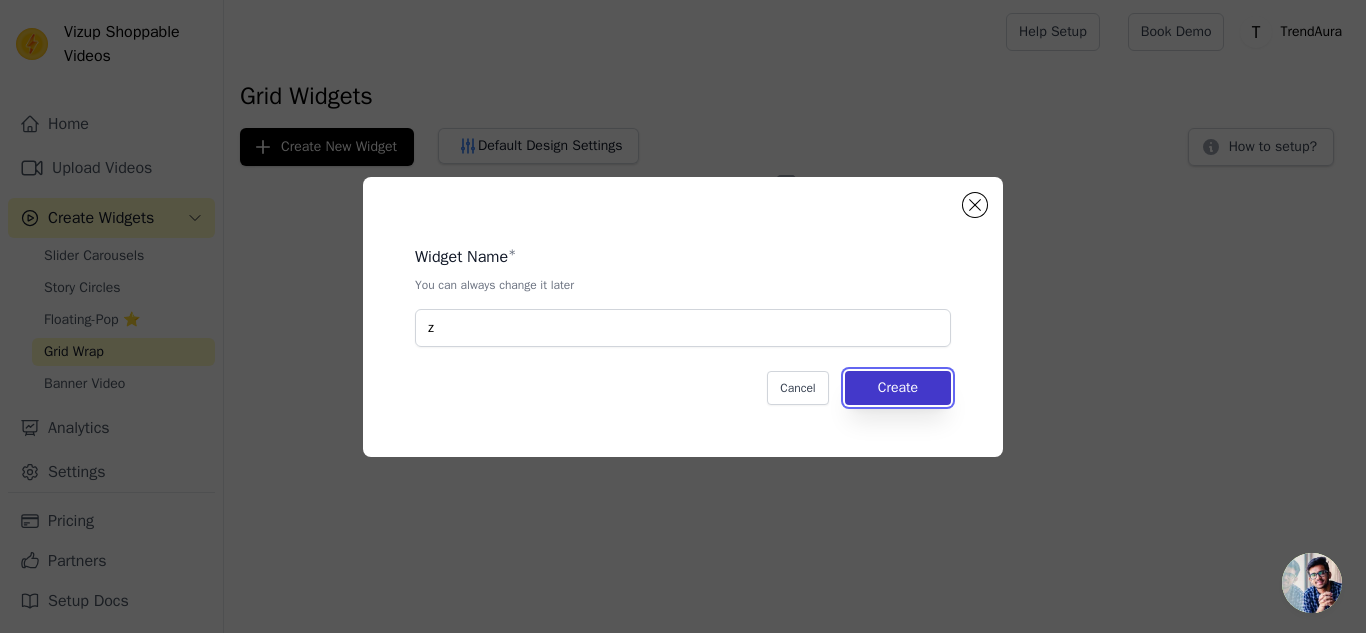click on "Create" at bounding box center (898, 388) 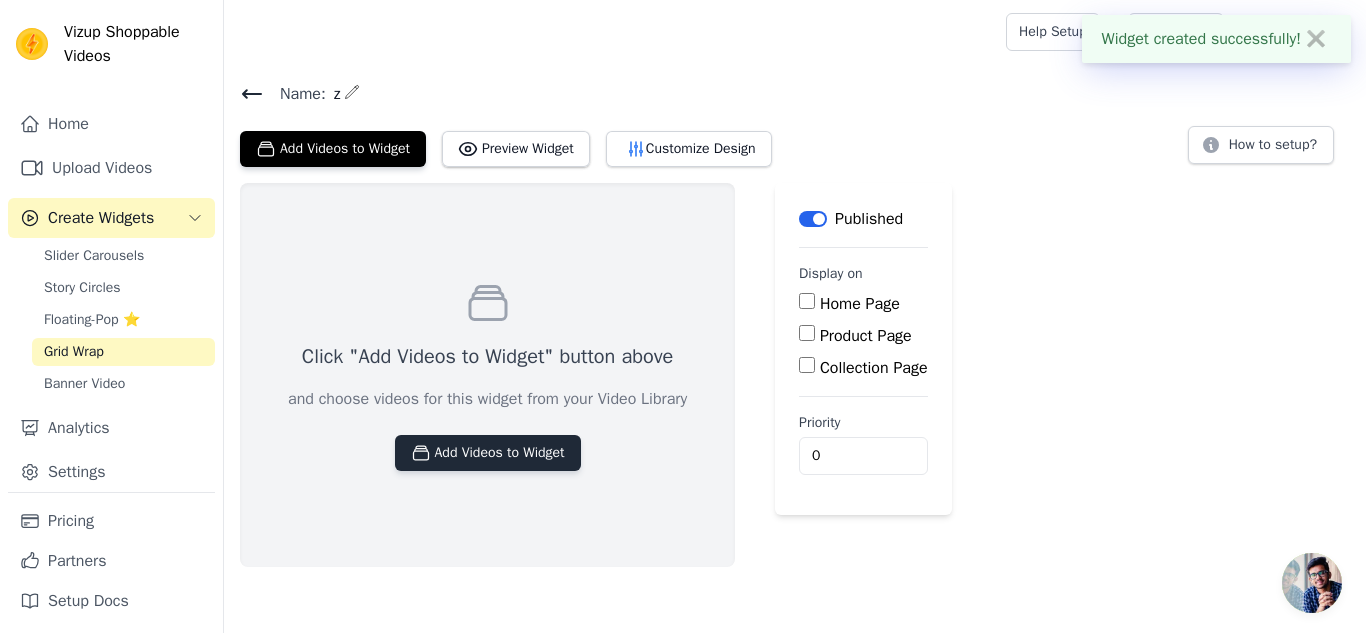 click on "Add Videos to Widget" at bounding box center [488, 453] 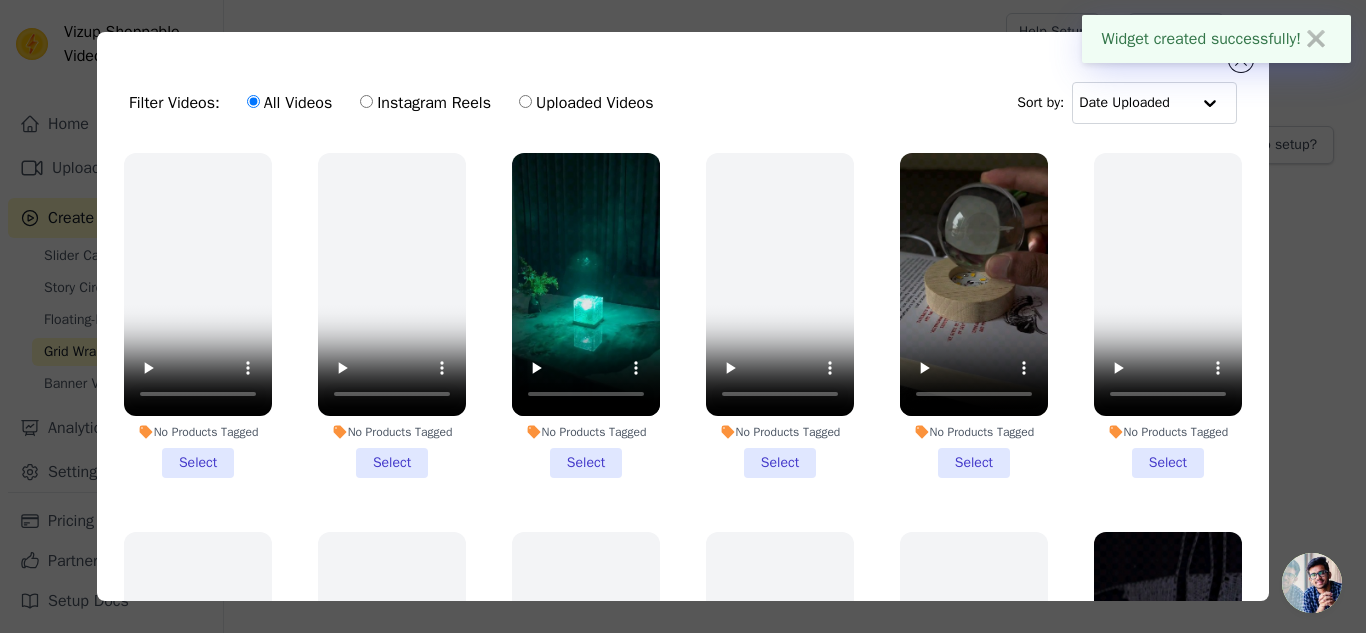 click on "No Products Tagged     Select" at bounding box center [586, 315] 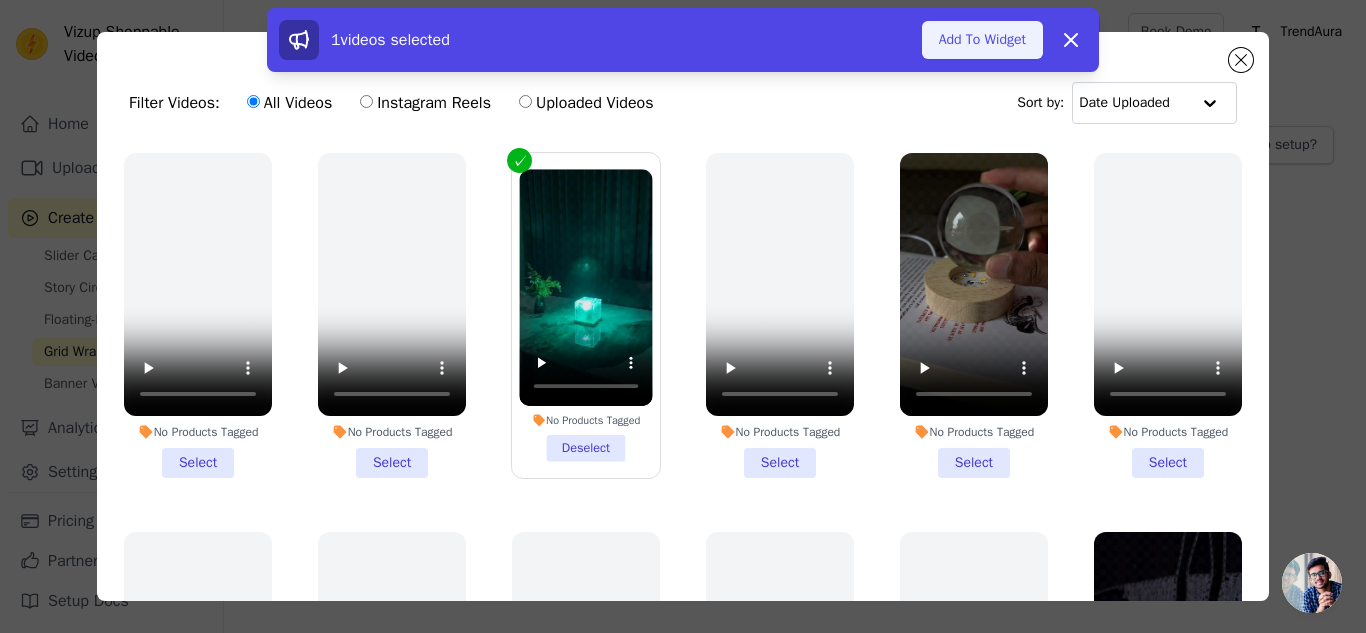 click on "Add To Widget" at bounding box center (982, 40) 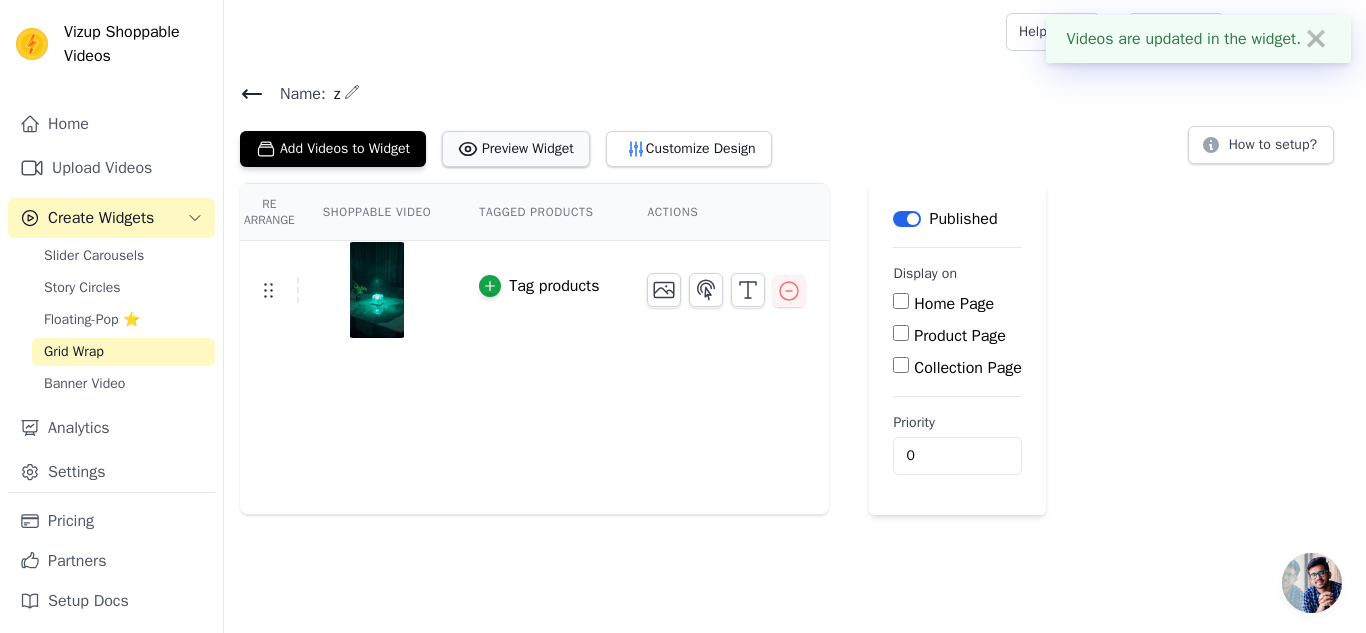click on "Preview Widget" at bounding box center (516, 149) 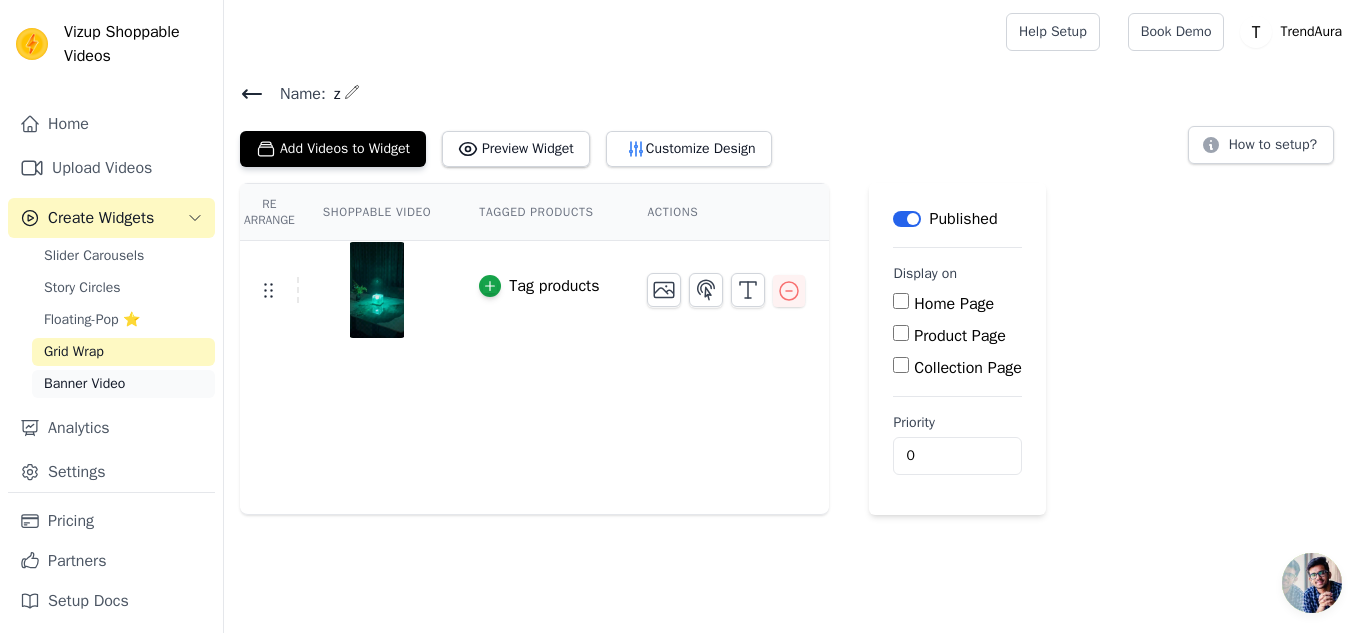 click on "Banner Video" at bounding box center (123, 384) 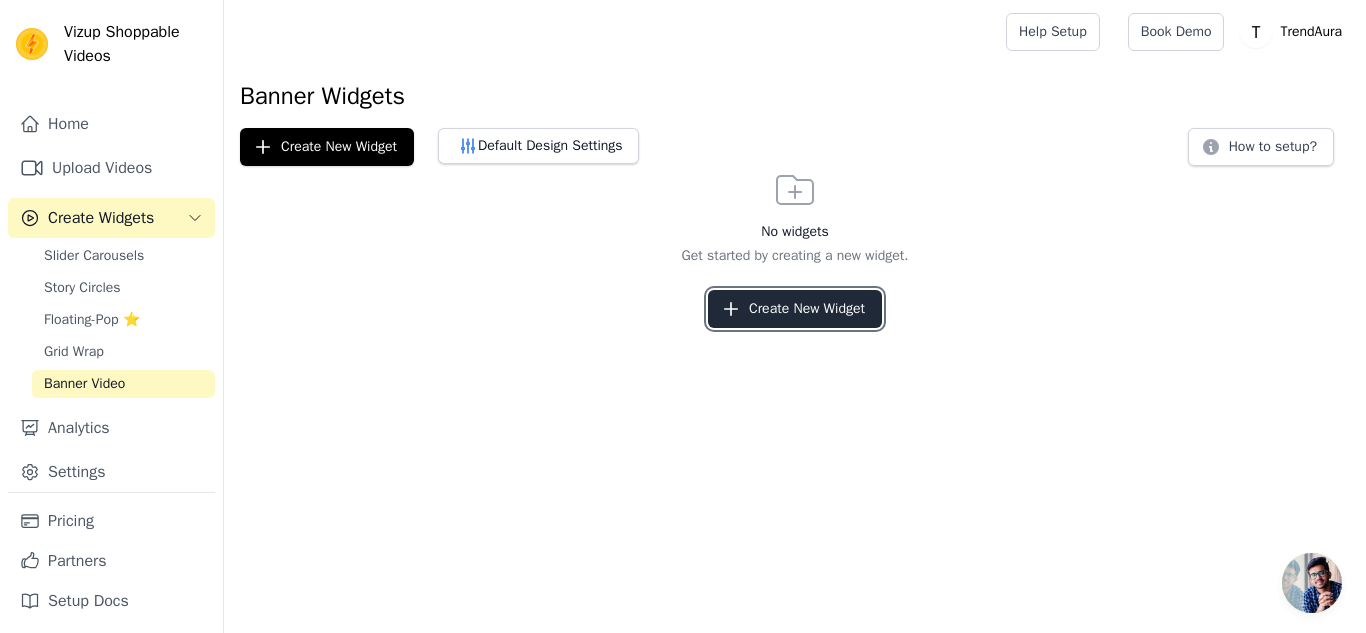 click on "Create New Widget" at bounding box center [795, 309] 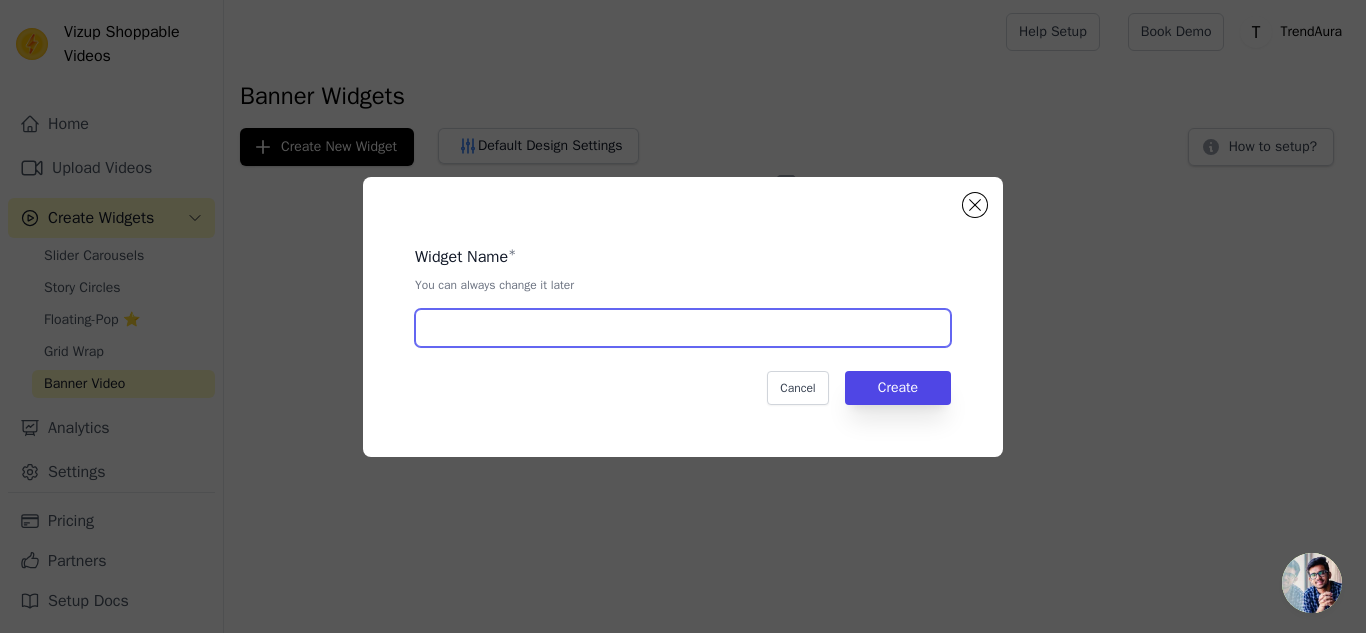 click at bounding box center (683, 328) 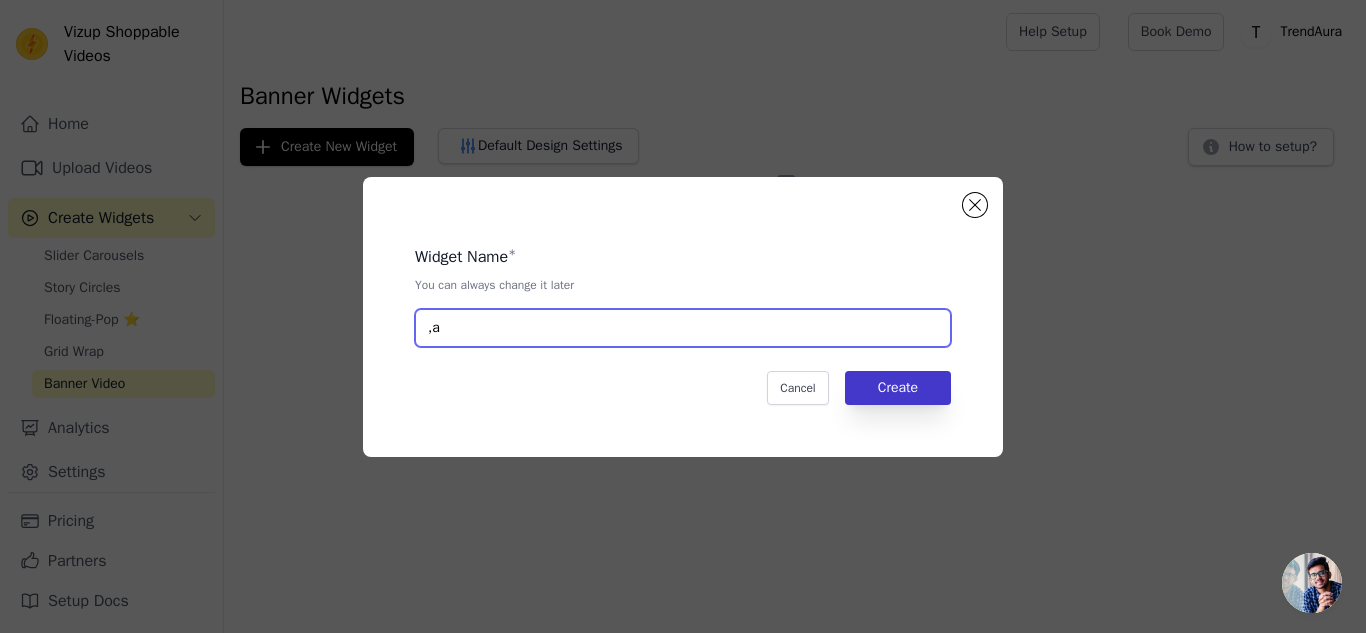 type on ",a" 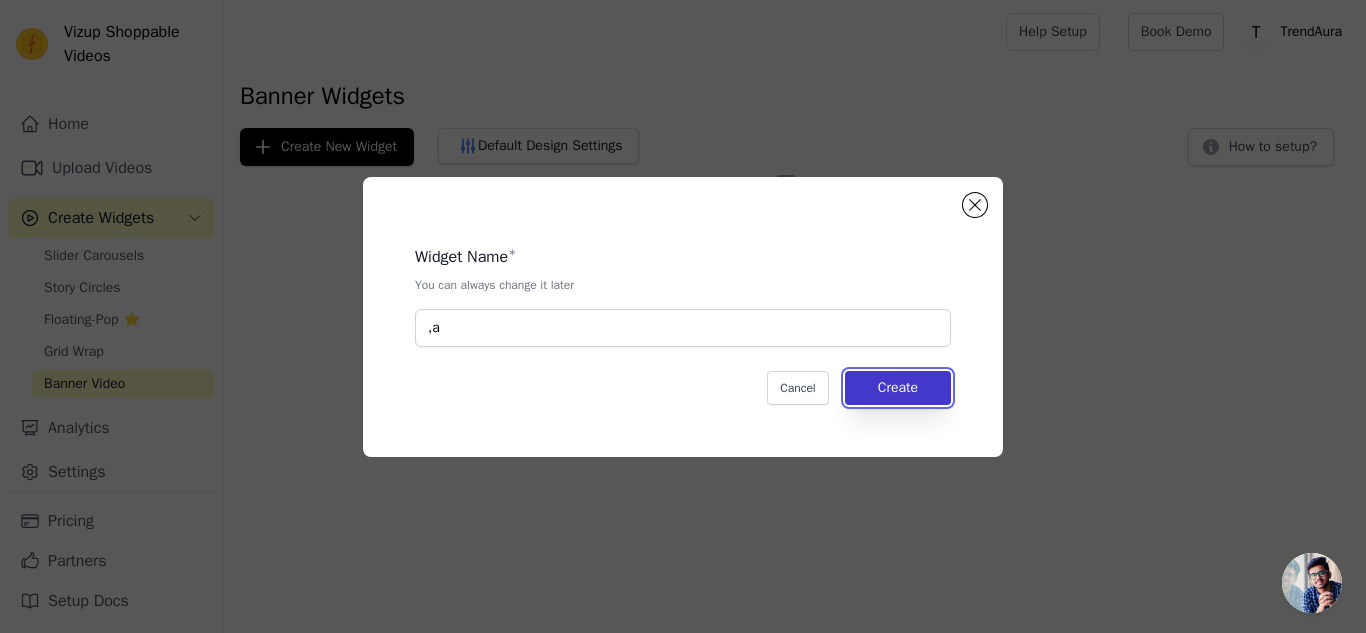 click on "Create" at bounding box center (898, 388) 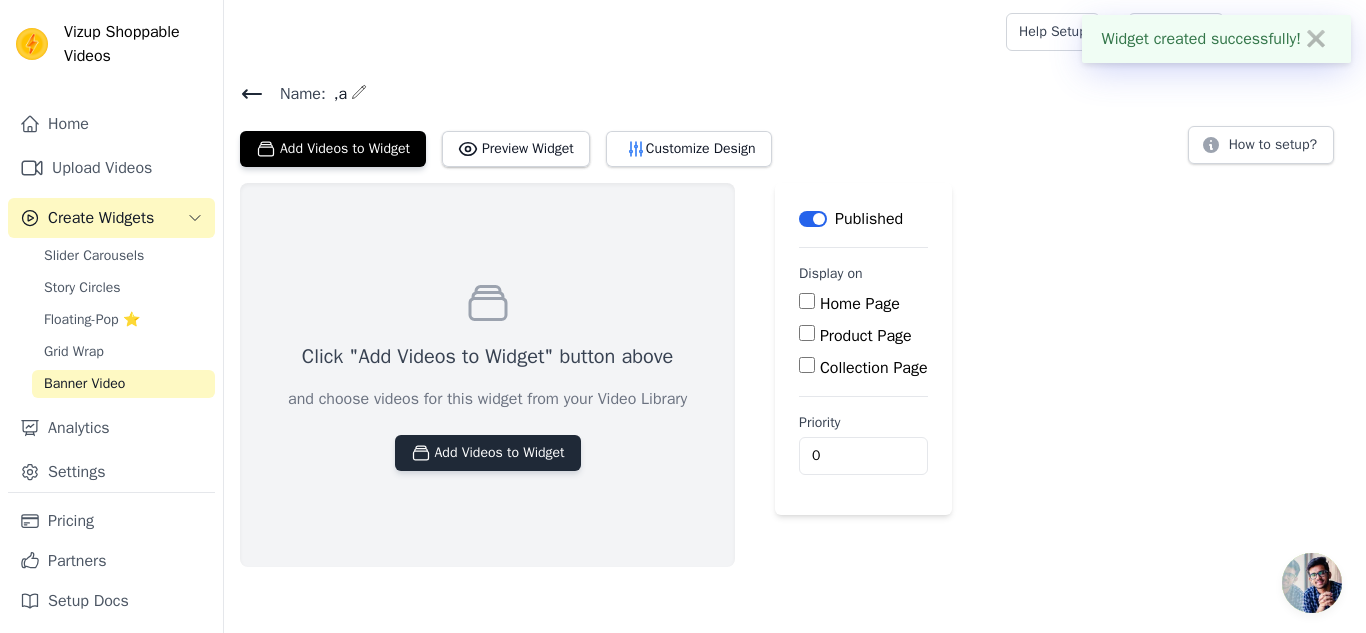 click on "Add Videos to Widget" at bounding box center [488, 453] 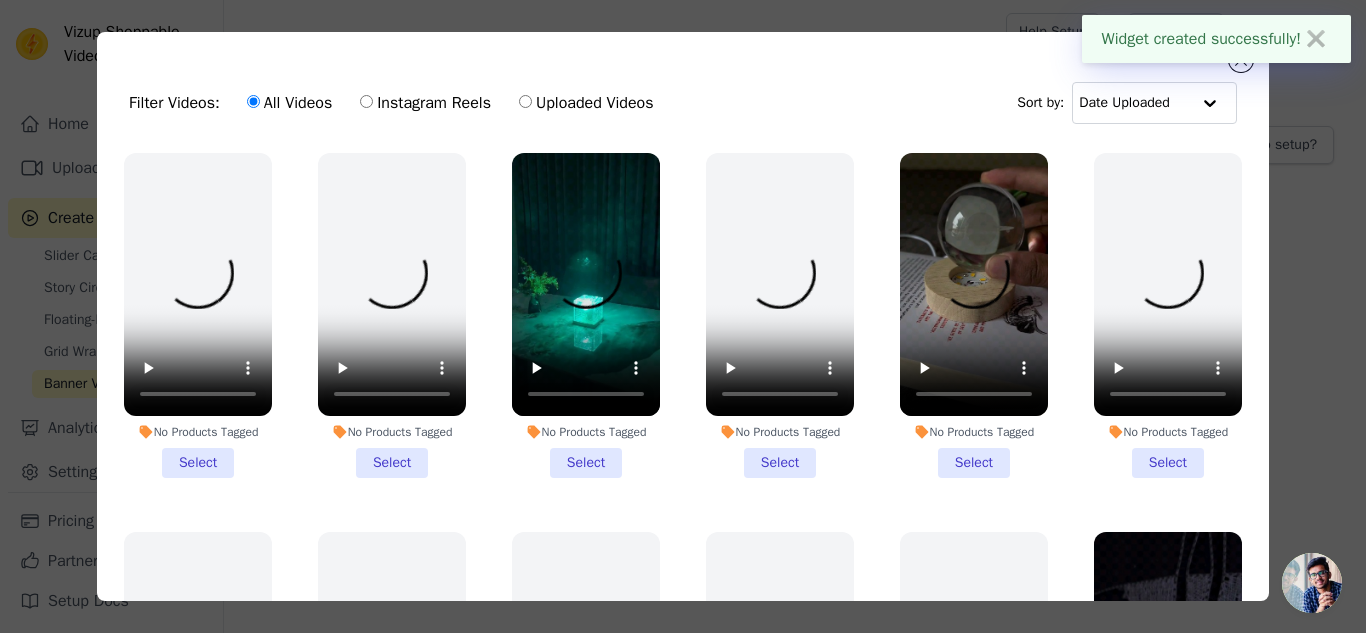 click on "No Products Tagged     Select" at bounding box center [586, 315] 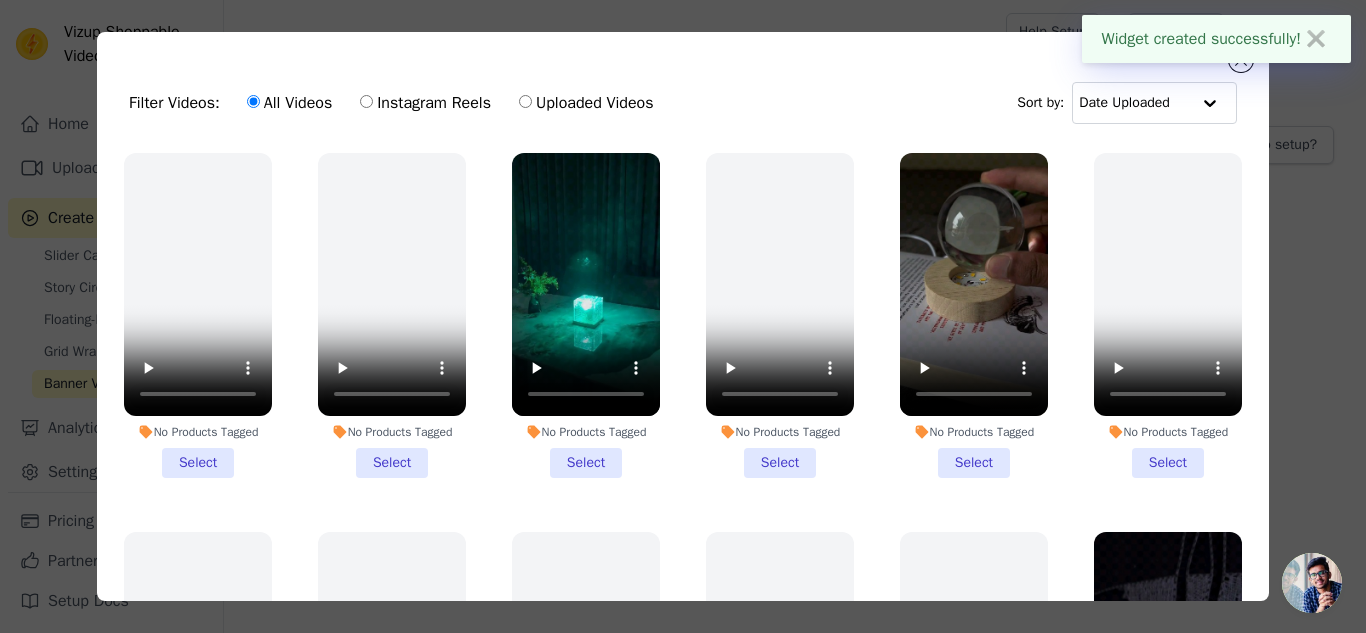 click on "No Products Tagged     Select" at bounding box center (0, 0) 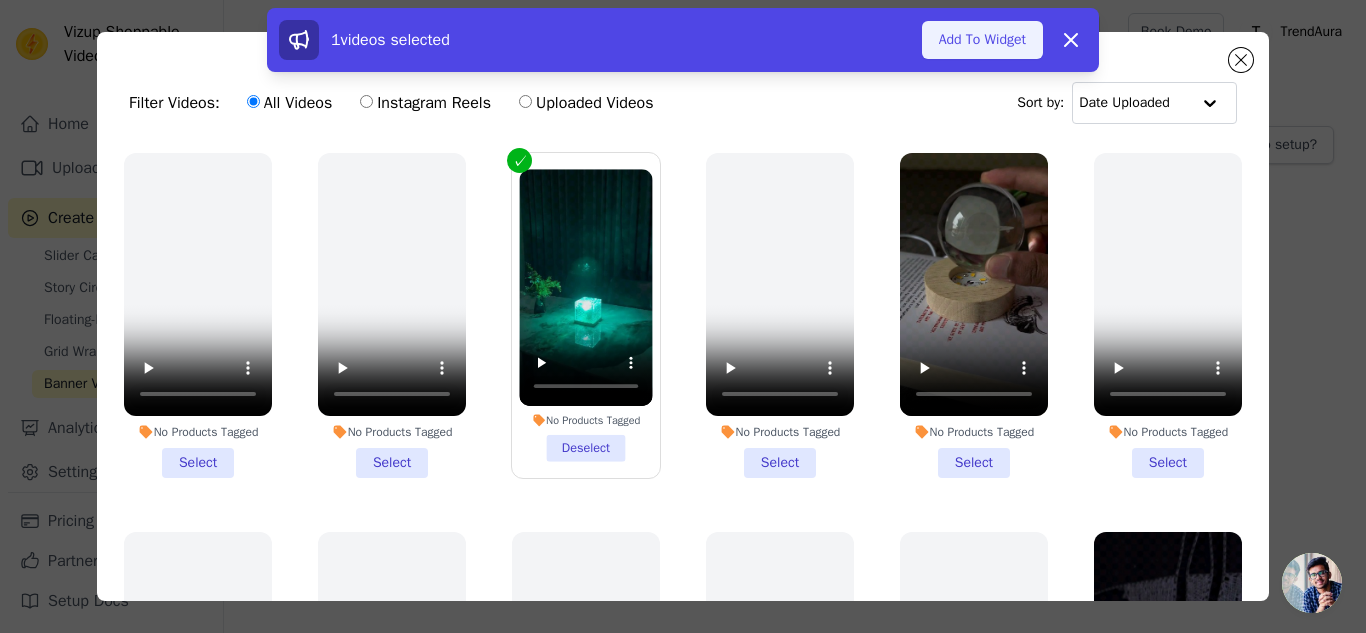 click on "Add To Widget" at bounding box center [982, 40] 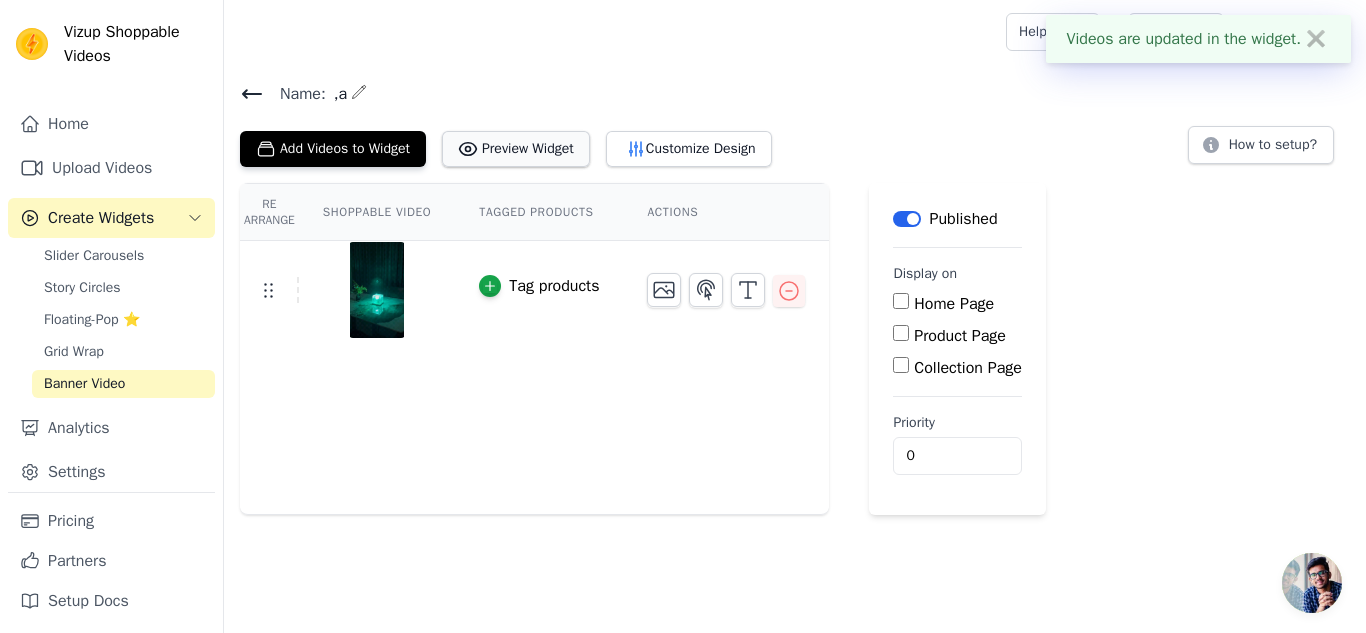 click on "Preview Widget" at bounding box center (516, 149) 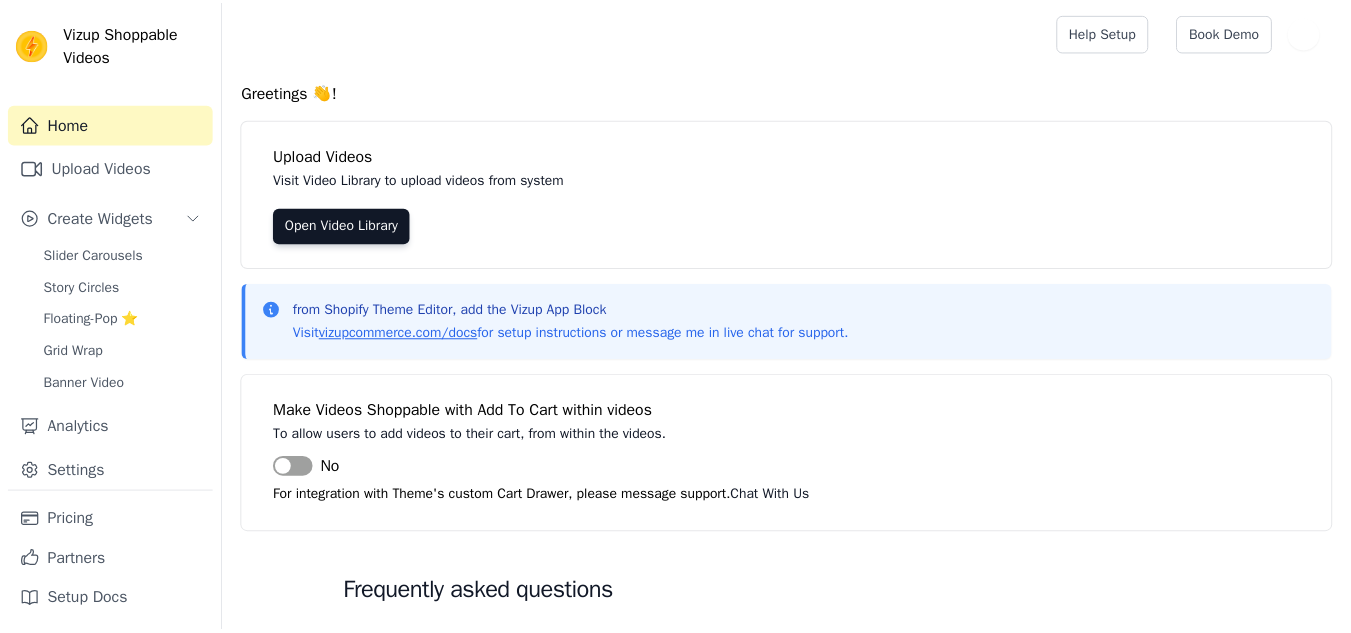 scroll, scrollTop: 0, scrollLeft: 0, axis: both 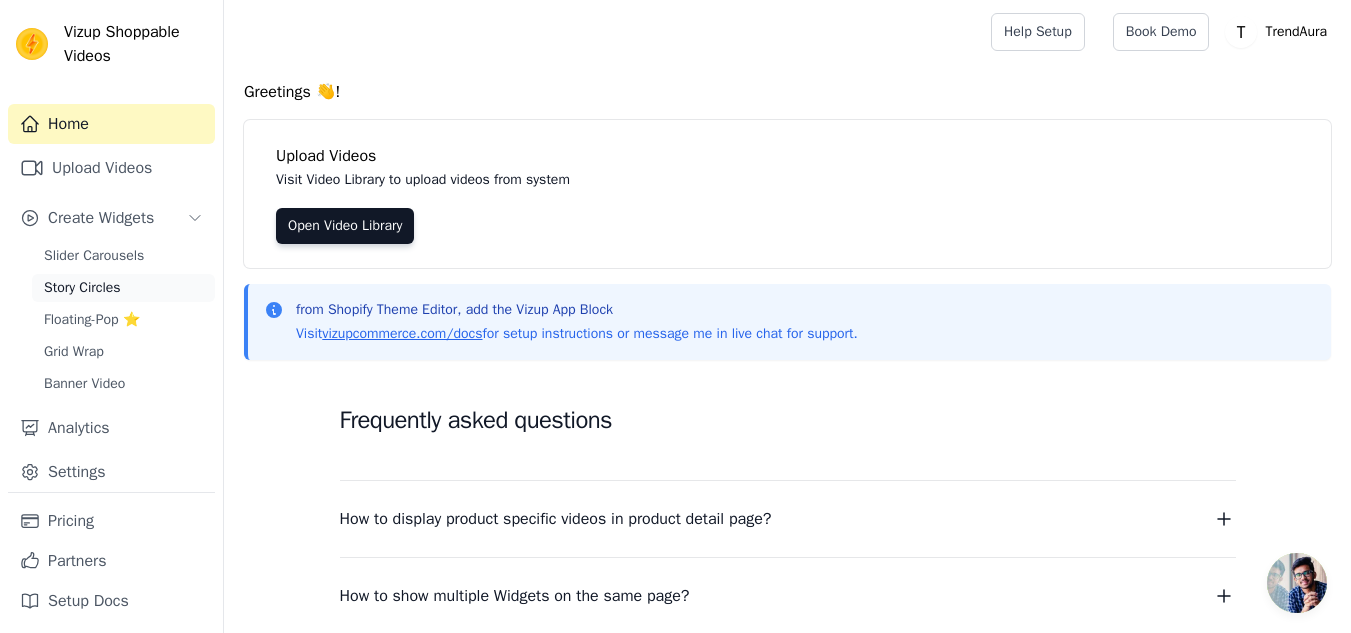 click on "Story Circles" at bounding box center [82, 288] 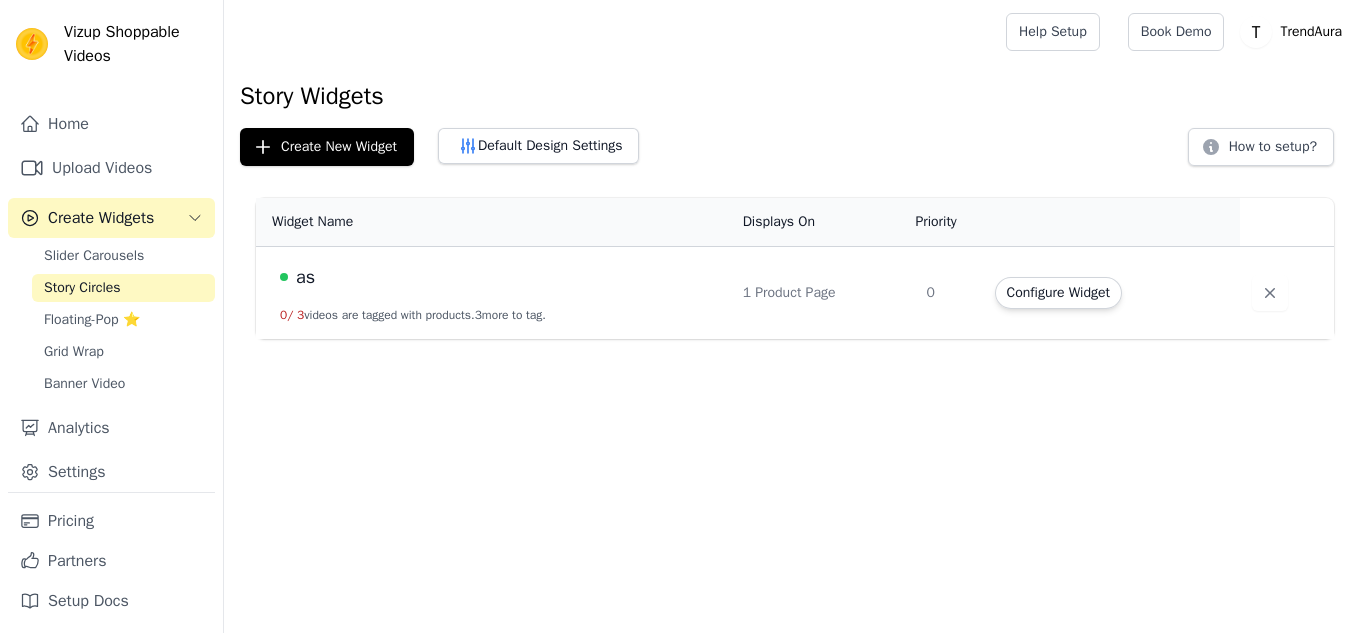 scroll, scrollTop: 0, scrollLeft: 0, axis: both 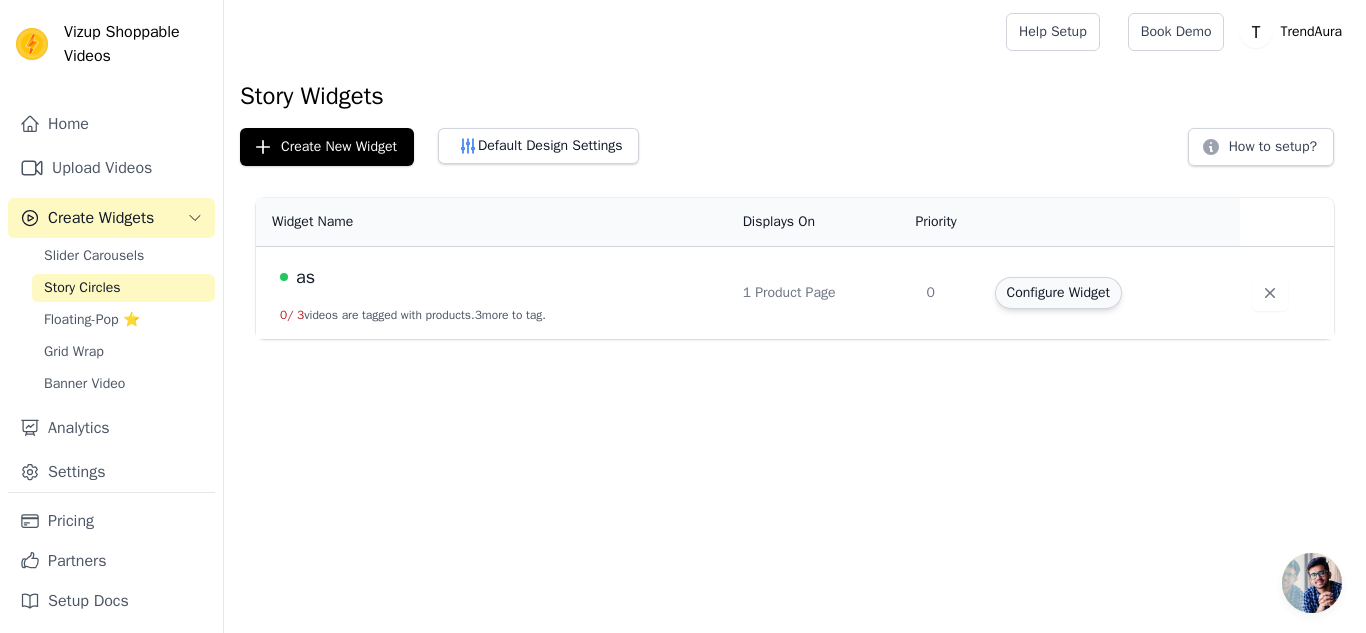 click on "Configure Widget" at bounding box center (1058, 293) 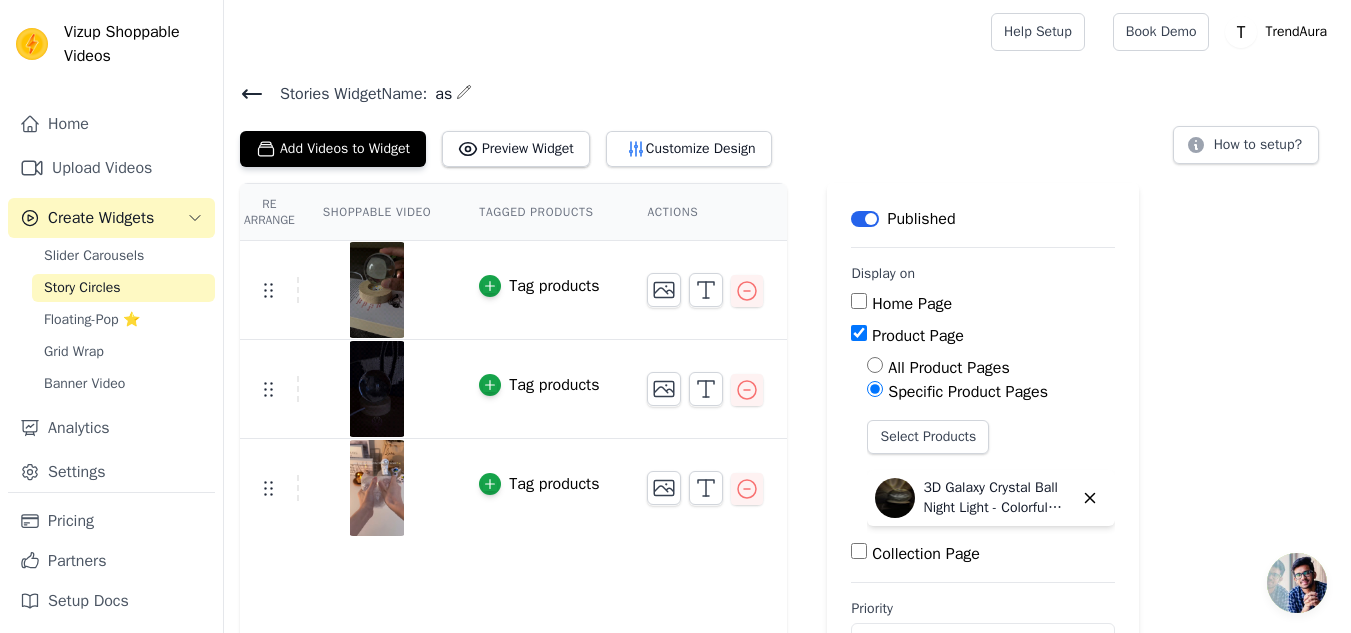 click on "Add Videos to Widget
Preview Widget       Customize Design" at bounding box center [514, 145] 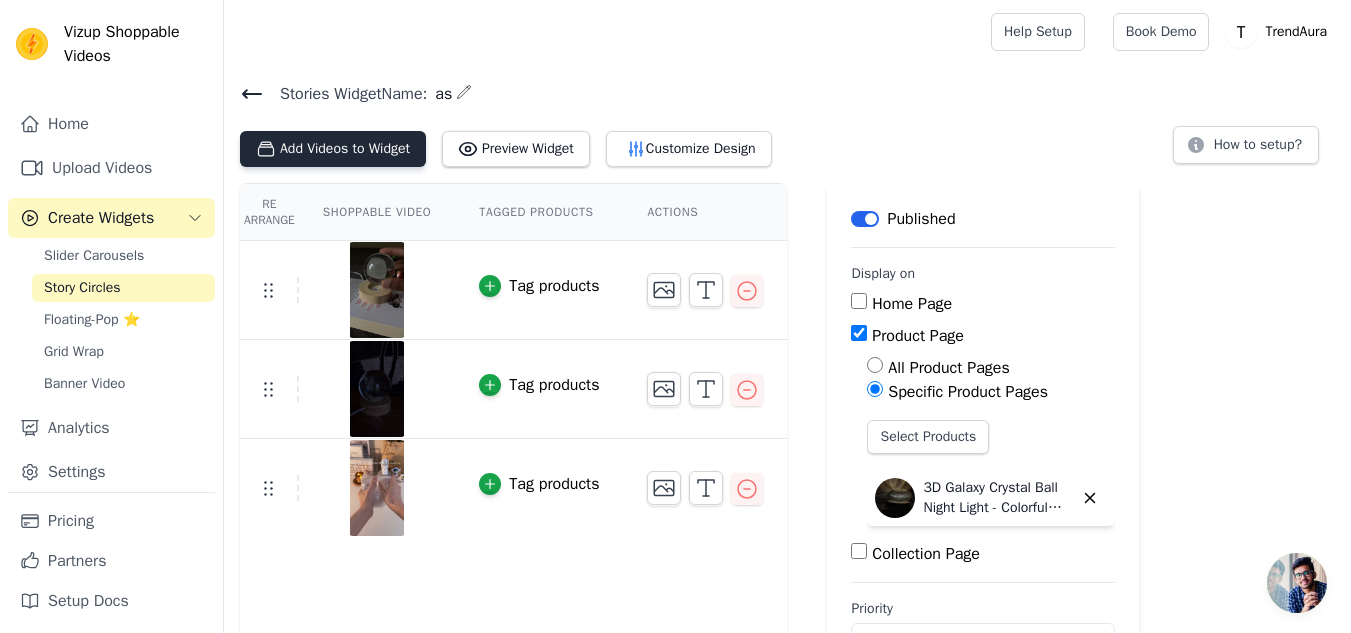 click on "Add Videos to Widget" at bounding box center (333, 149) 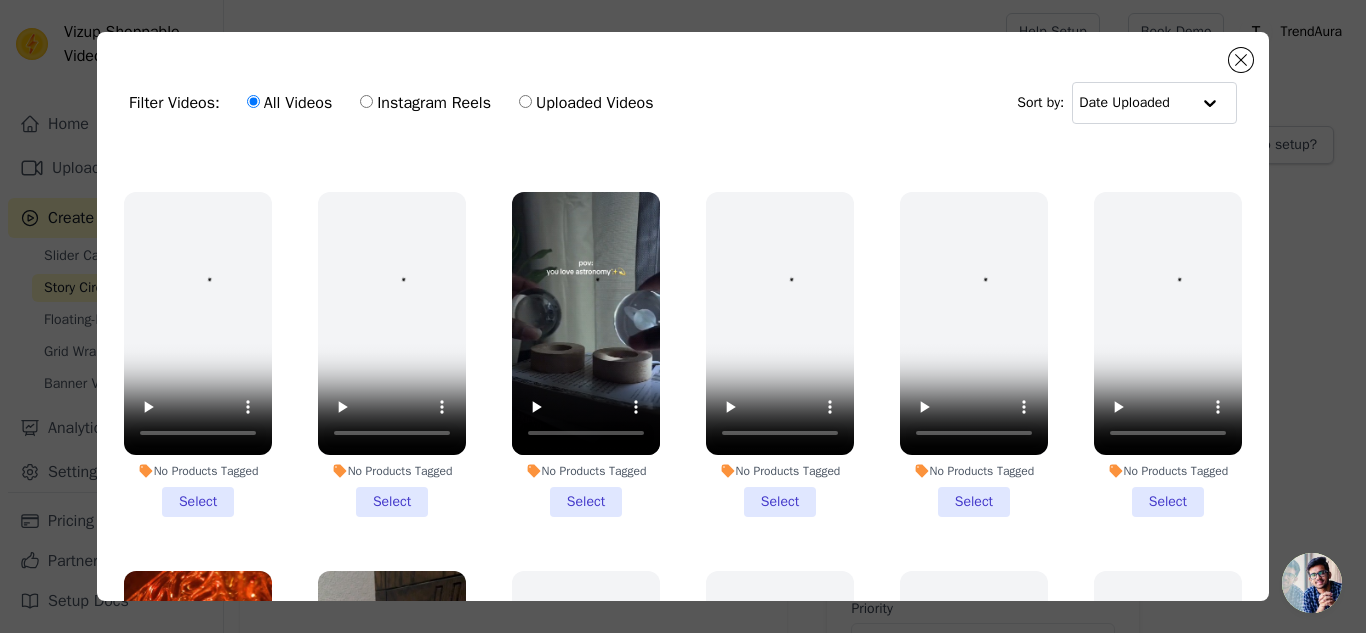 scroll, scrollTop: 720, scrollLeft: 0, axis: vertical 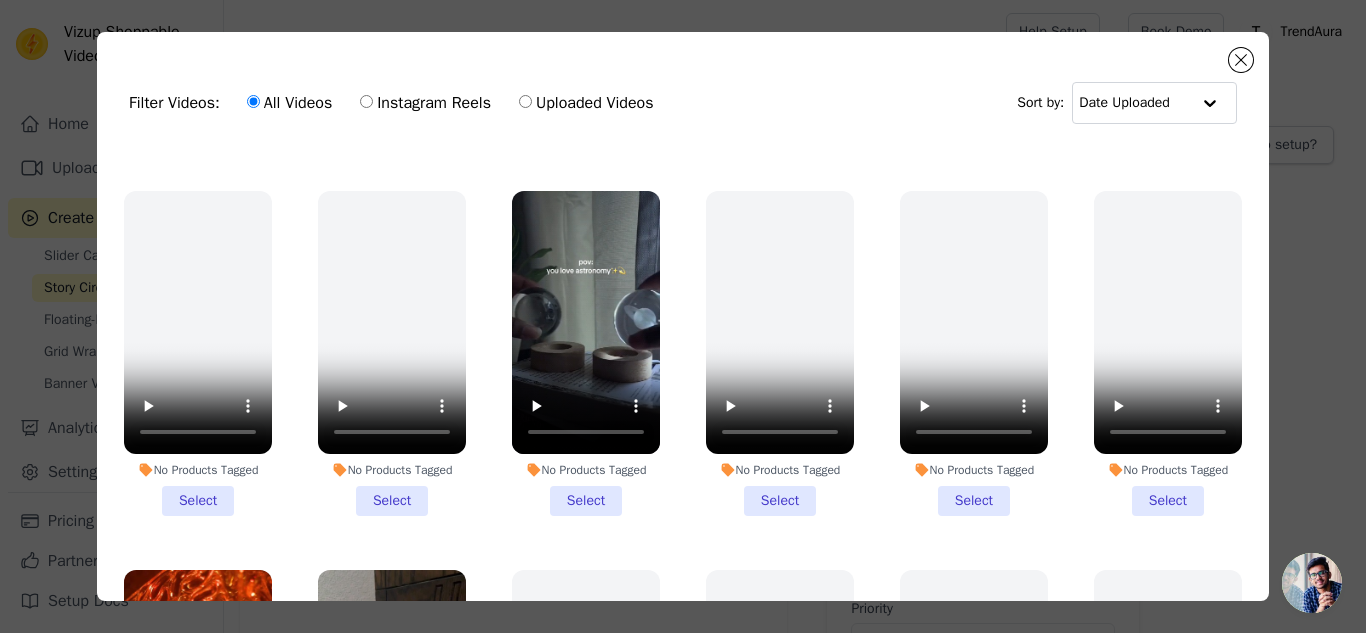 click on "No Products Tagged     Select" at bounding box center [586, 353] 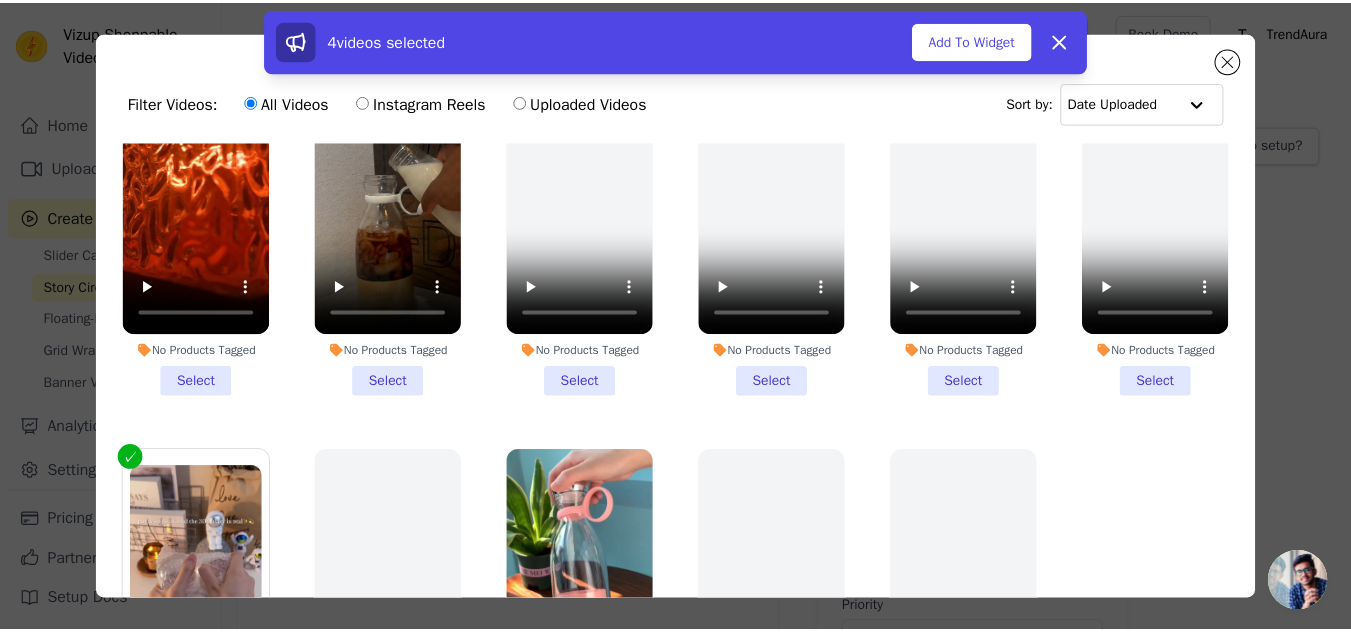 scroll, scrollTop: 1299, scrollLeft: 0, axis: vertical 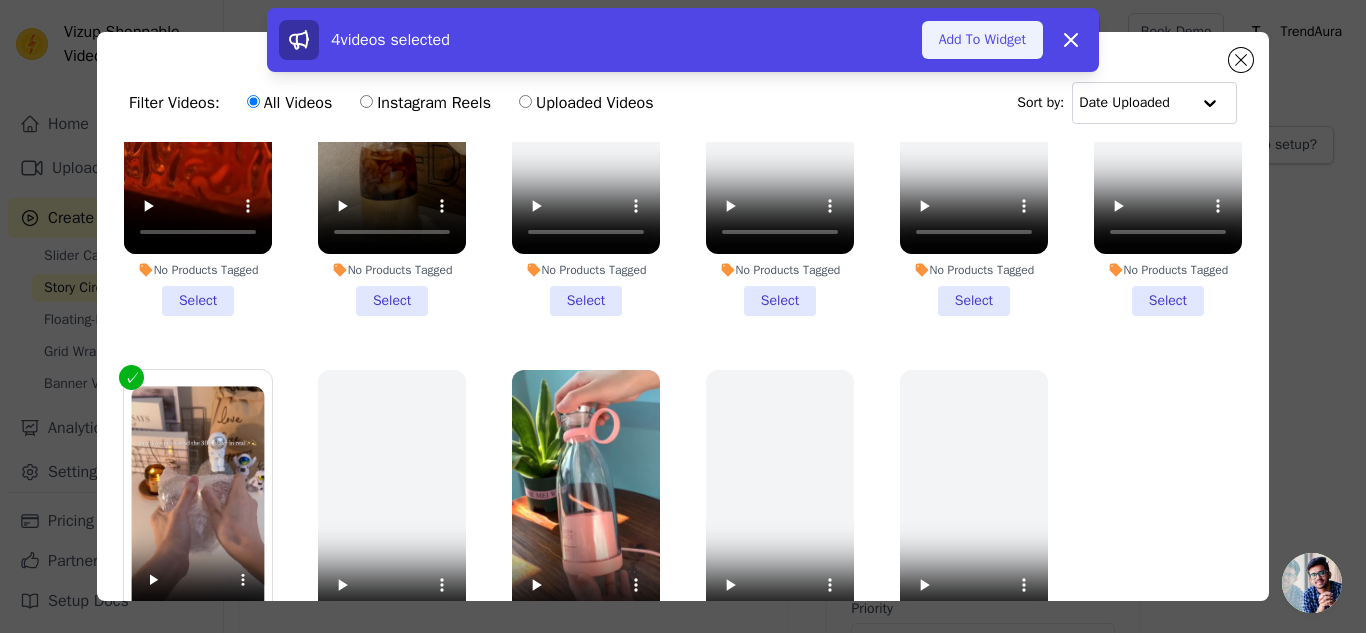 click on "Add To Widget" at bounding box center (982, 40) 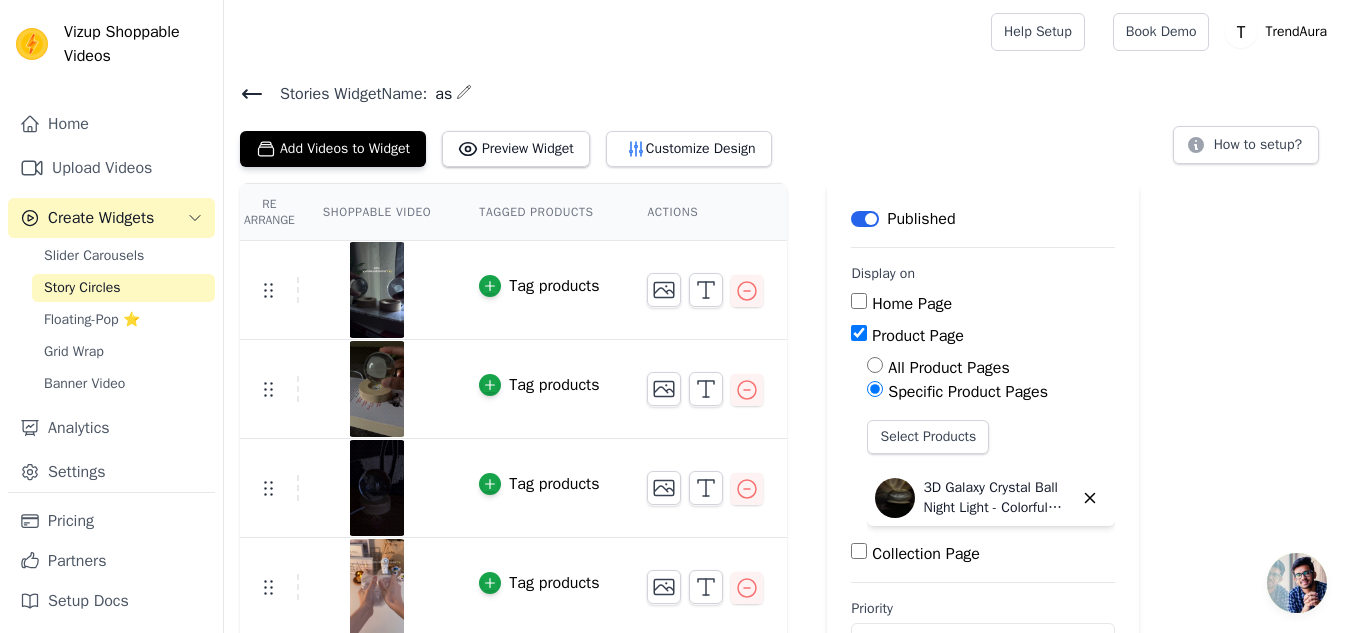 click 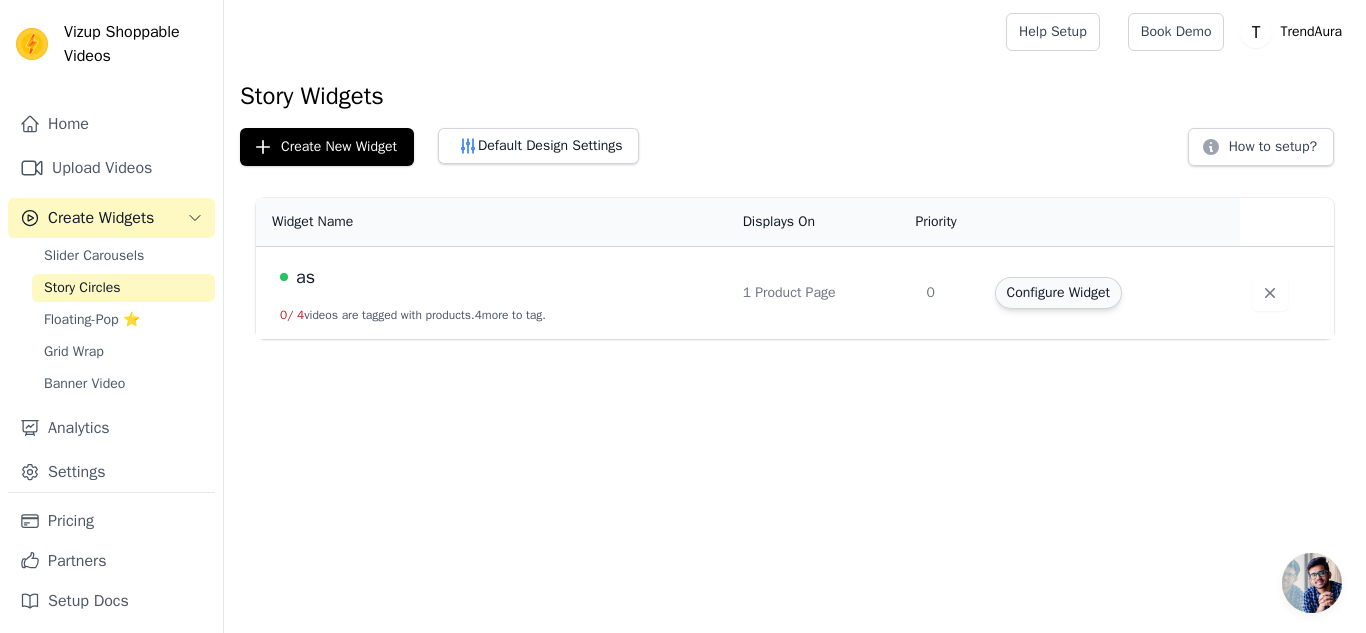 click on "Configure Widget" at bounding box center [1058, 293] 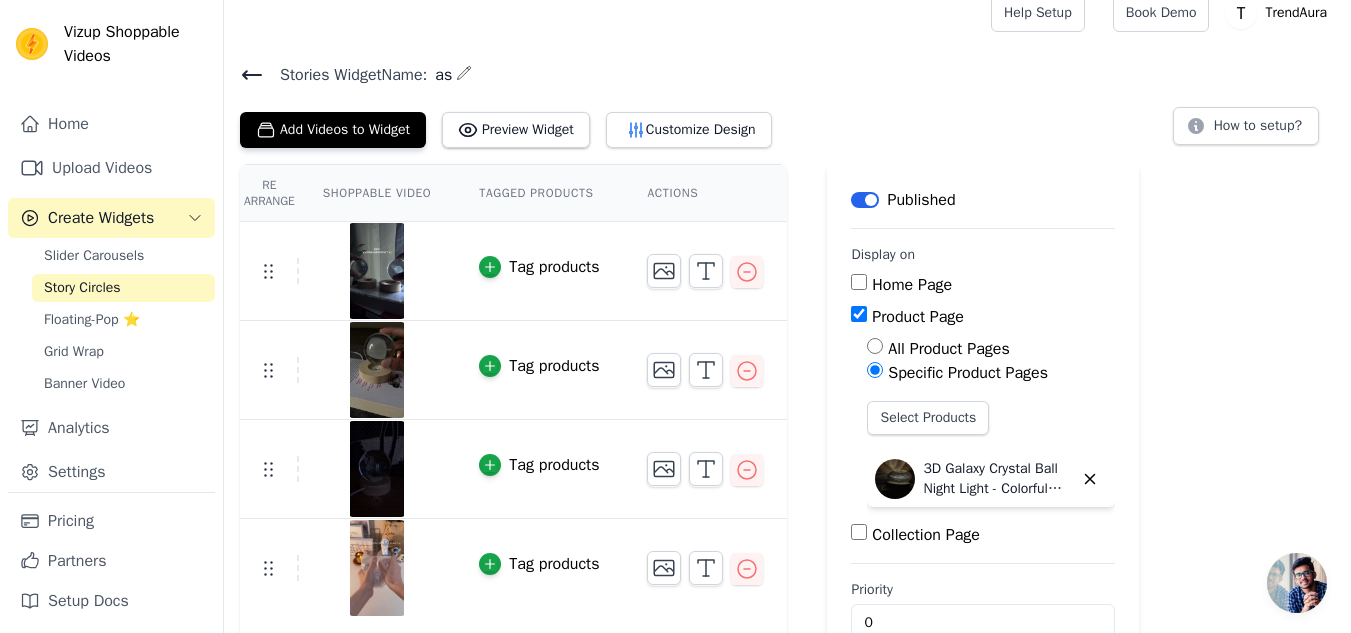 scroll, scrollTop: 20, scrollLeft: 0, axis: vertical 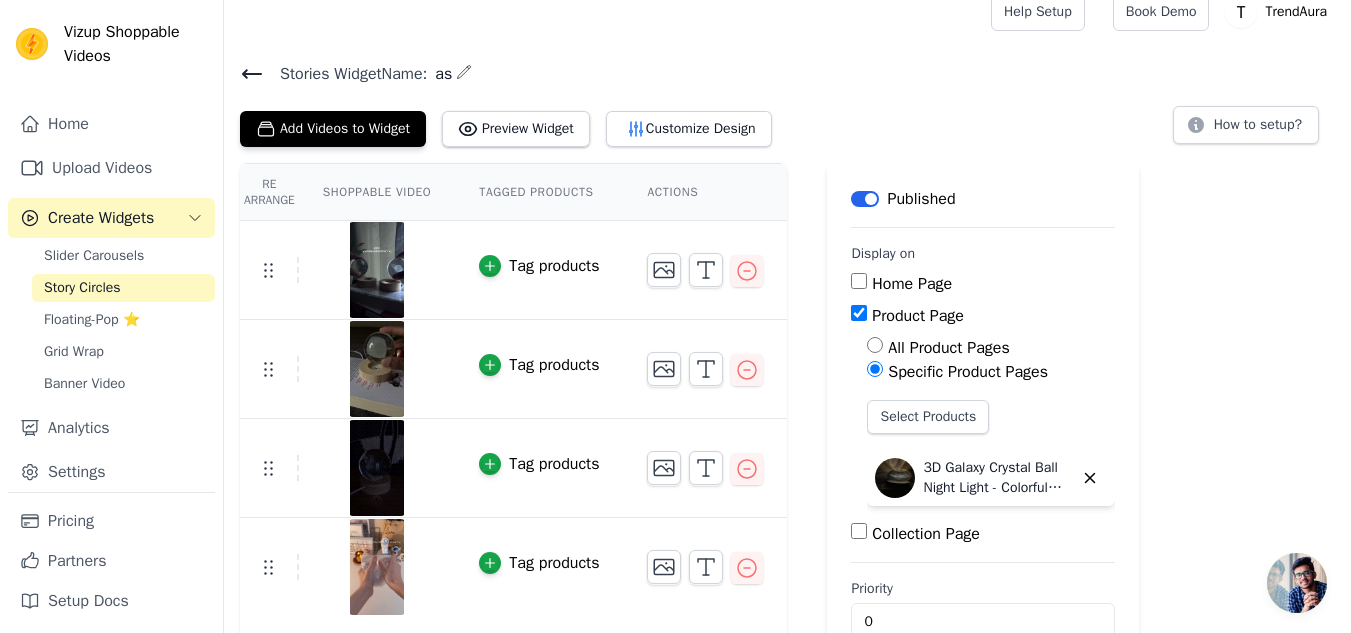 click 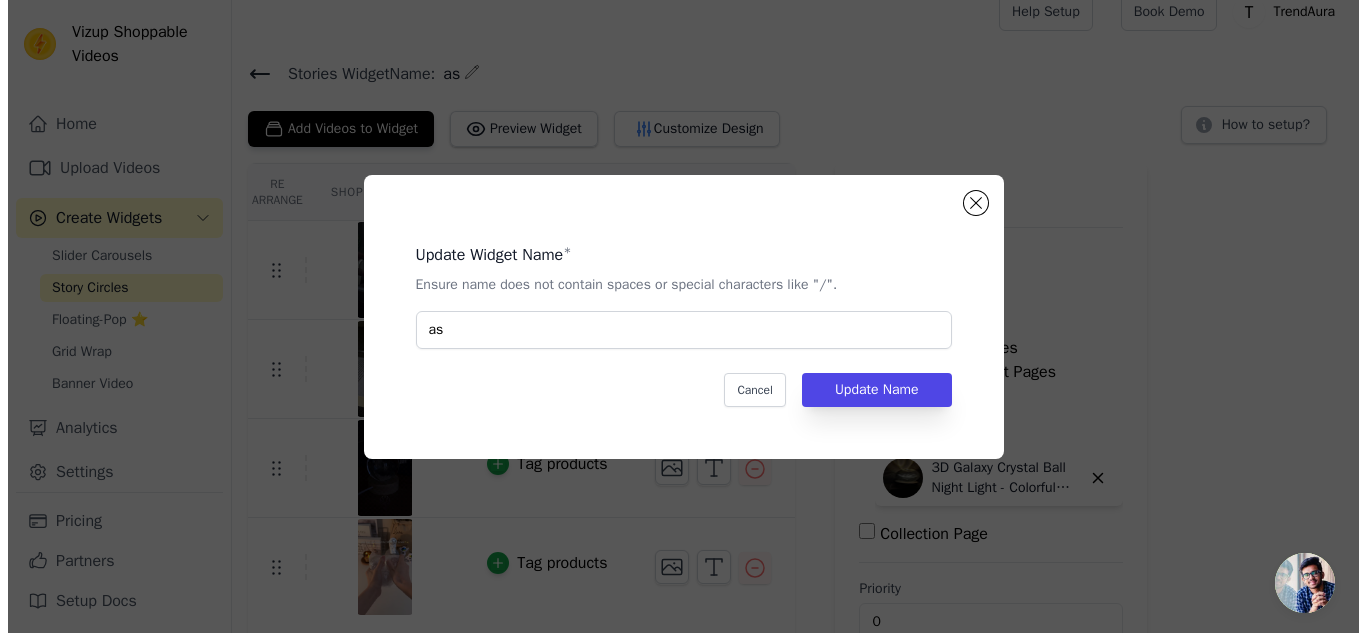 scroll, scrollTop: 0, scrollLeft: 0, axis: both 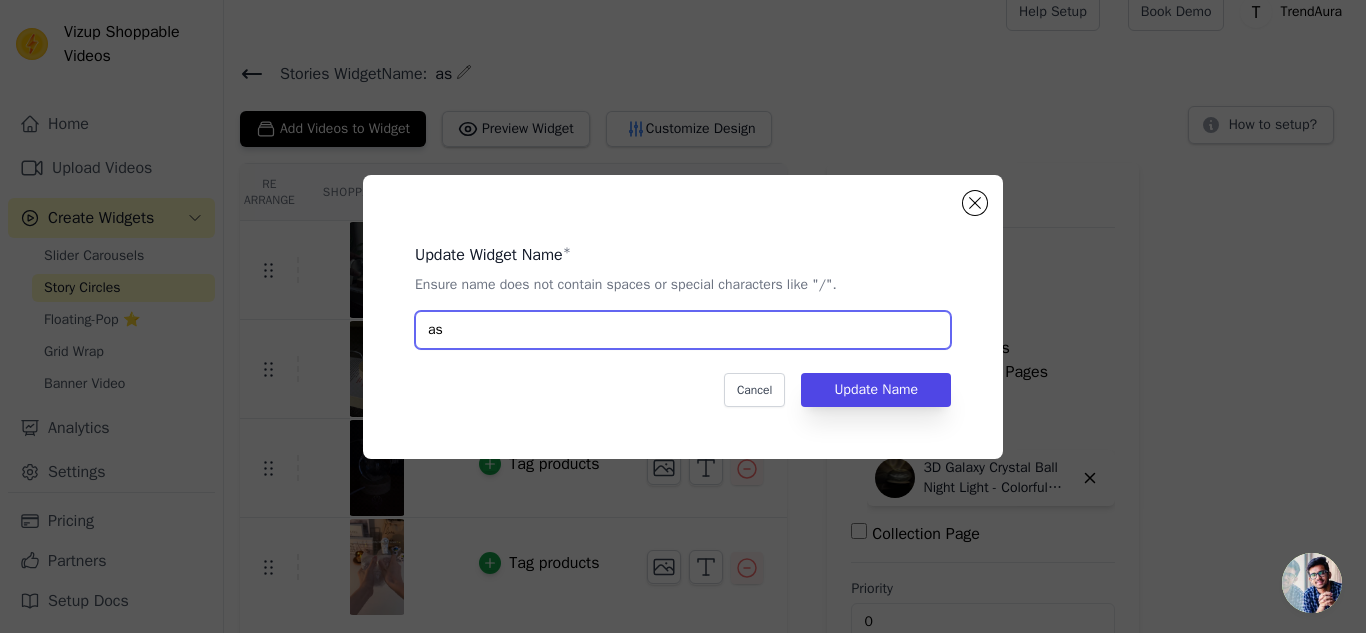 drag, startPoint x: 488, startPoint y: 327, endPoint x: 384, endPoint y: 341, distance: 104.93808 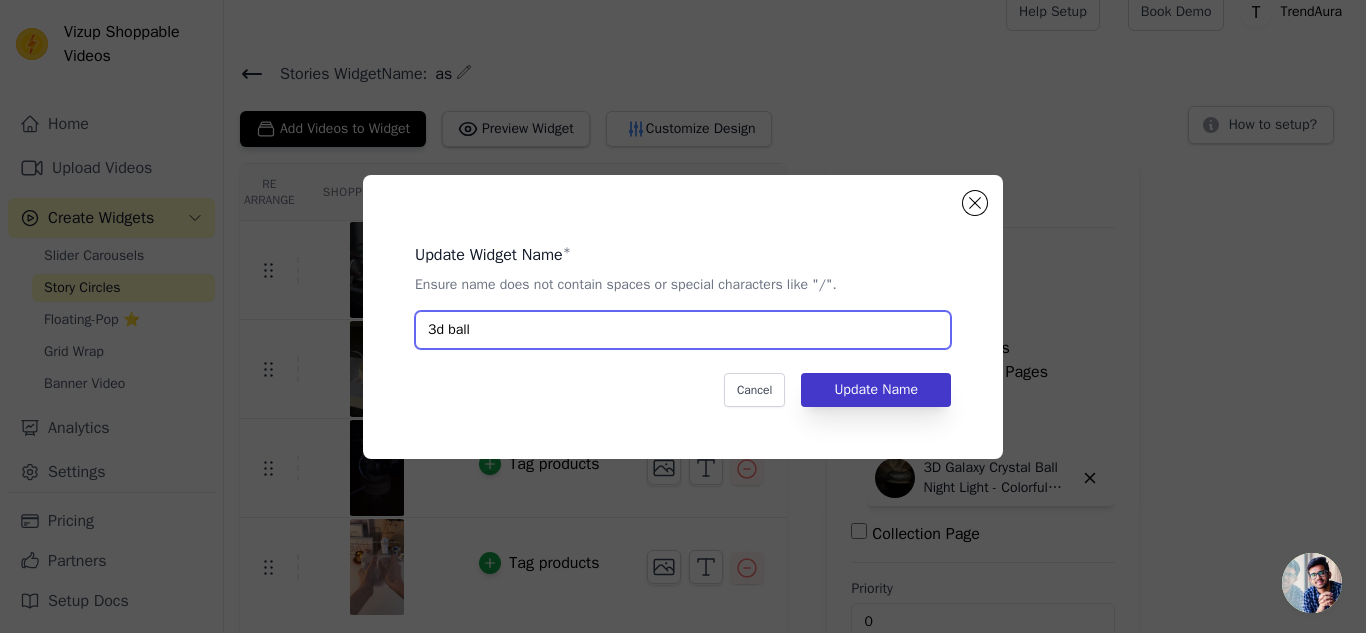 type on "3d ball" 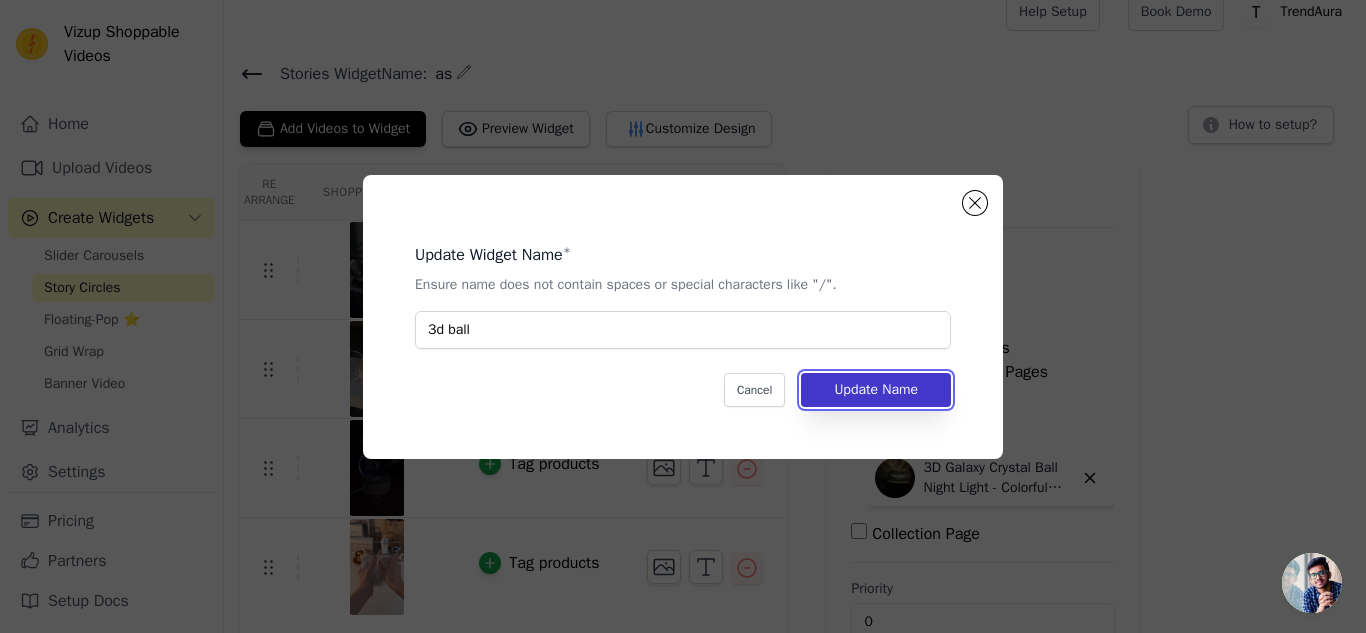 click on "Update Name" at bounding box center [876, 390] 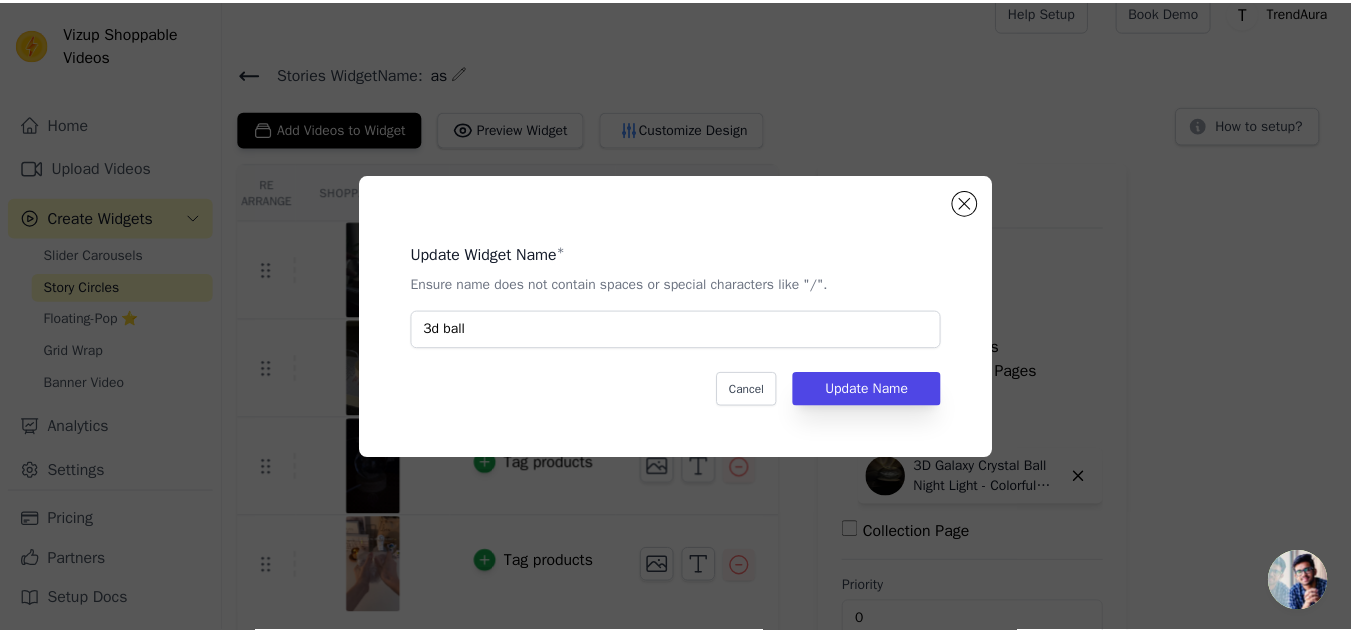 scroll, scrollTop: 20, scrollLeft: 0, axis: vertical 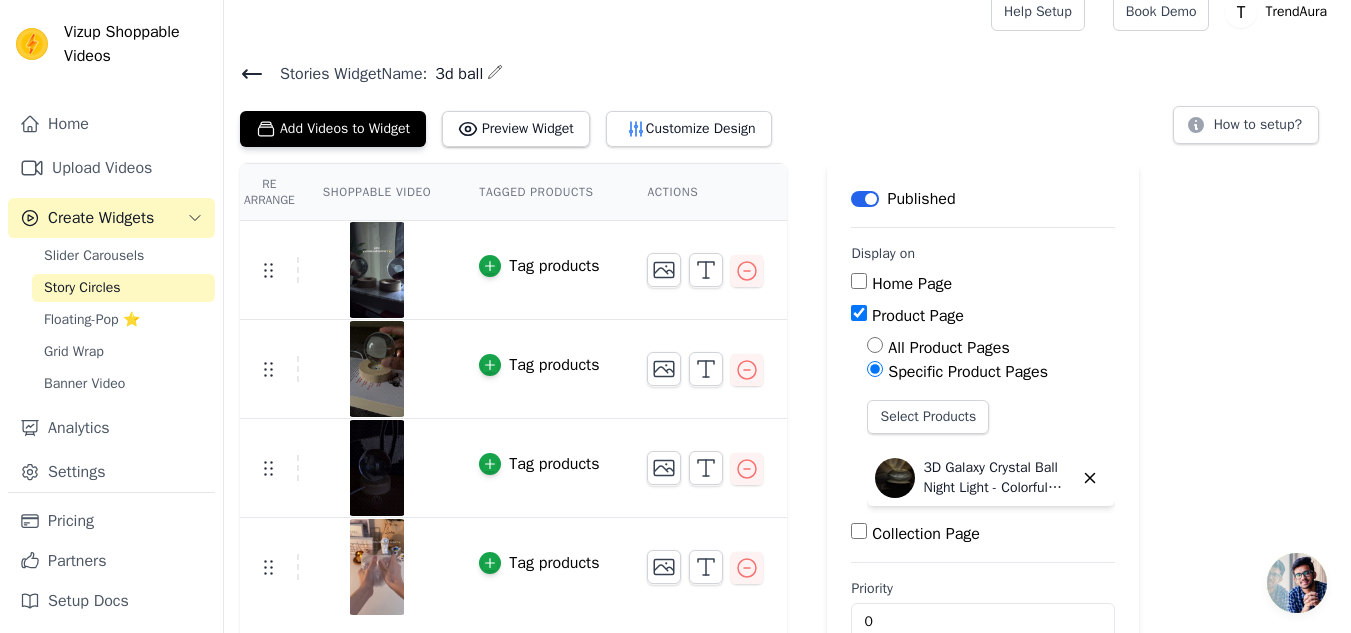 click 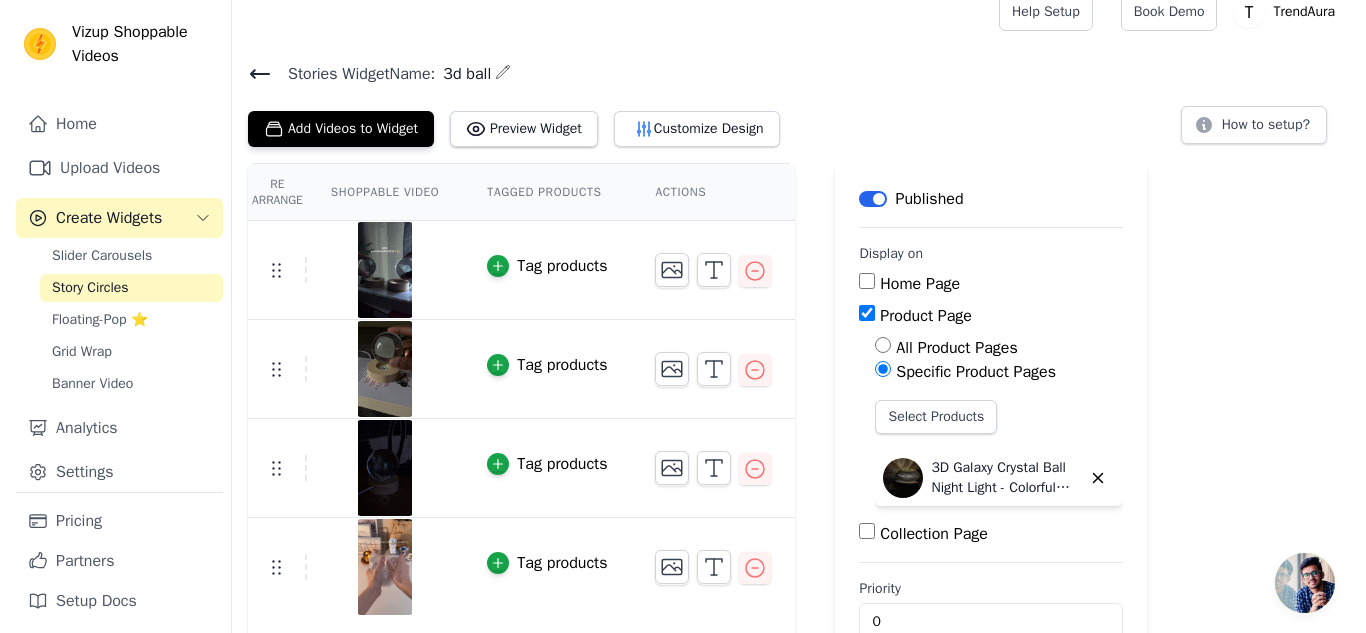 scroll, scrollTop: 0, scrollLeft: 0, axis: both 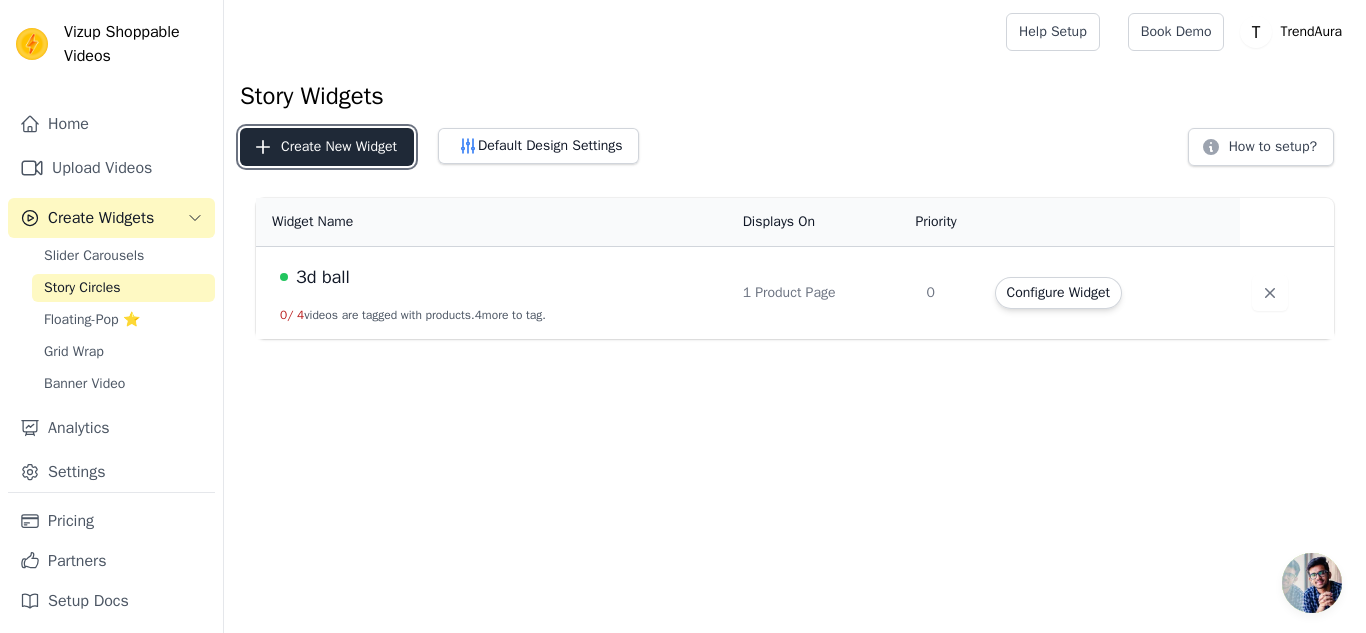 click on "Create New Widget" at bounding box center (327, 147) 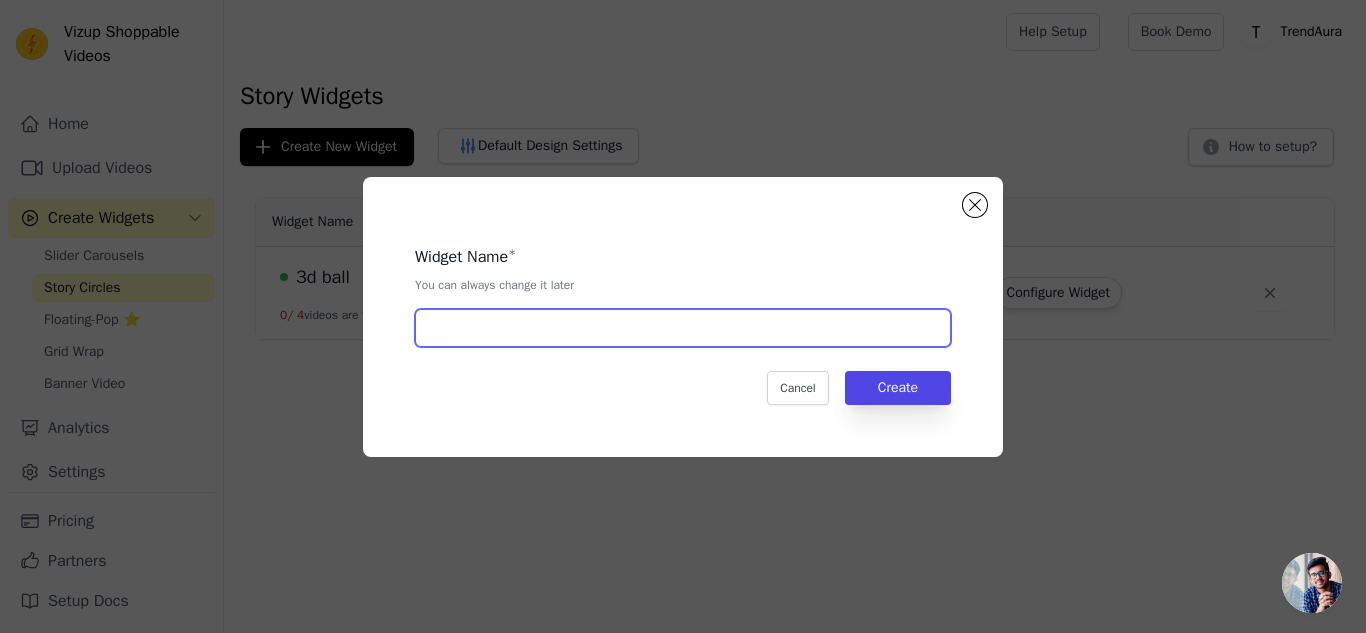 click at bounding box center (683, 328) 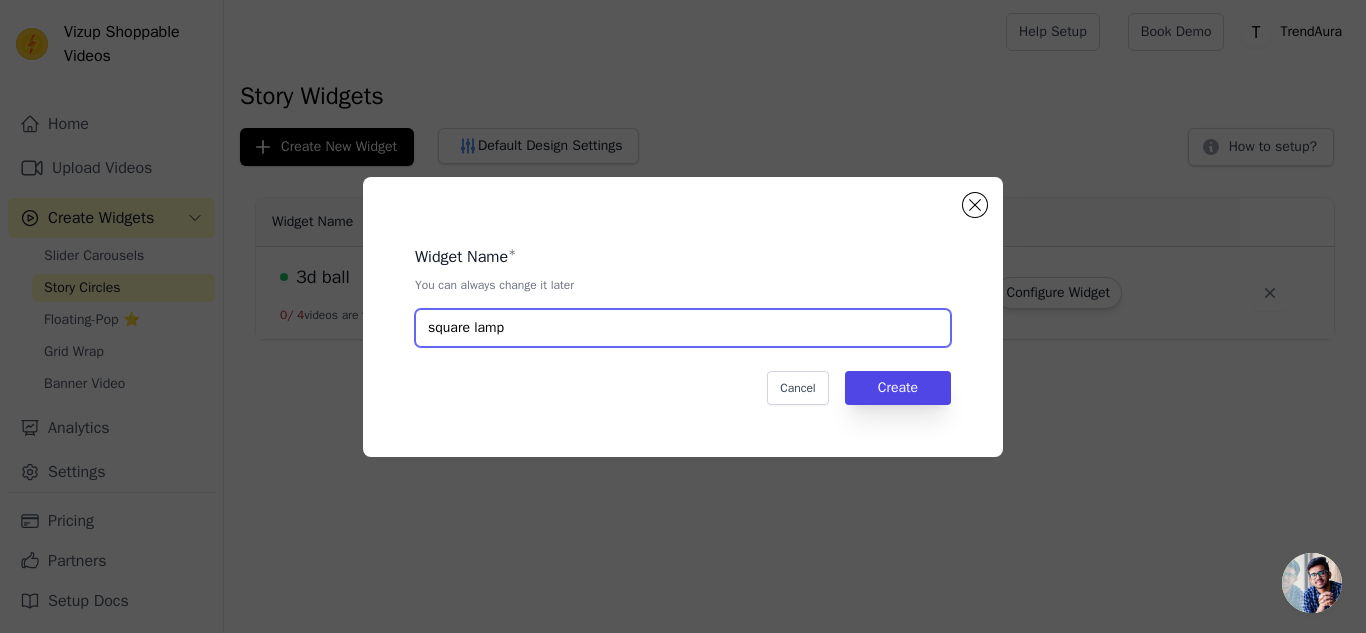 type on "square lamp" 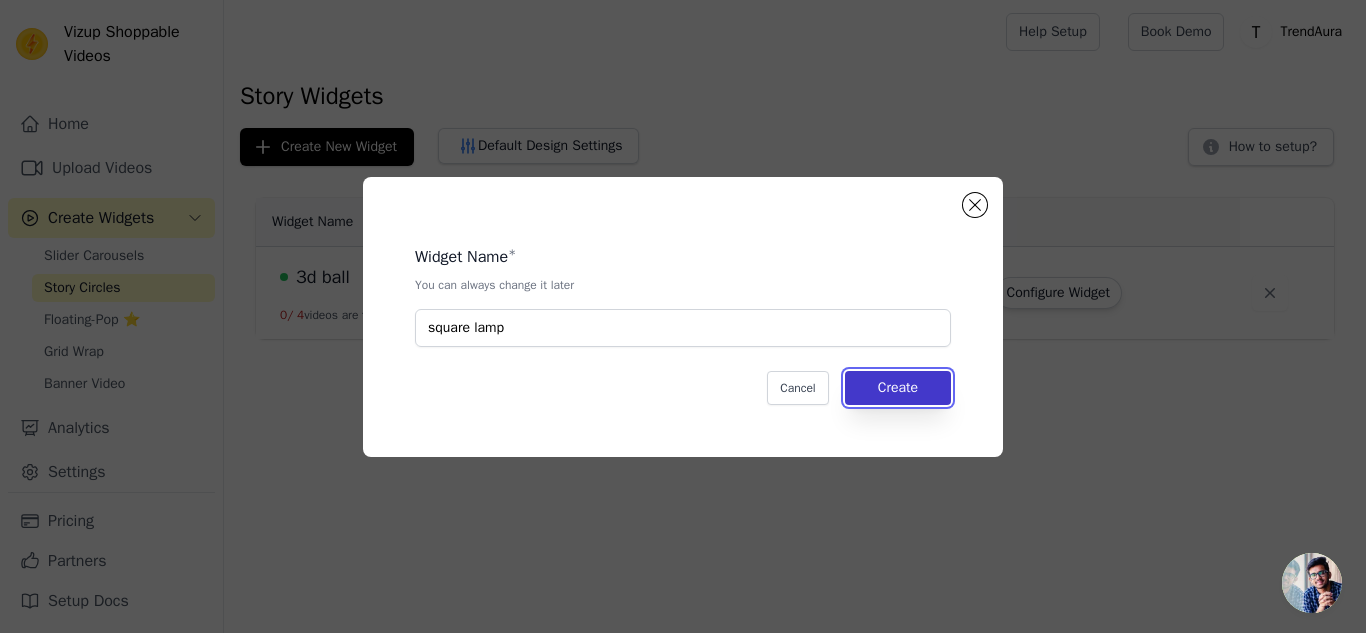 click on "Create" at bounding box center [898, 388] 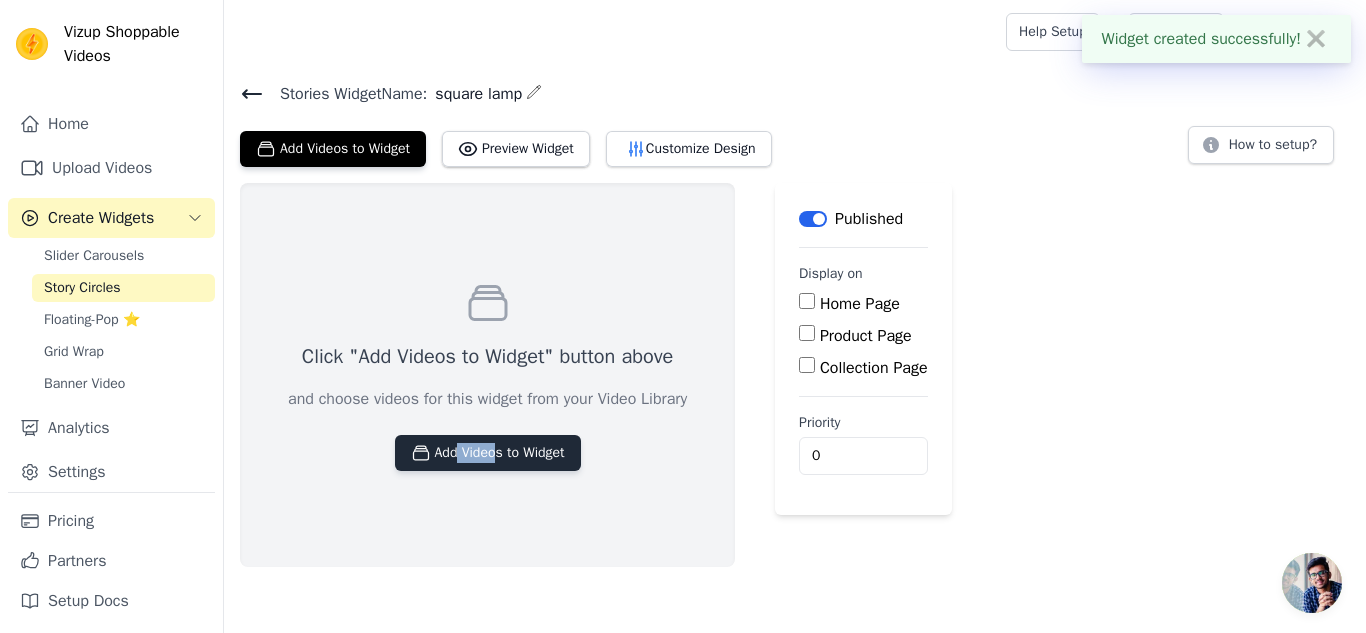 drag, startPoint x: 470, startPoint y: 429, endPoint x: 480, endPoint y: 443, distance: 17.20465 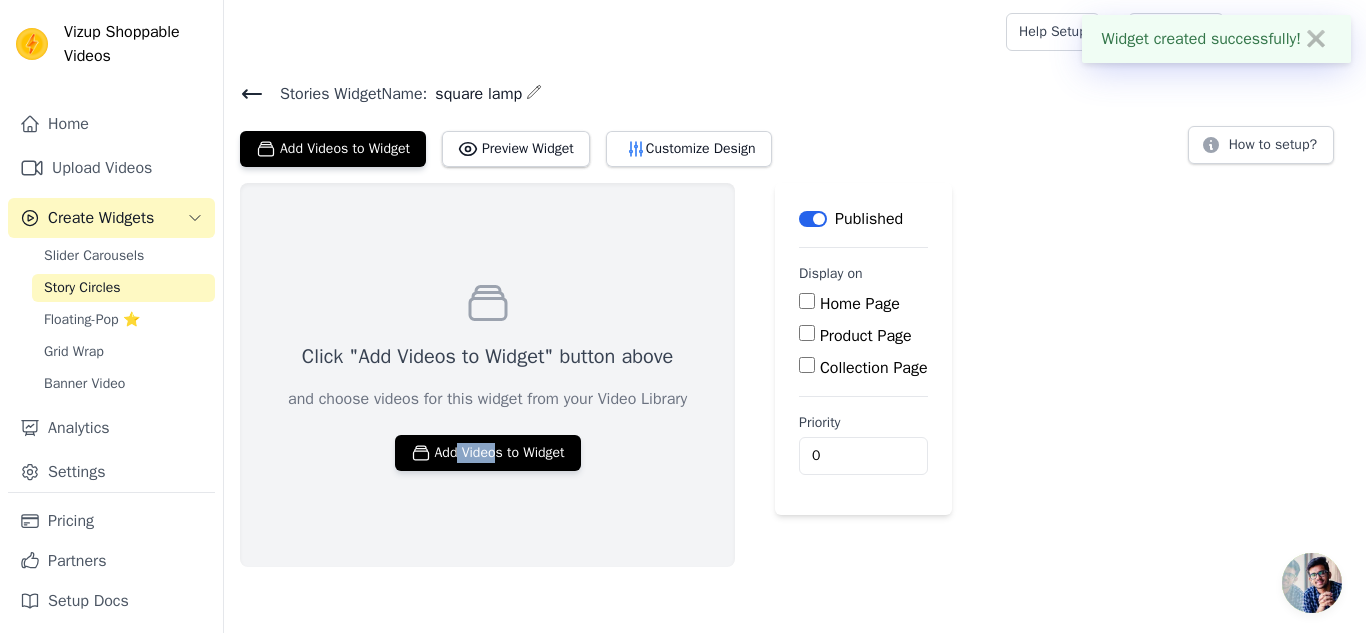 click on "Product Page" at bounding box center (807, 333) 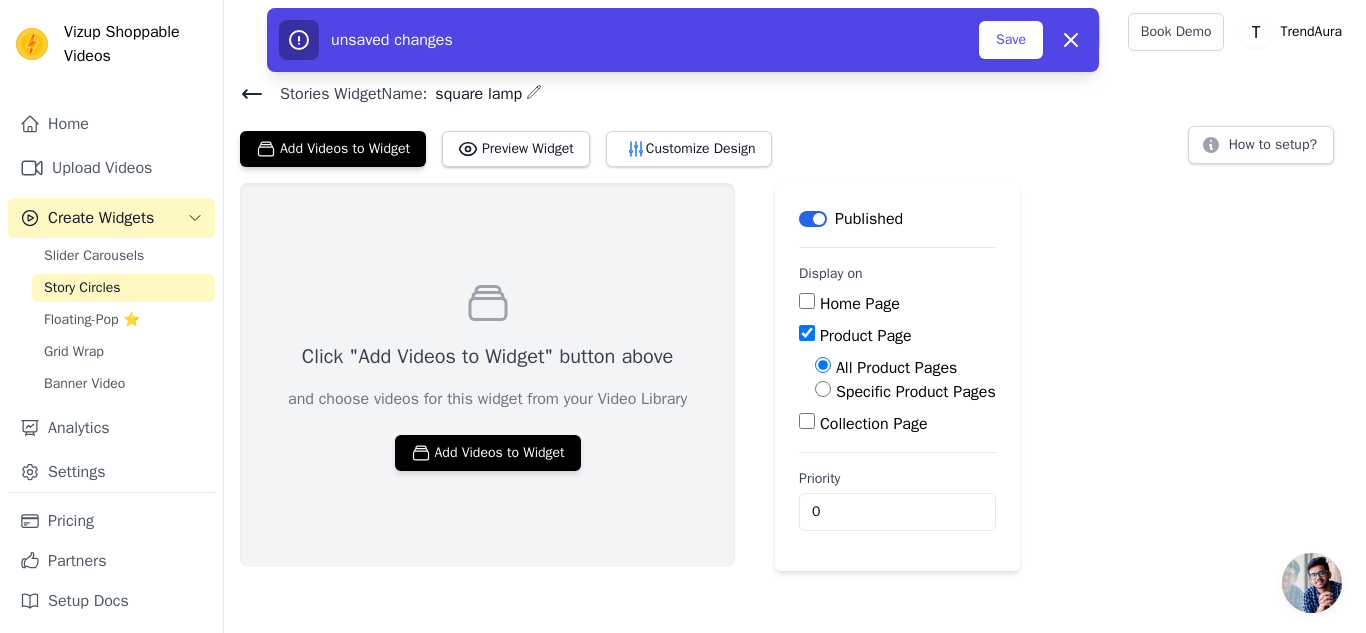 click on "Specific Product Pages" at bounding box center (905, 392) 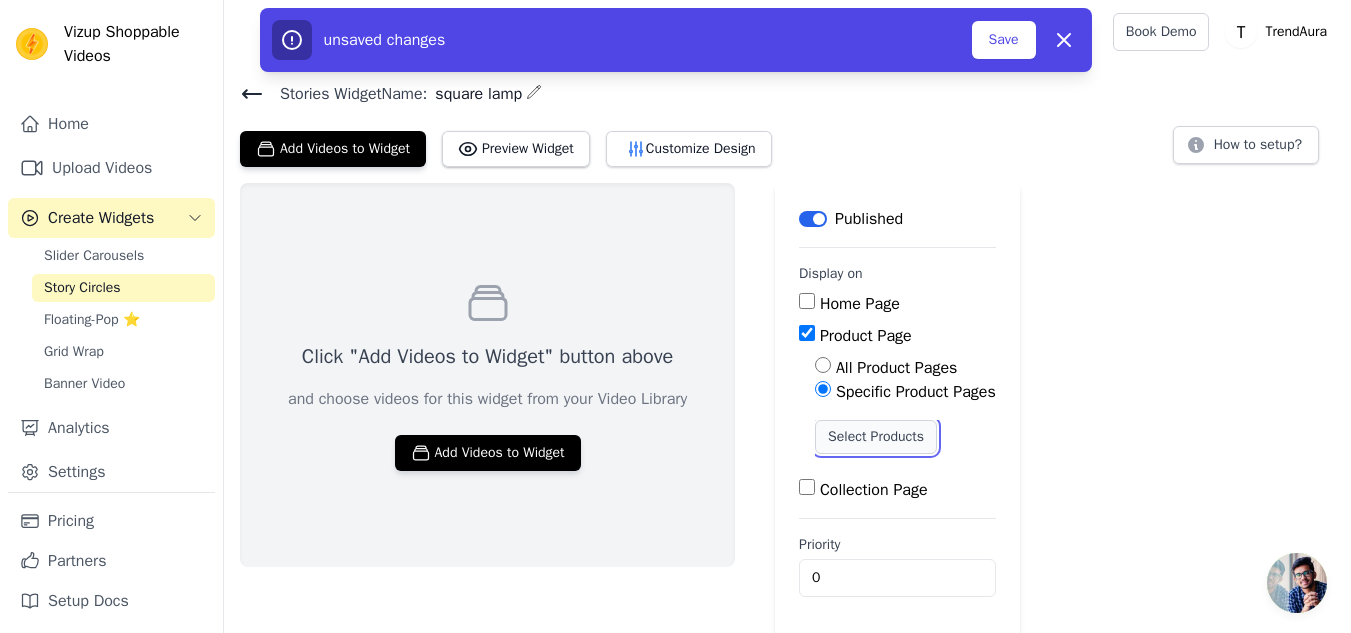 click on "Select Products" at bounding box center (876, 437) 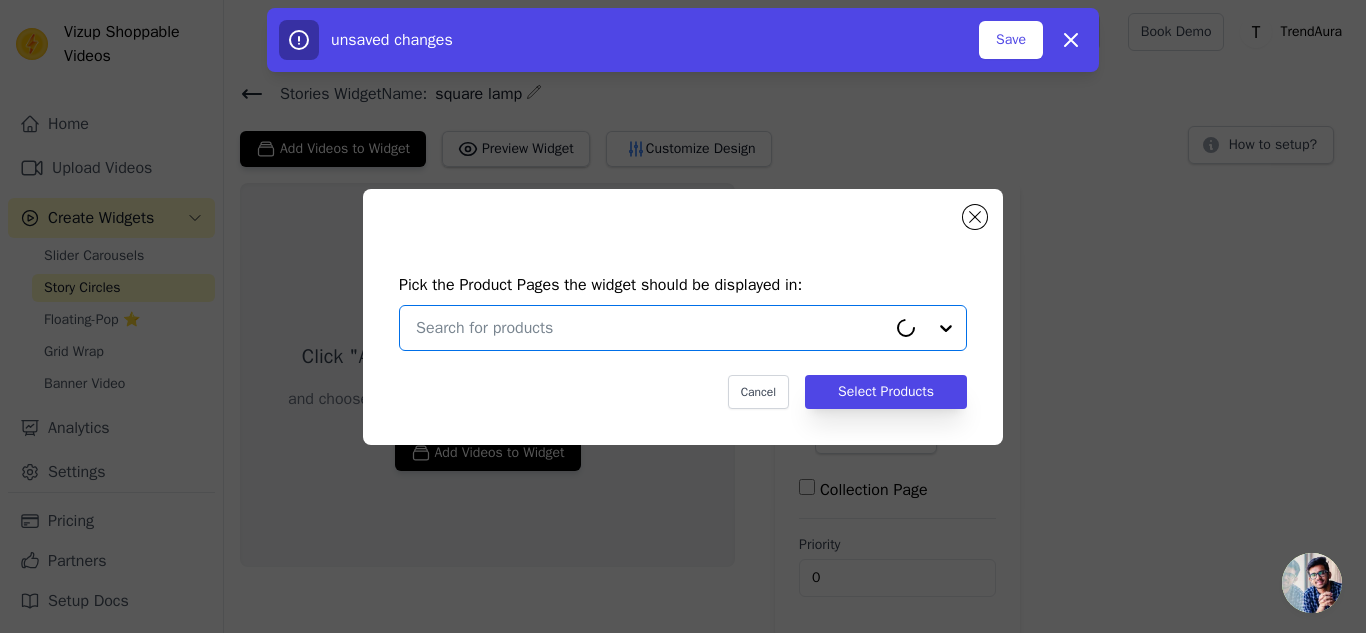 click at bounding box center (651, 328) 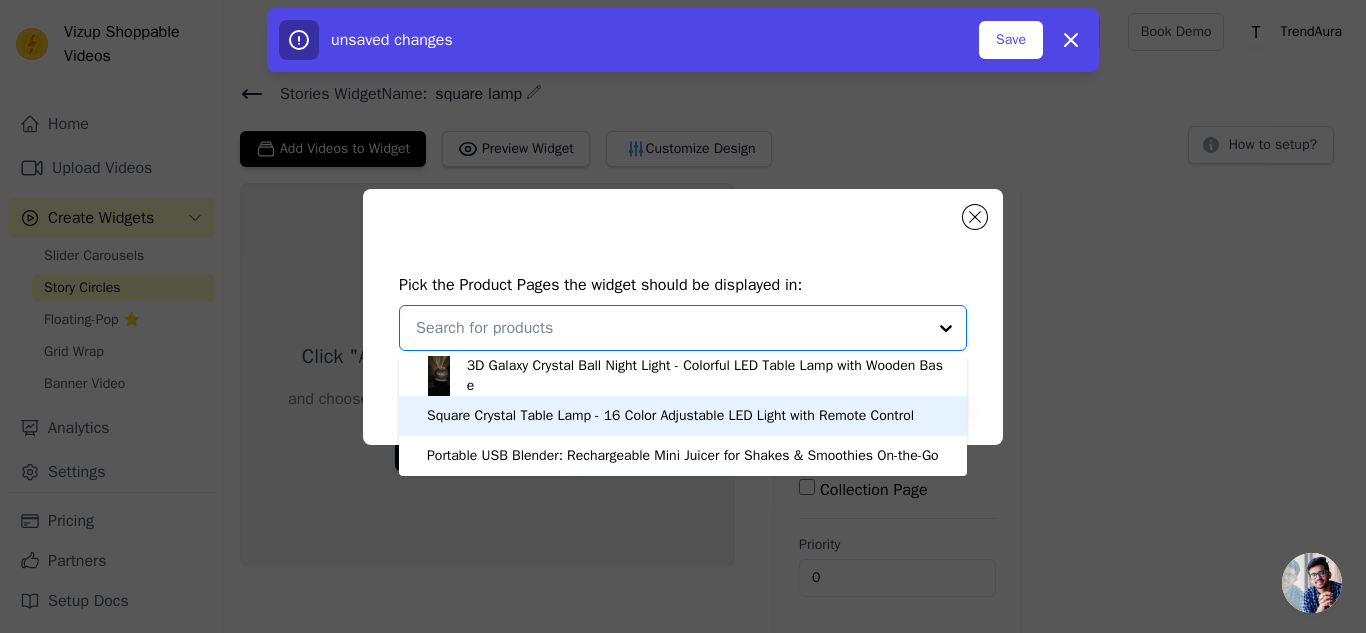 click on "Square Crystal Table Lamp - 16 Color Adjustable LED Light with Remote Control" at bounding box center (670, 416) 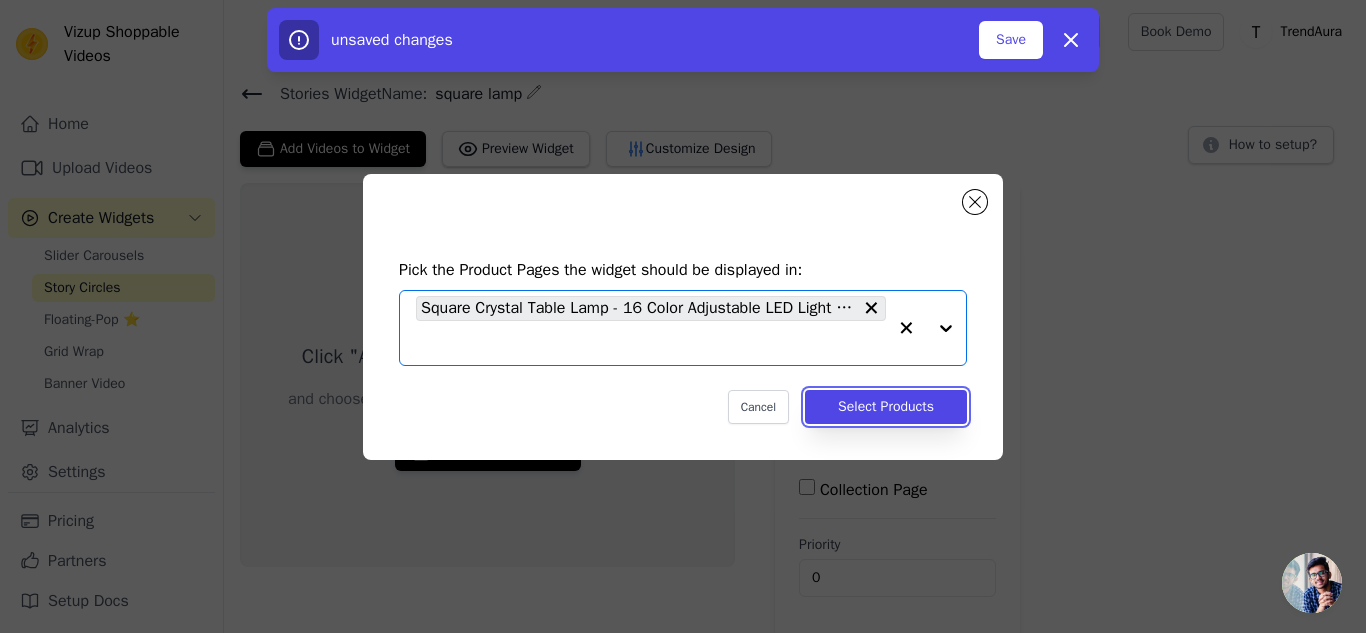 click on "Select Products" at bounding box center [886, 407] 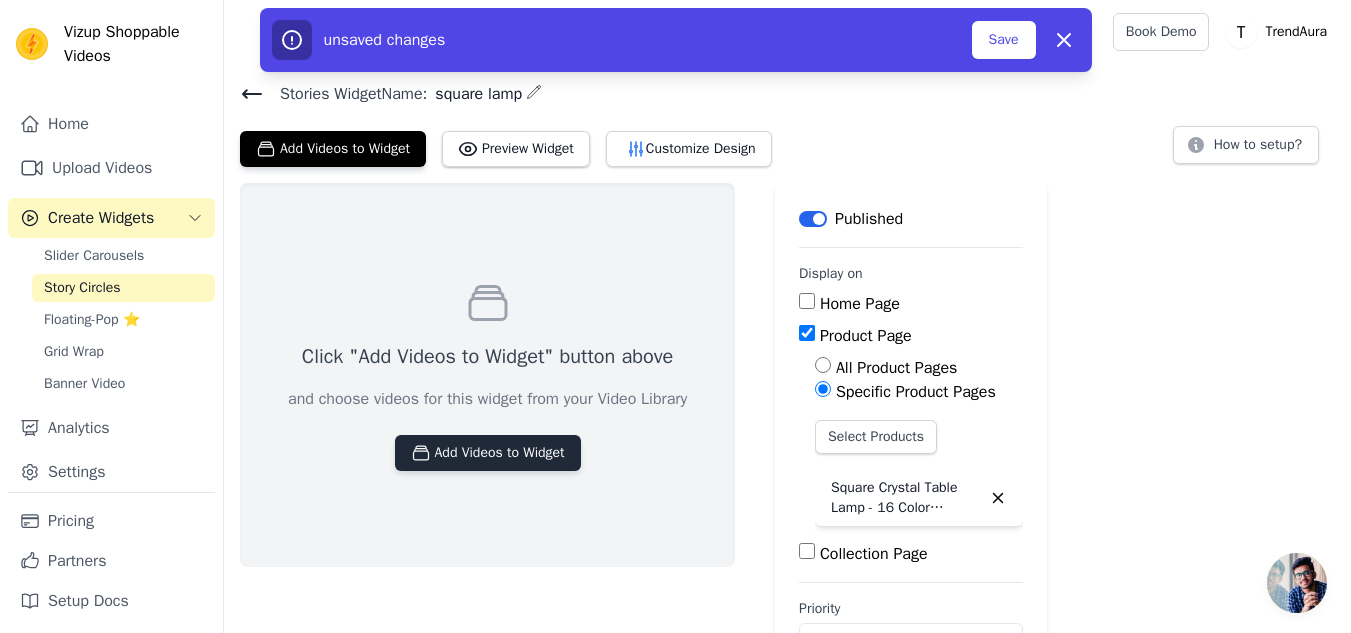 click on "Add Videos to Widget" at bounding box center (488, 453) 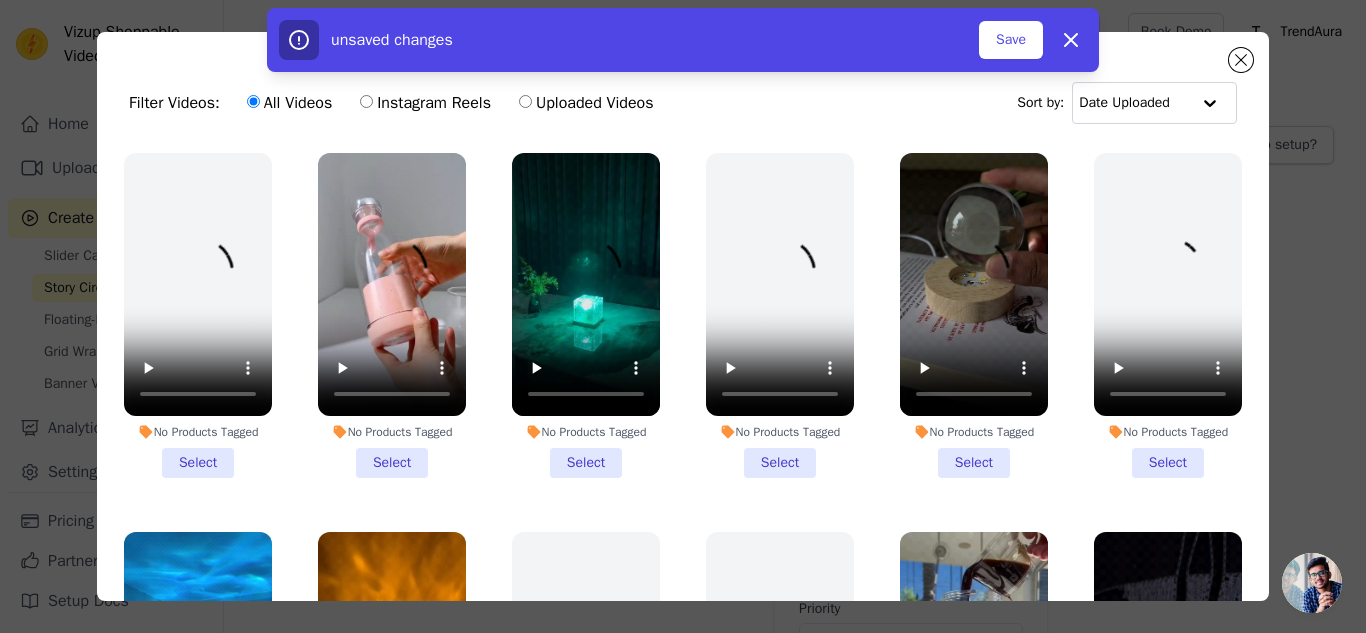 click on "No Products Tagged     Select" at bounding box center [586, 315] 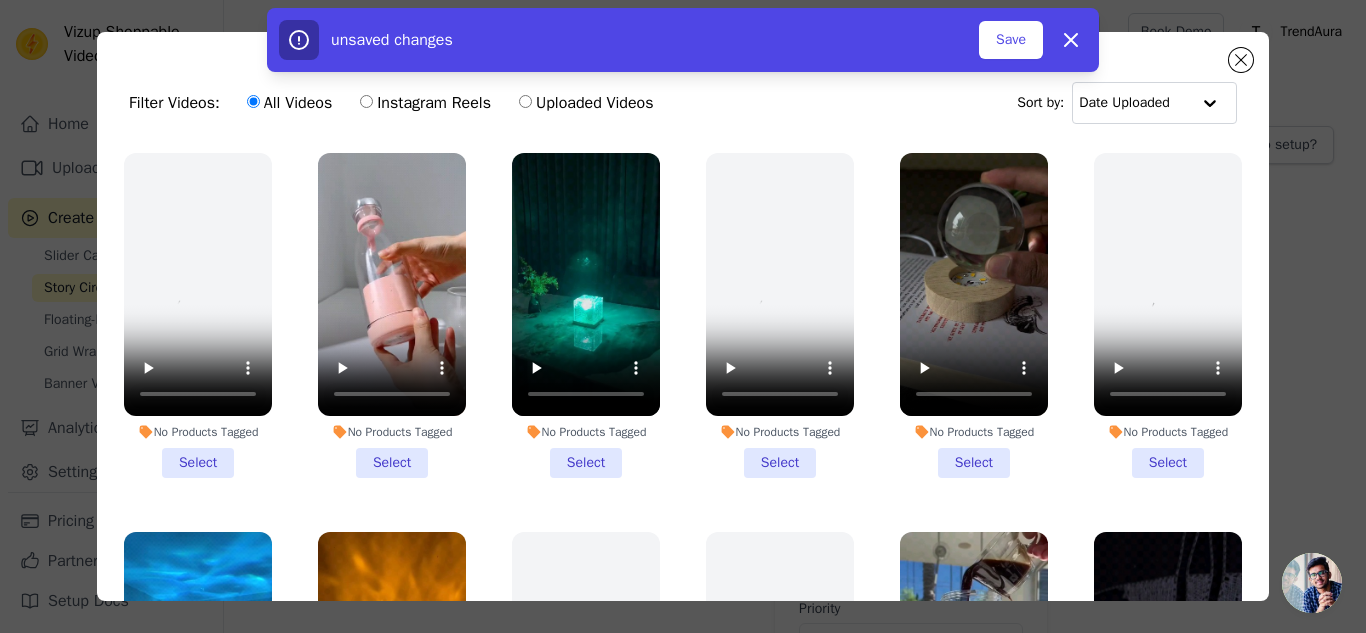 click on "No Products Tagged     Select" at bounding box center (0, 0) 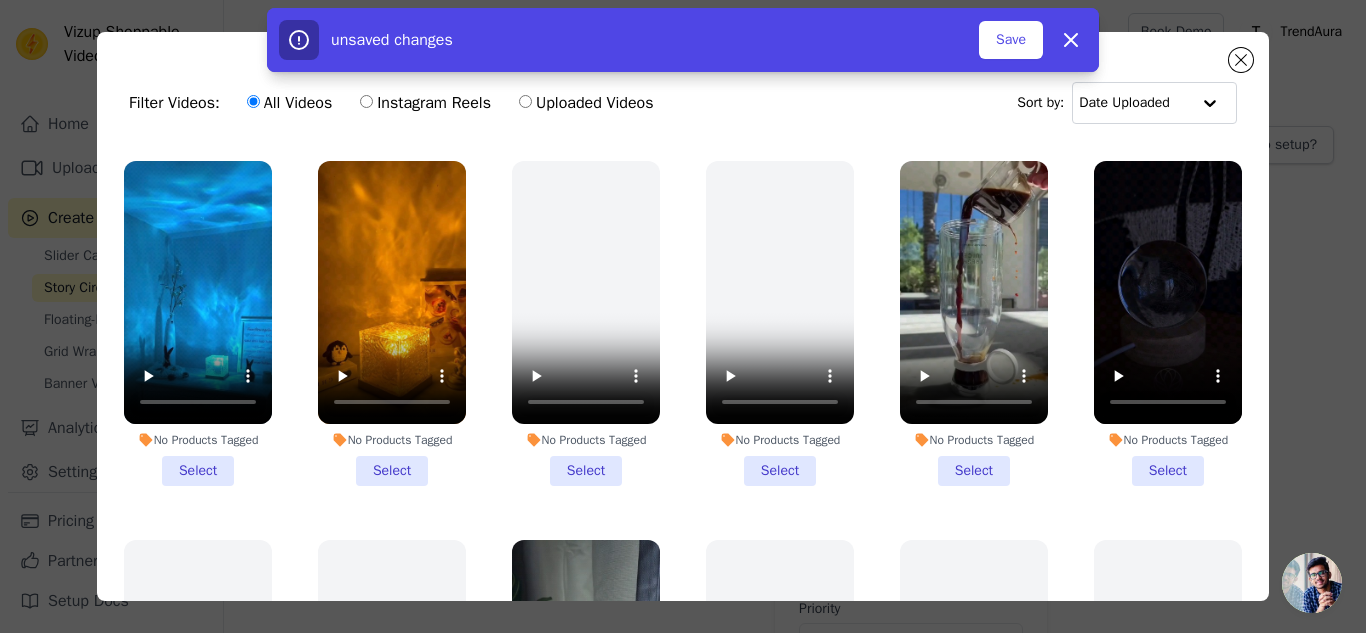 scroll, scrollTop: 372, scrollLeft: 0, axis: vertical 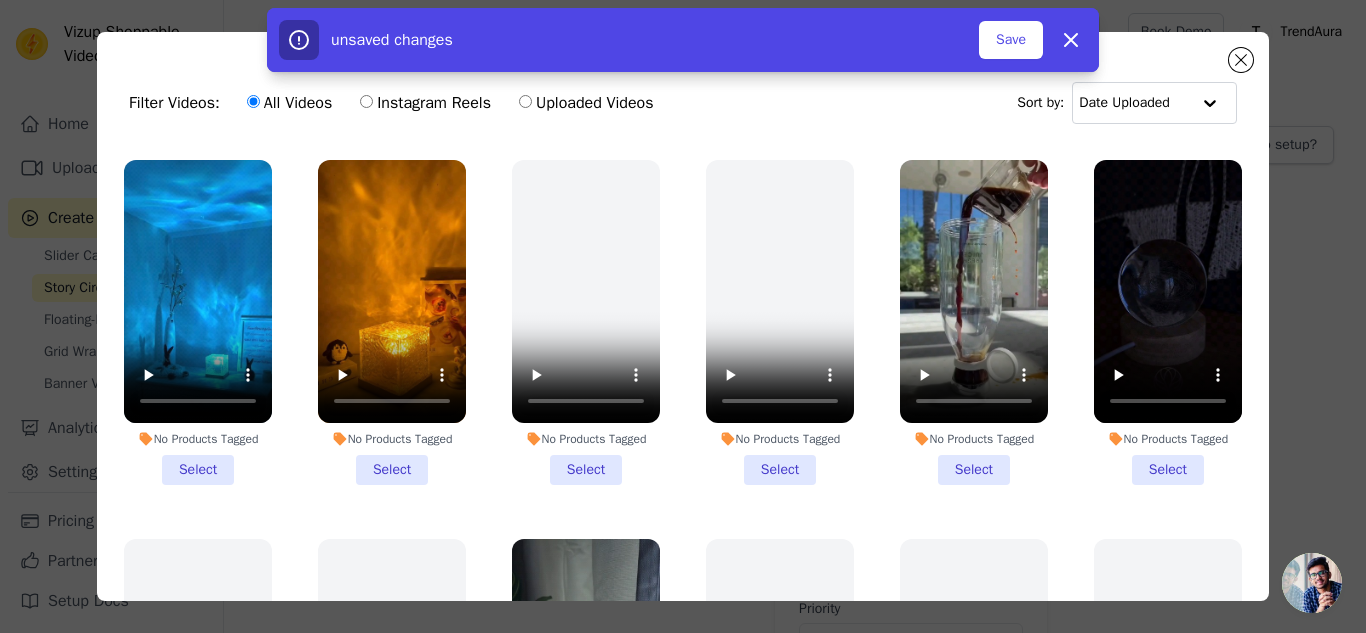 click on "No Products Tagged     Select" at bounding box center (198, 322) 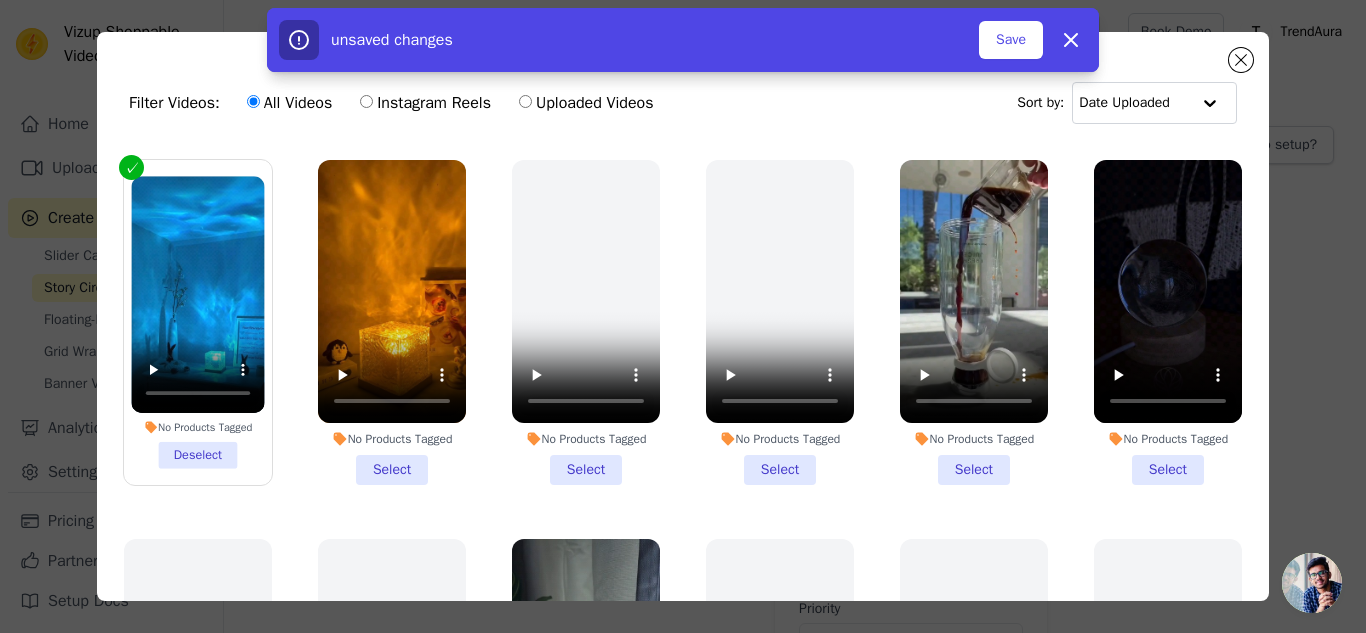 click on "No Products Tagged     Select" at bounding box center (392, 322) 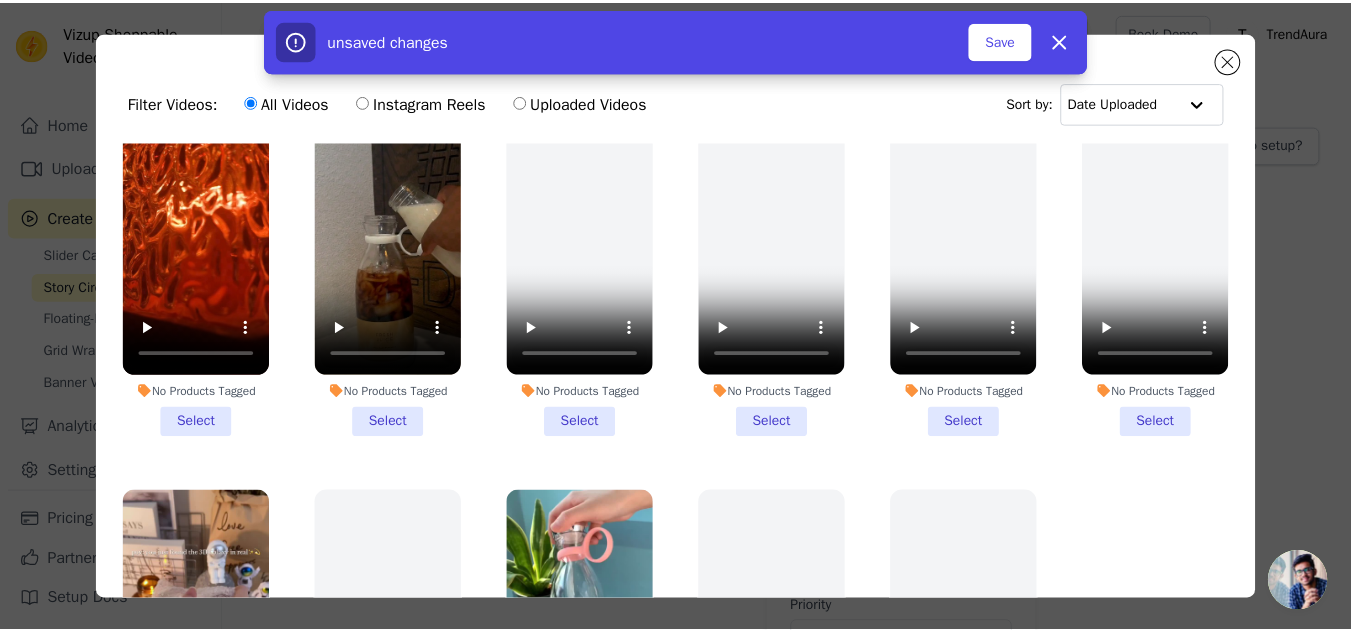 scroll, scrollTop: 1172, scrollLeft: 0, axis: vertical 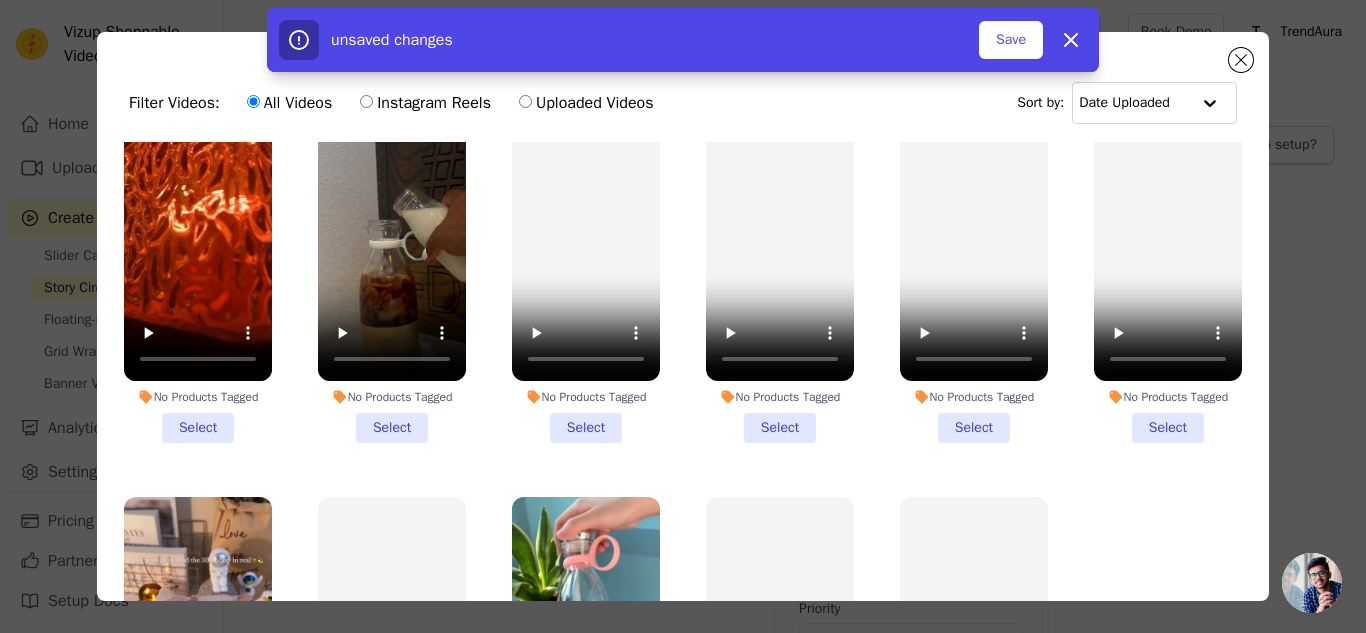 click on "No Products Tagged     Select" at bounding box center [198, 280] 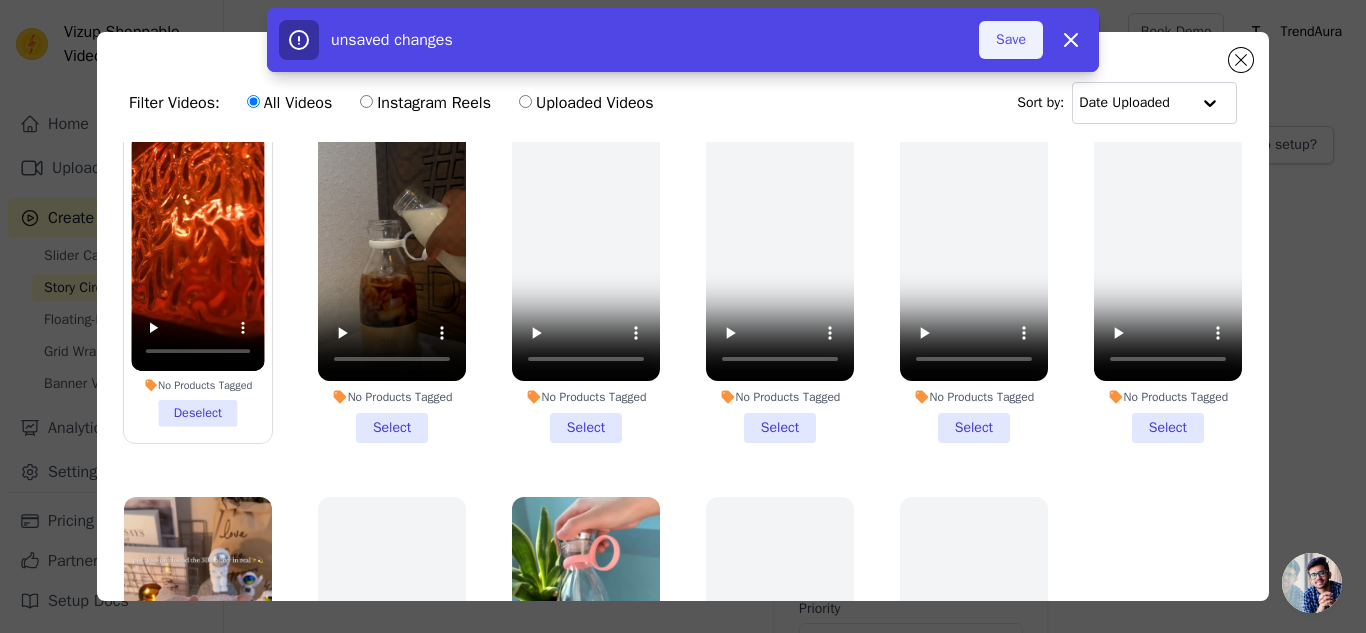 click on "Save" at bounding box center [1011, 40] 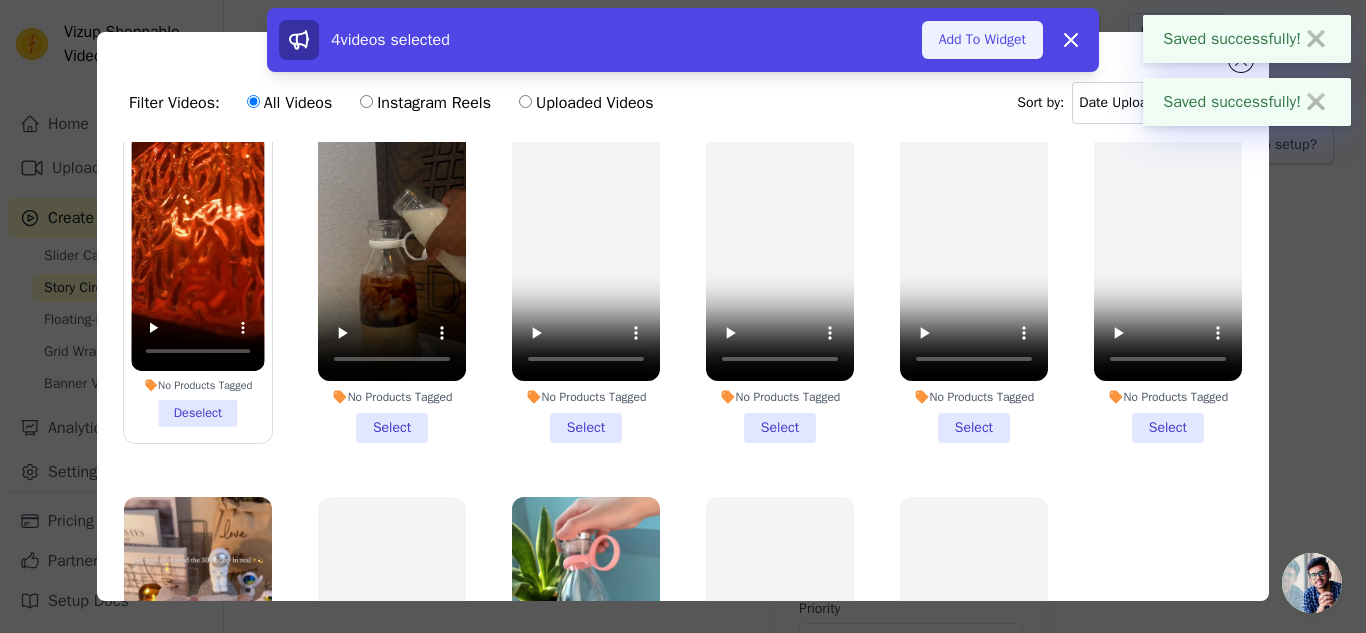 click on "Add To Widget" at bounding box center (982, 40) 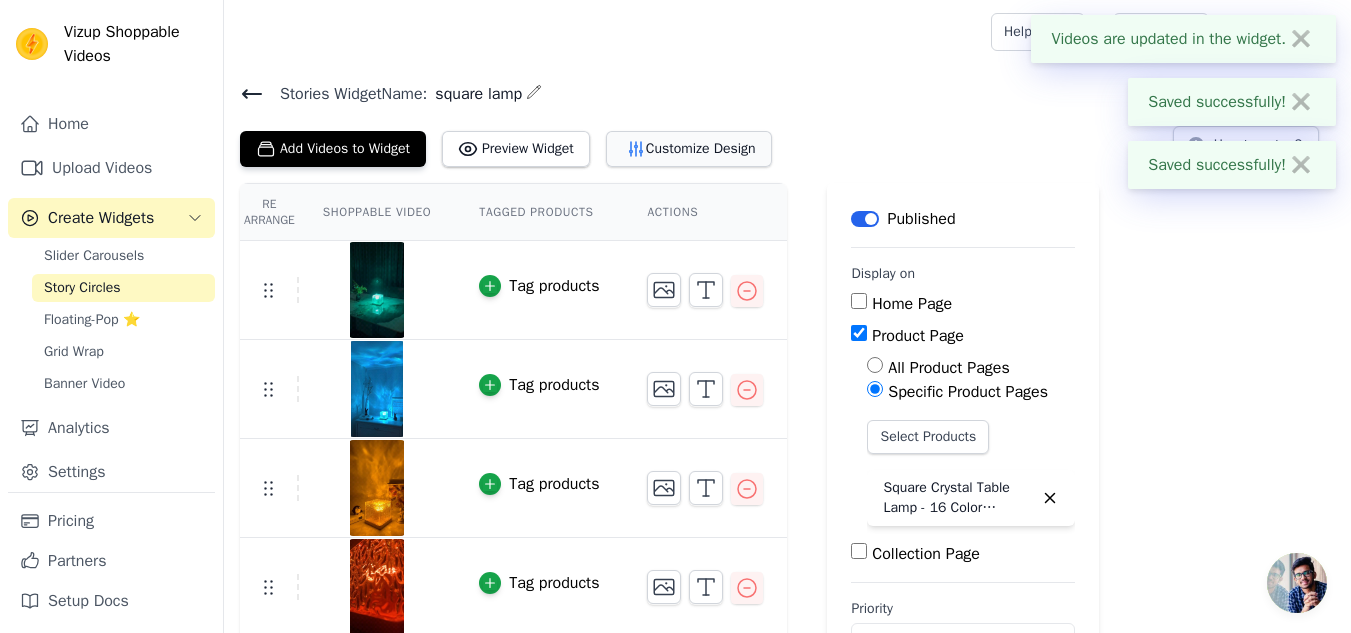 scroll, scrollTop: 67, scrollLeft: 0, axis: vertical 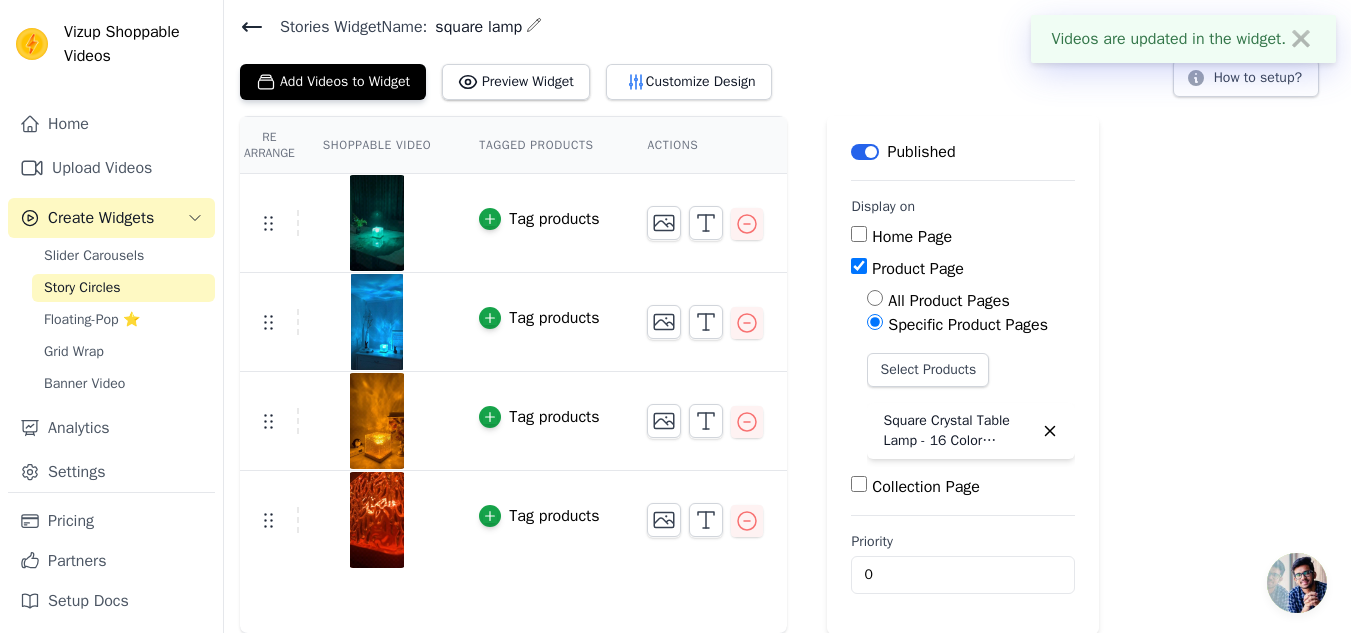 click 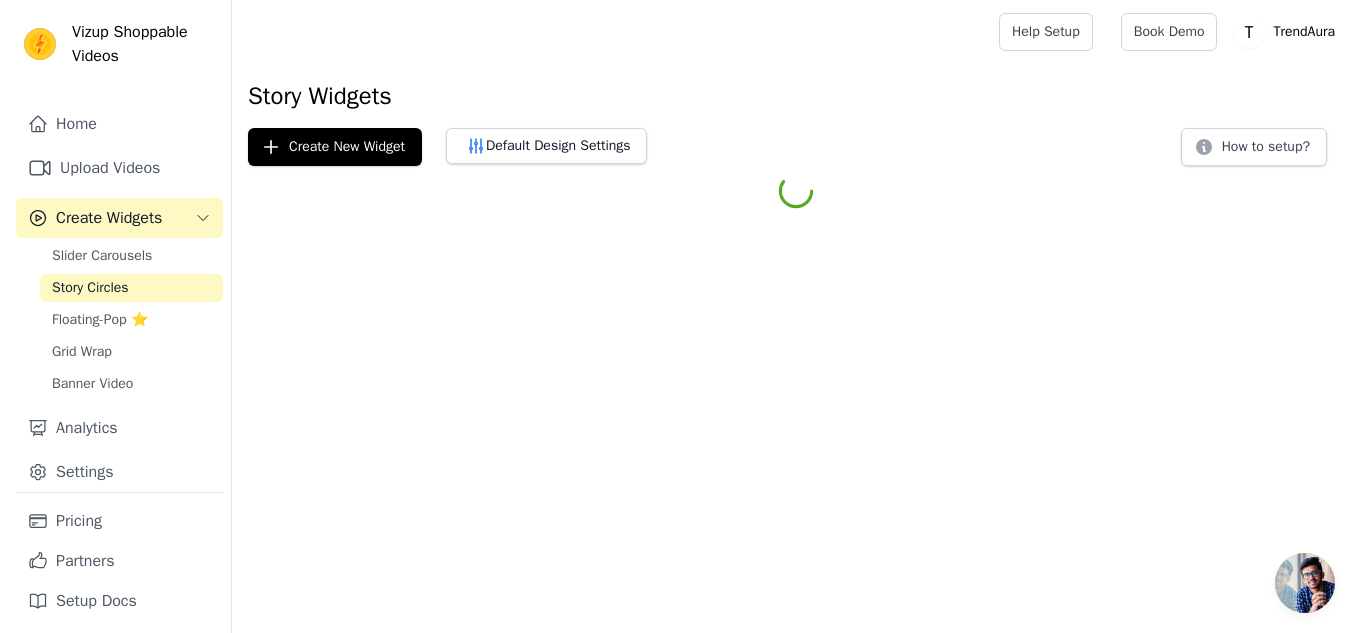 scroll, scrollTop: 0, scrollLeft: 0, axis: both 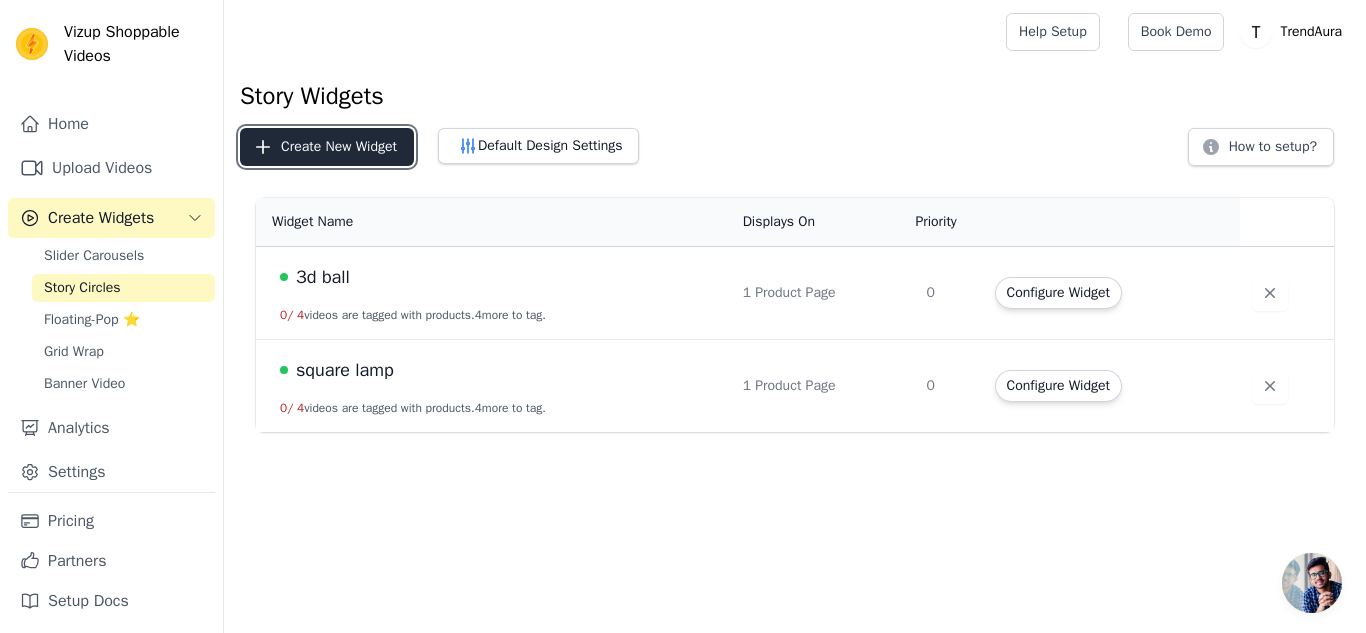 click on "Create New Widget" at bounding box center (327, 147) 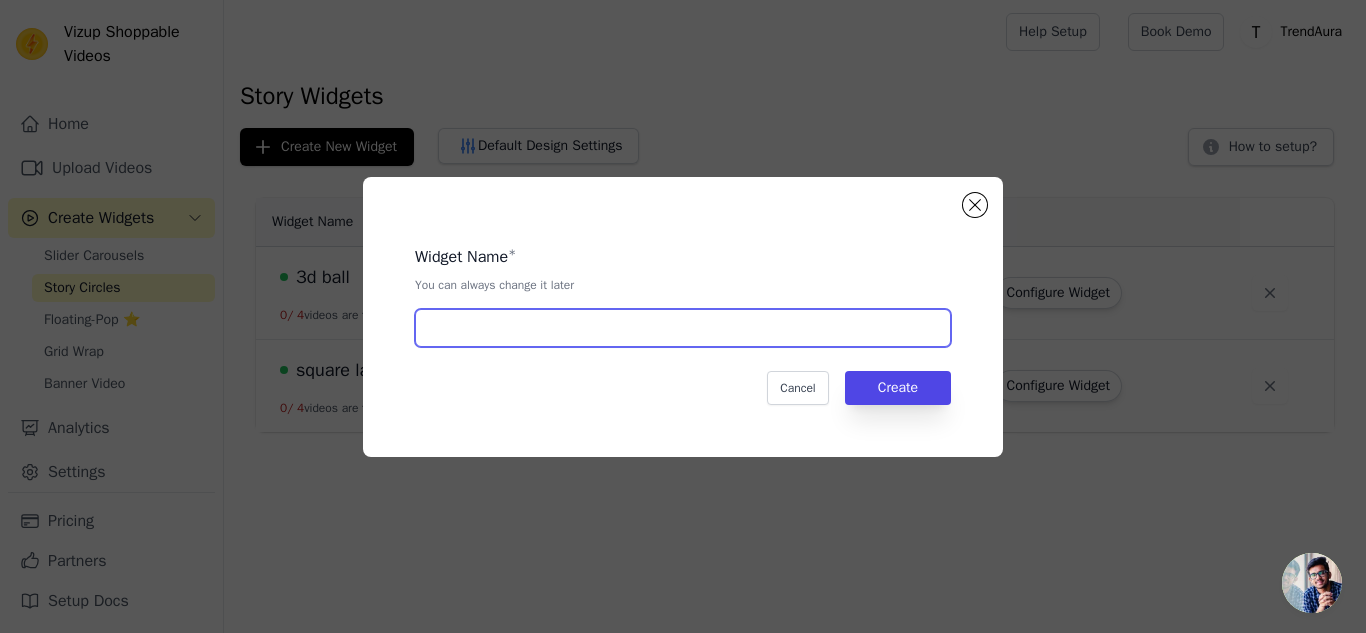 click at bounding box center [683, 328] 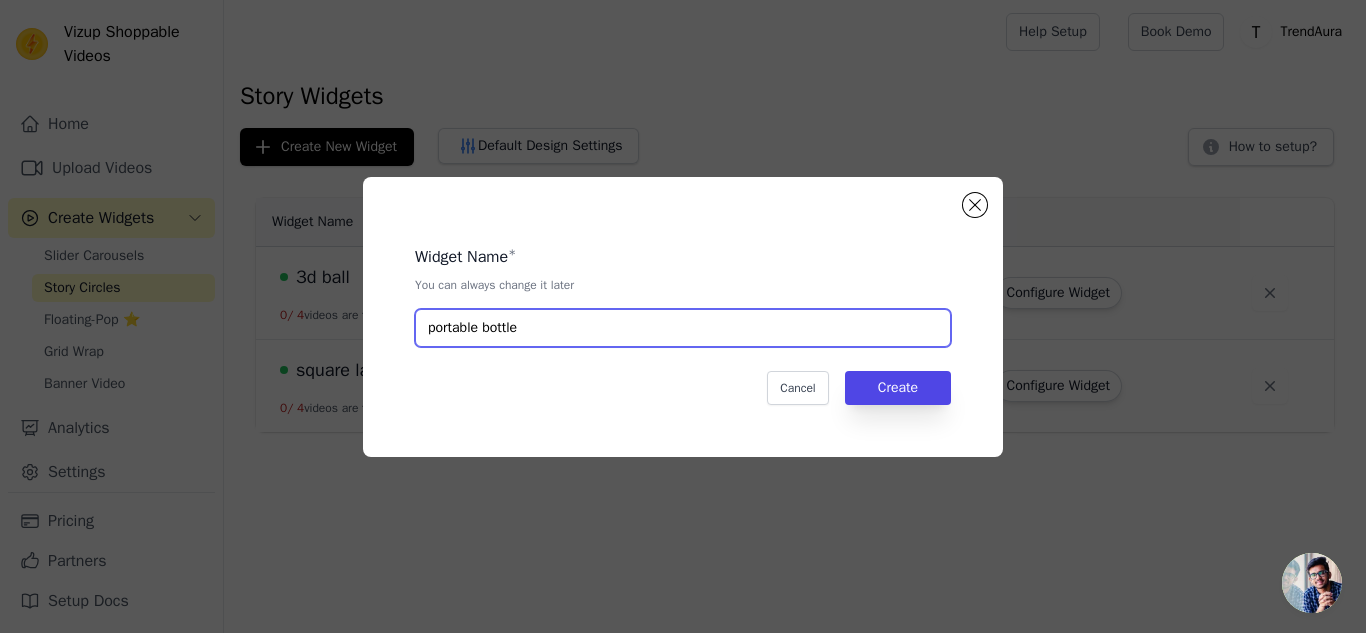 type on "portable bottle" 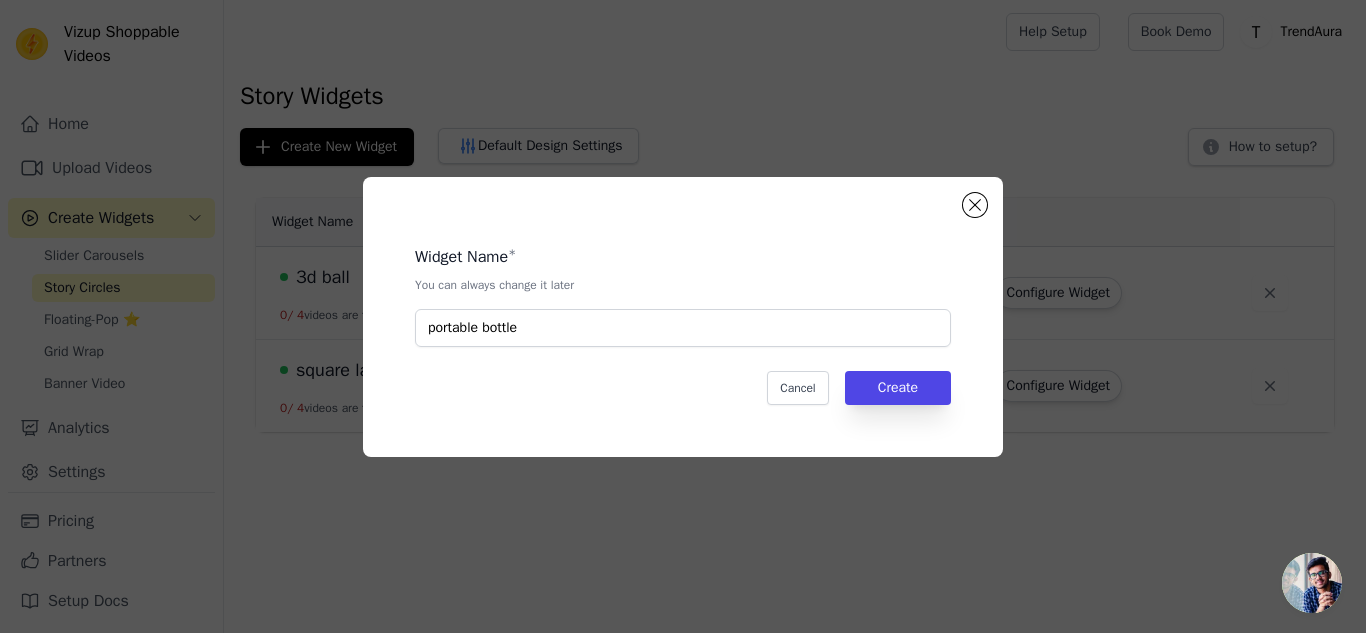 click on "Widget Name   *   You can always change it later   portable bottle     Cancel   Create" at bounding box center (683, 317) 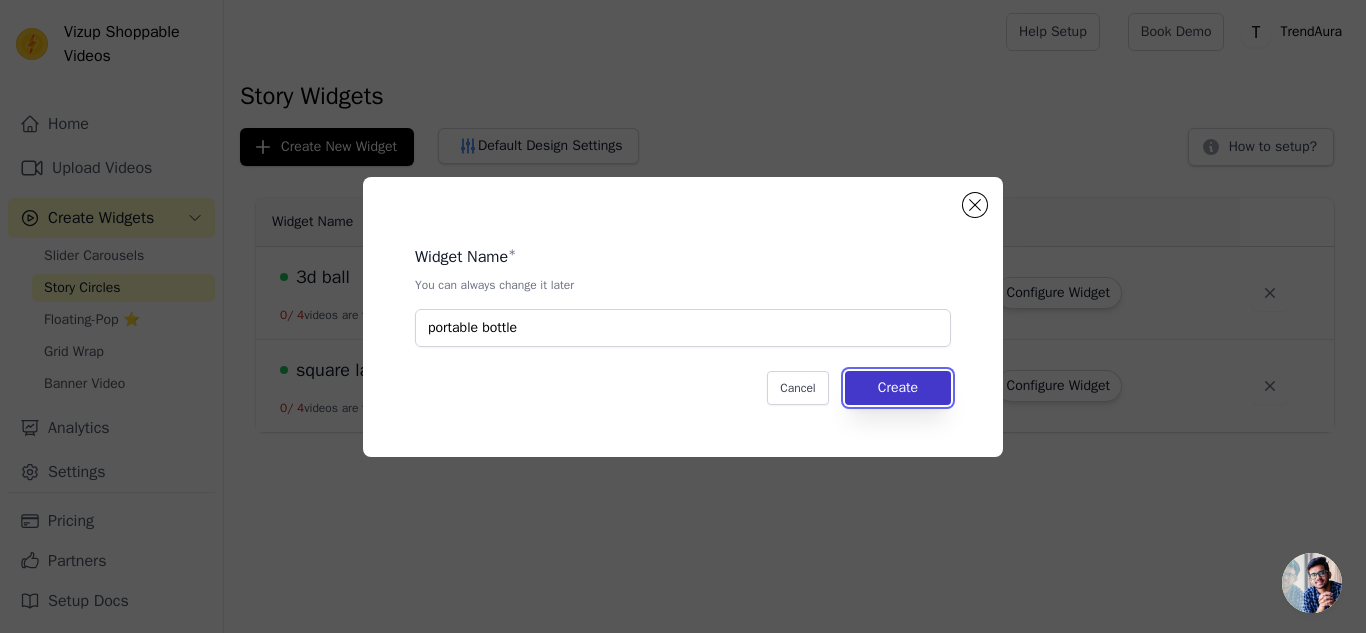 click on "Create" at bounding box center [898, 388] 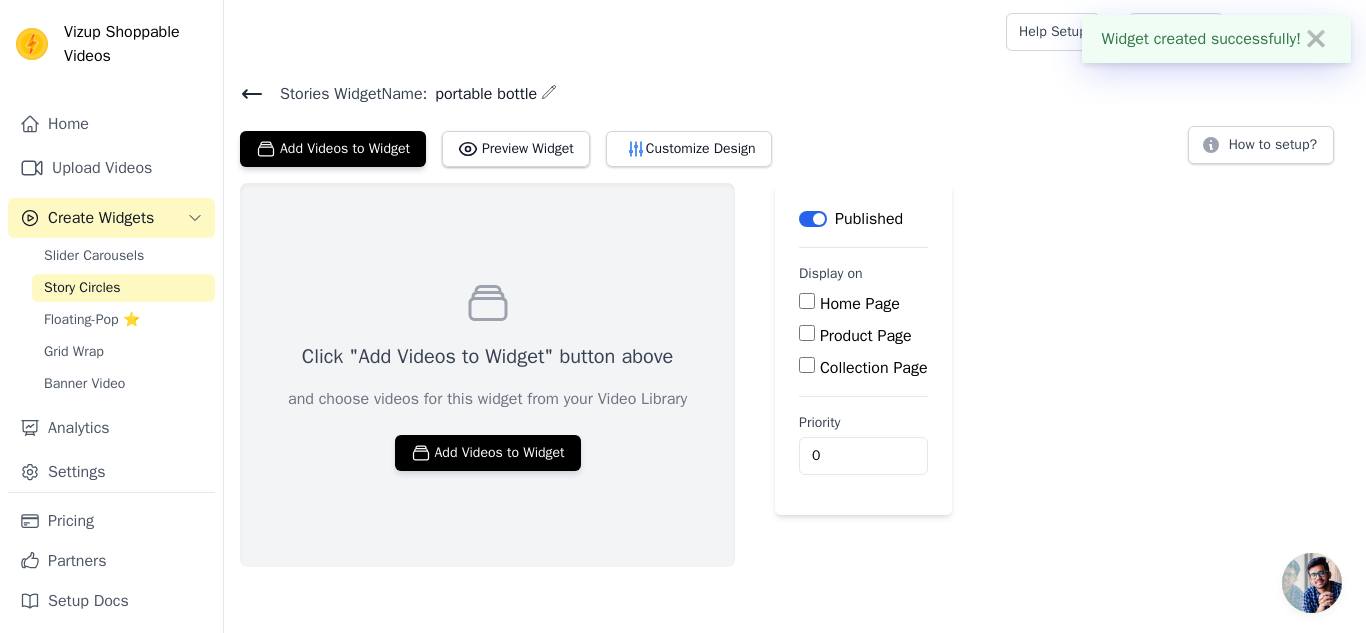 click on "Product Page" at bounding box center (863, 336) 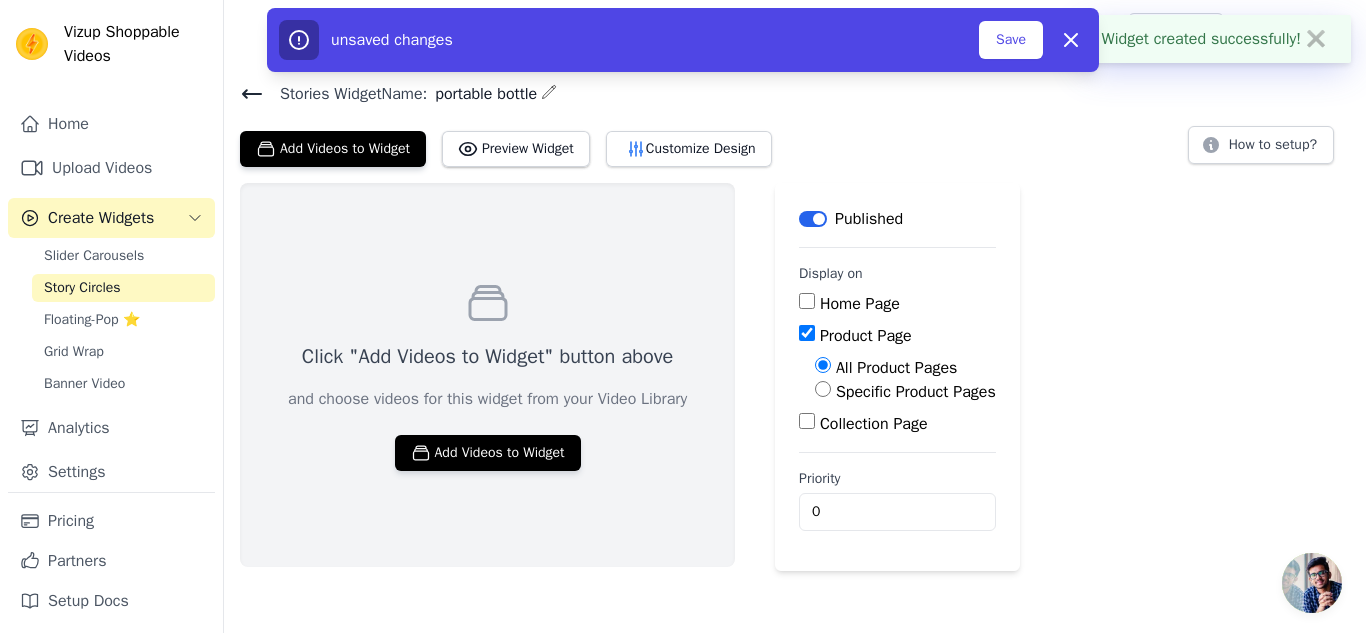 click on "Specific Product Pages" at bounding box center [916, 392] 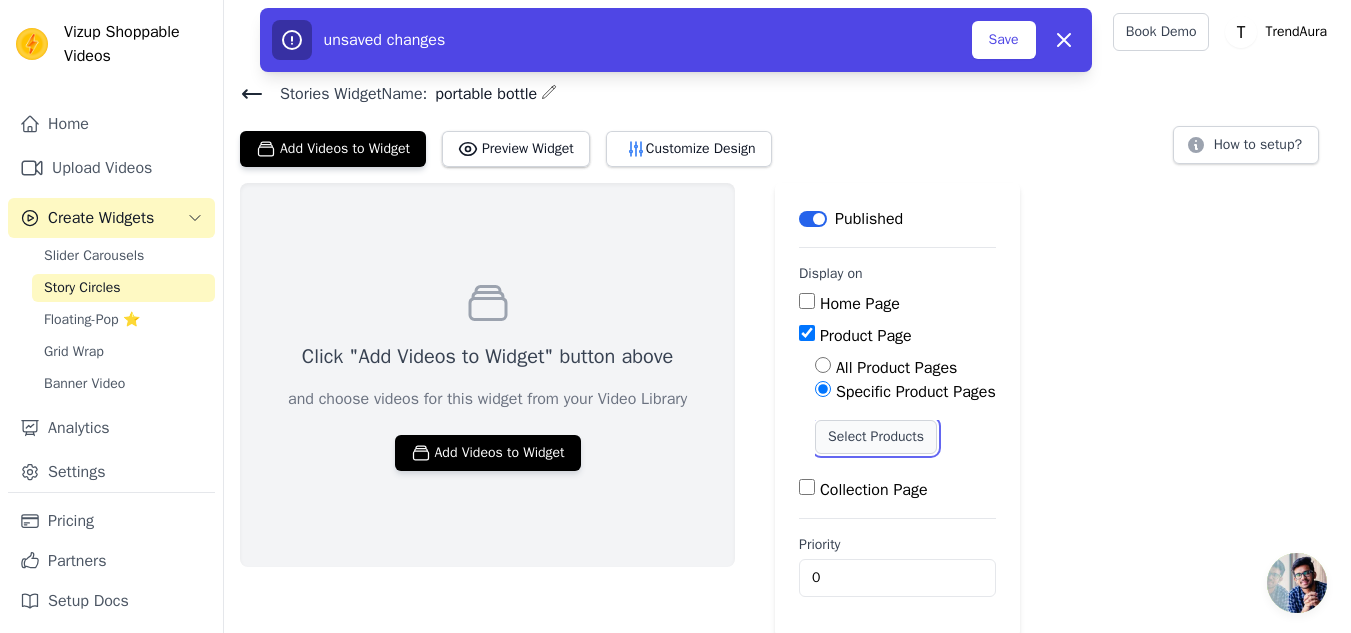 click on "Select Products" at bounding box center [876, 437] 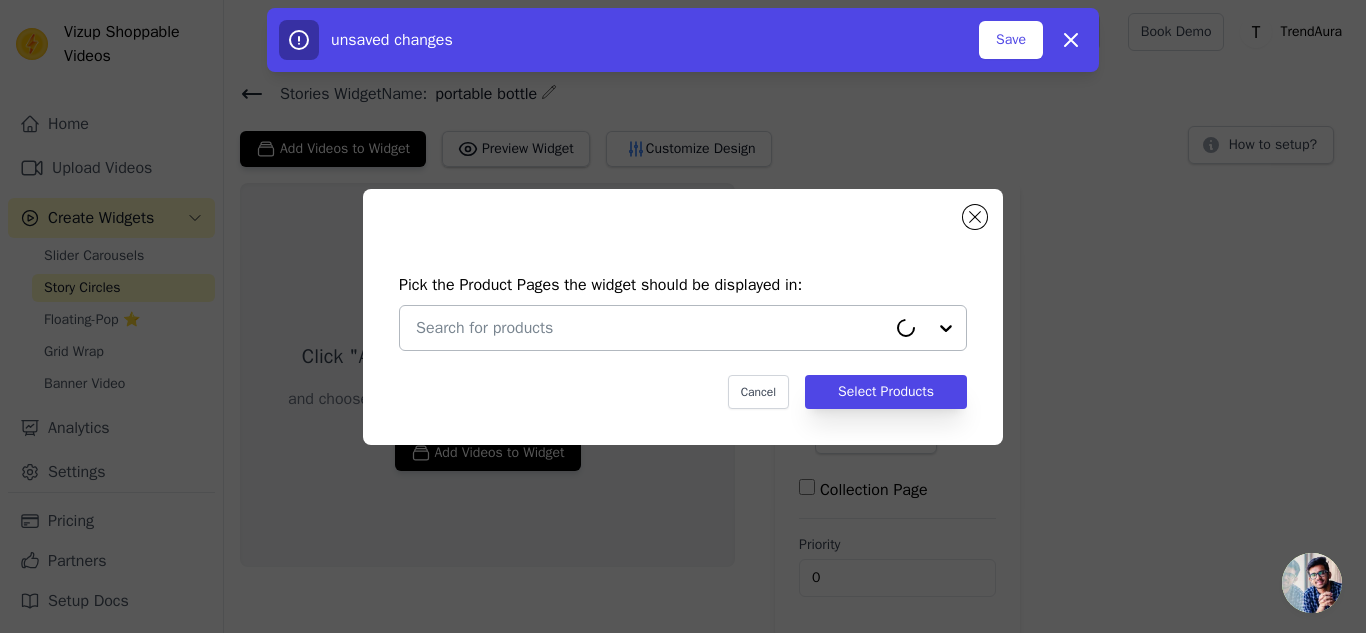click at bounding box center [651, 328] 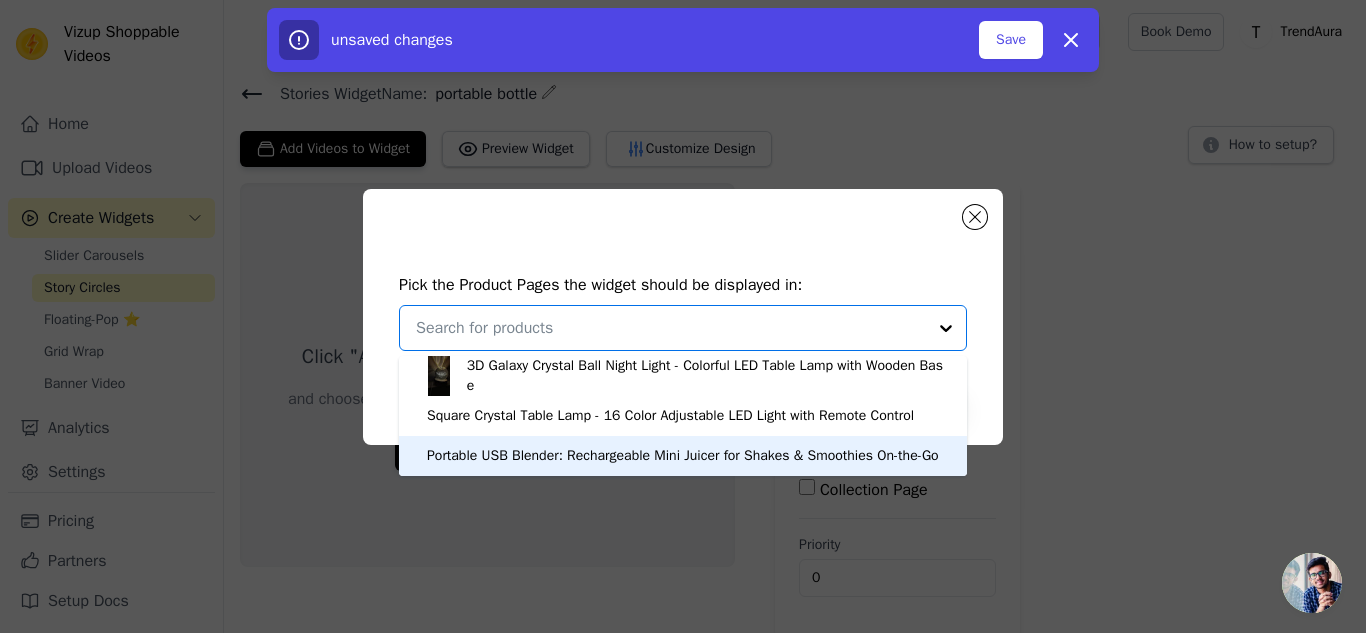 click on "Portable USB Blender: Rechargeable Mini Juicer for Shakes & Smoothies On-the-Go" at bounding box center (683, 456) 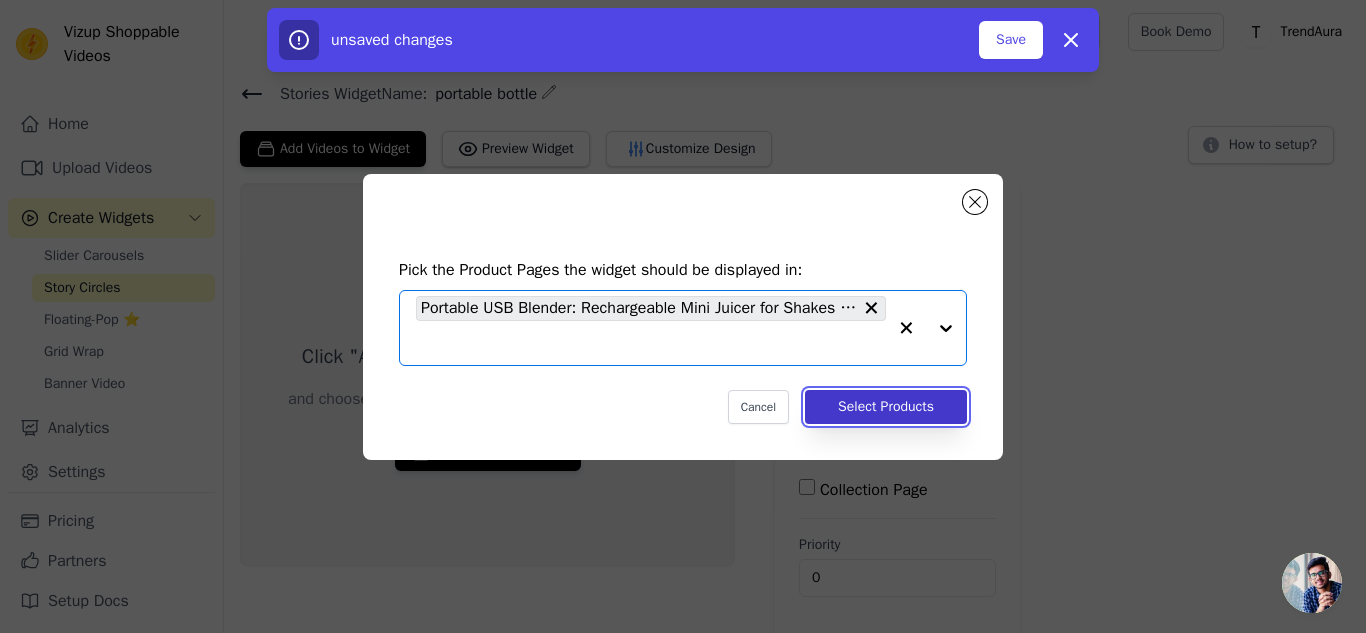 click on "Select Products" at bounding box center [886, 407] 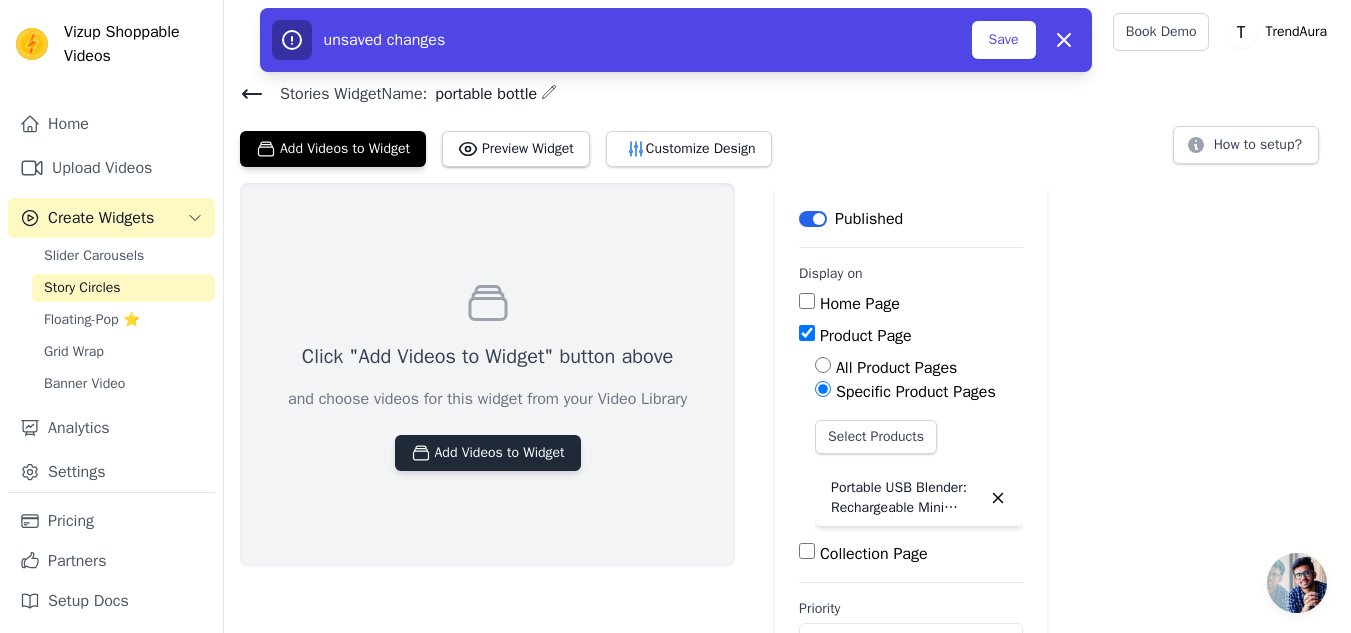 click on "Add Videos to Widget" at bounding box center [488, 453] 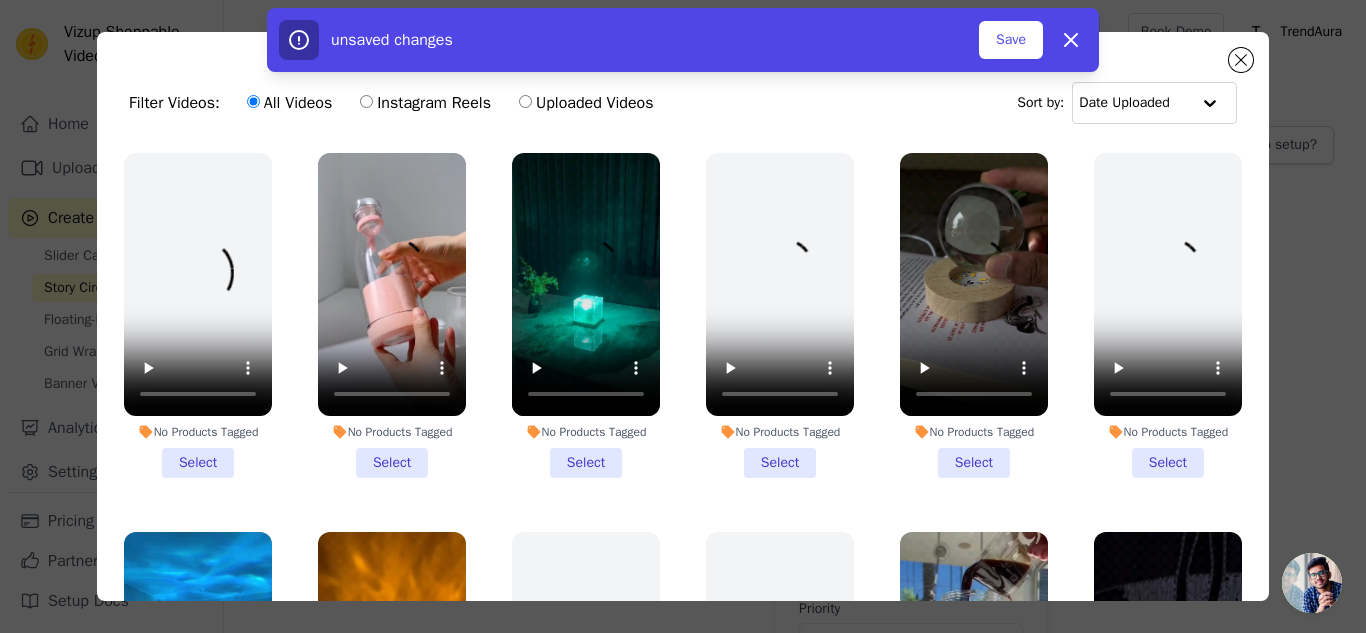 click on "No Products Tagged     Select" at bounding box center (392, 315) 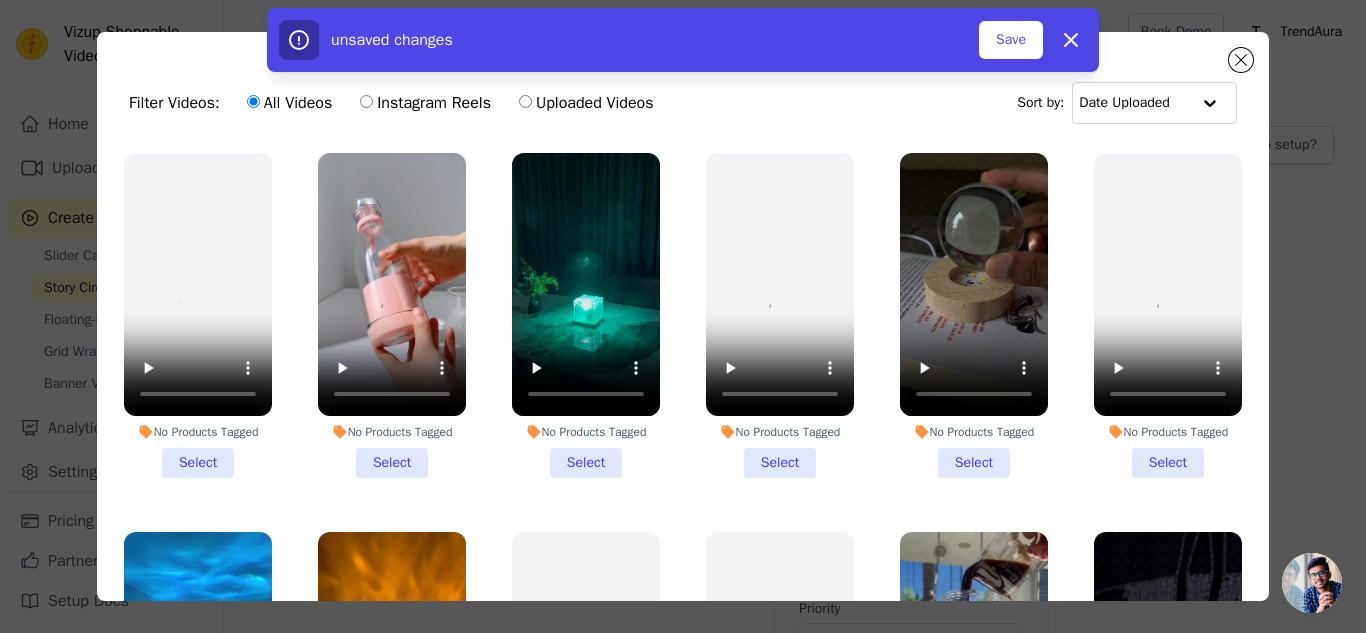 click on "No Products Tagged     Select" at bounding box center (0, 0) 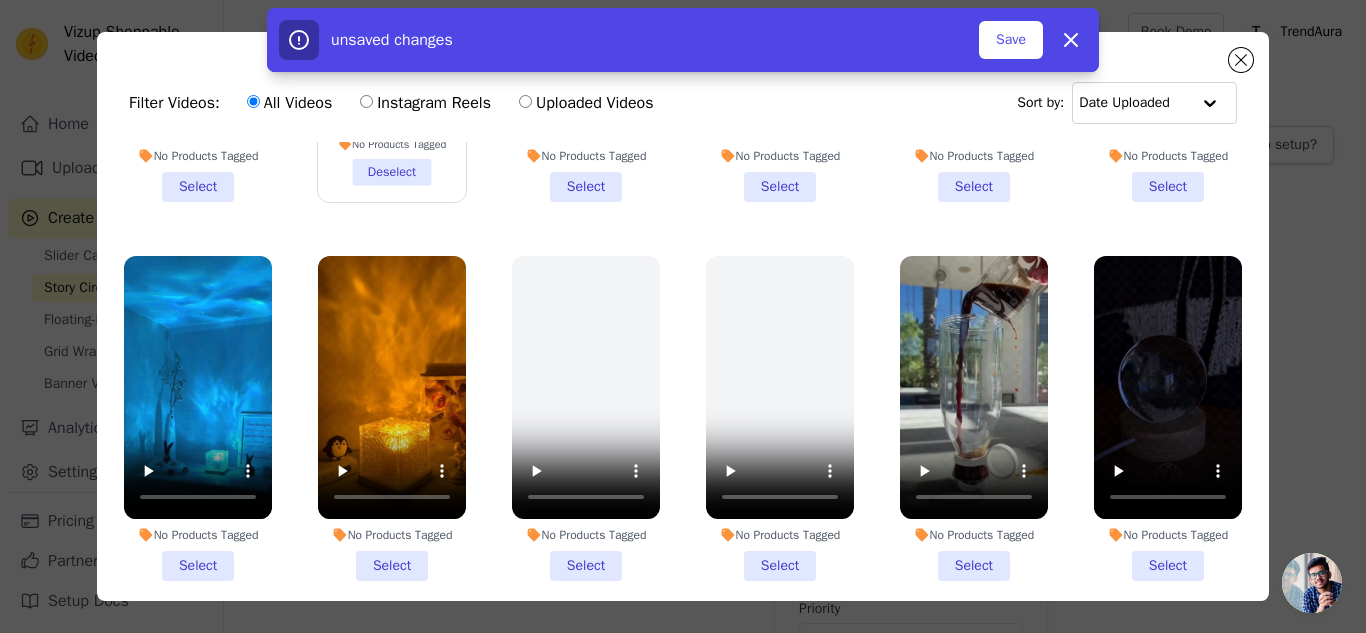 scroll, scrollTop: 277, scrollLeft: 0, axis: vertical 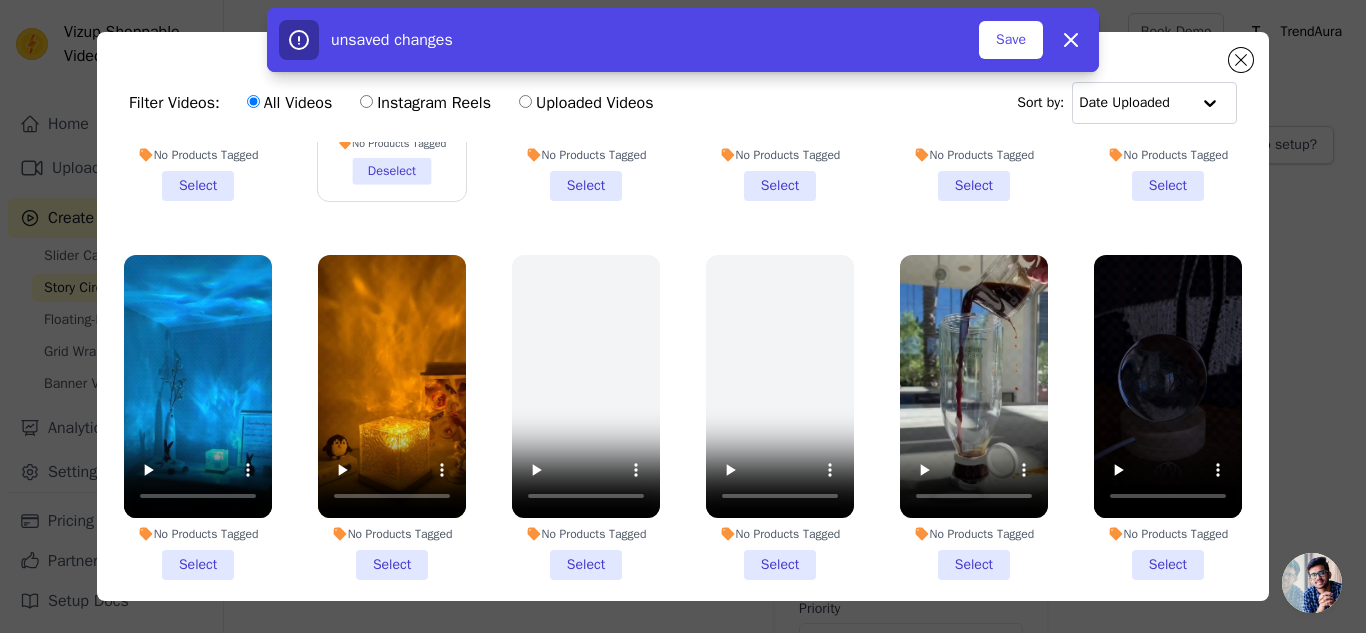 click on "No Products Tagged     Select" at bounding box center (974, 417) 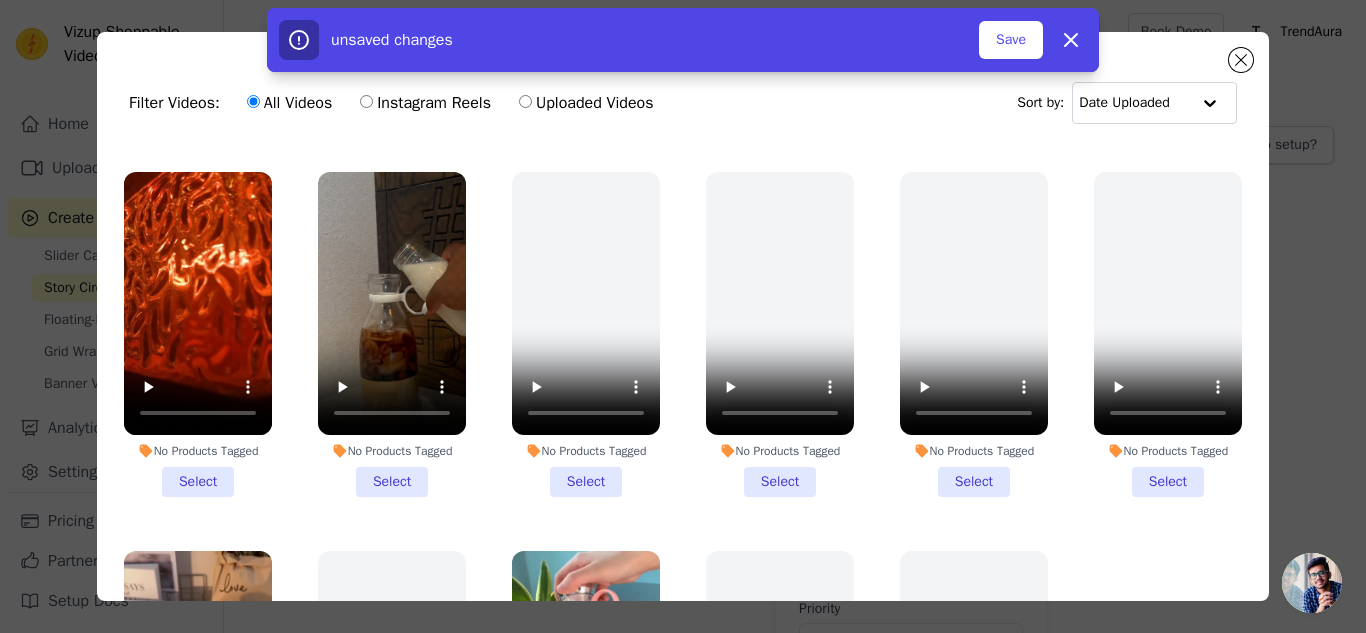 scroll, scrollTop: 1119, scrollLeft: 0, axis: vertical 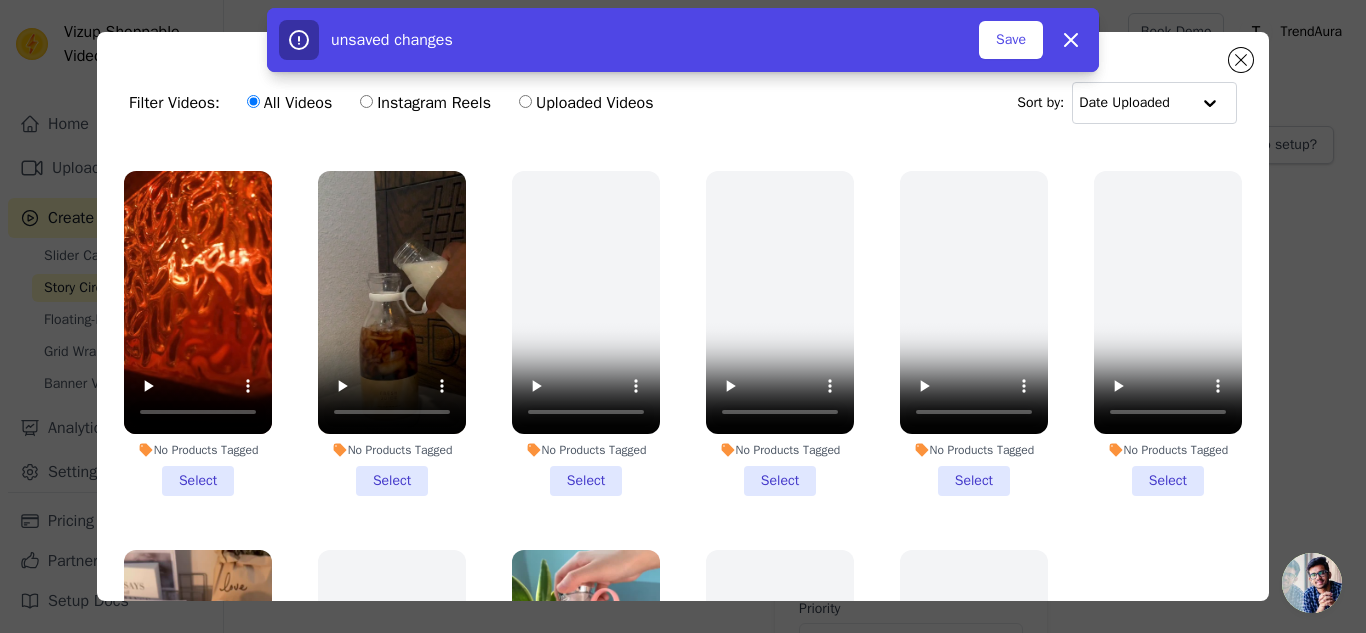click on "No Products Tagged     Select" at bounding box center [392, 333] 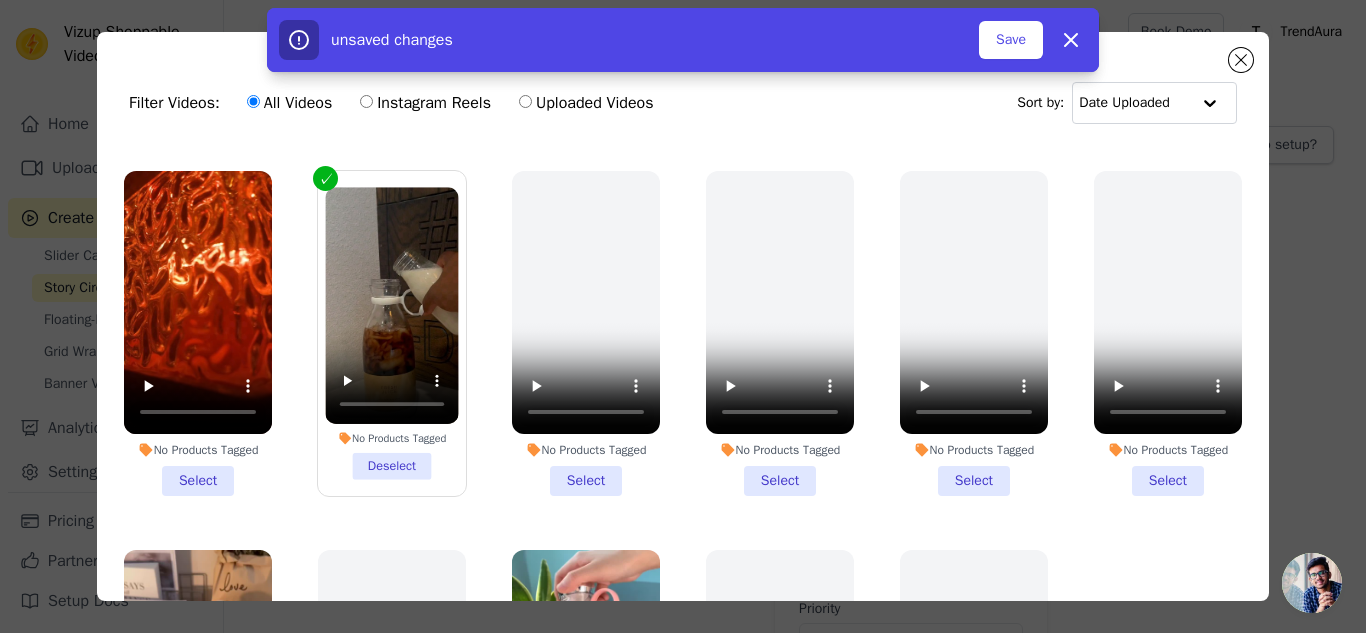 scroll, scrollTop: 1299, scrollLeft: 0, axis: vertical 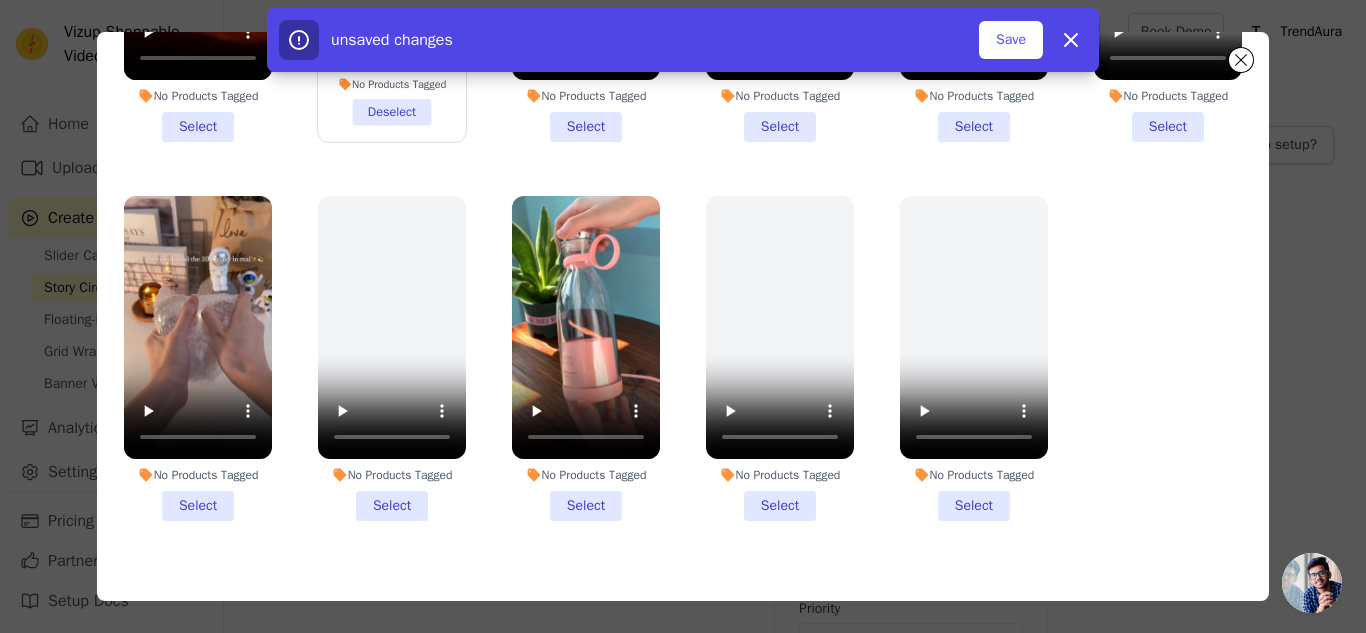 click on "No Products Tagged     Select" at bounding box center [586, 358] 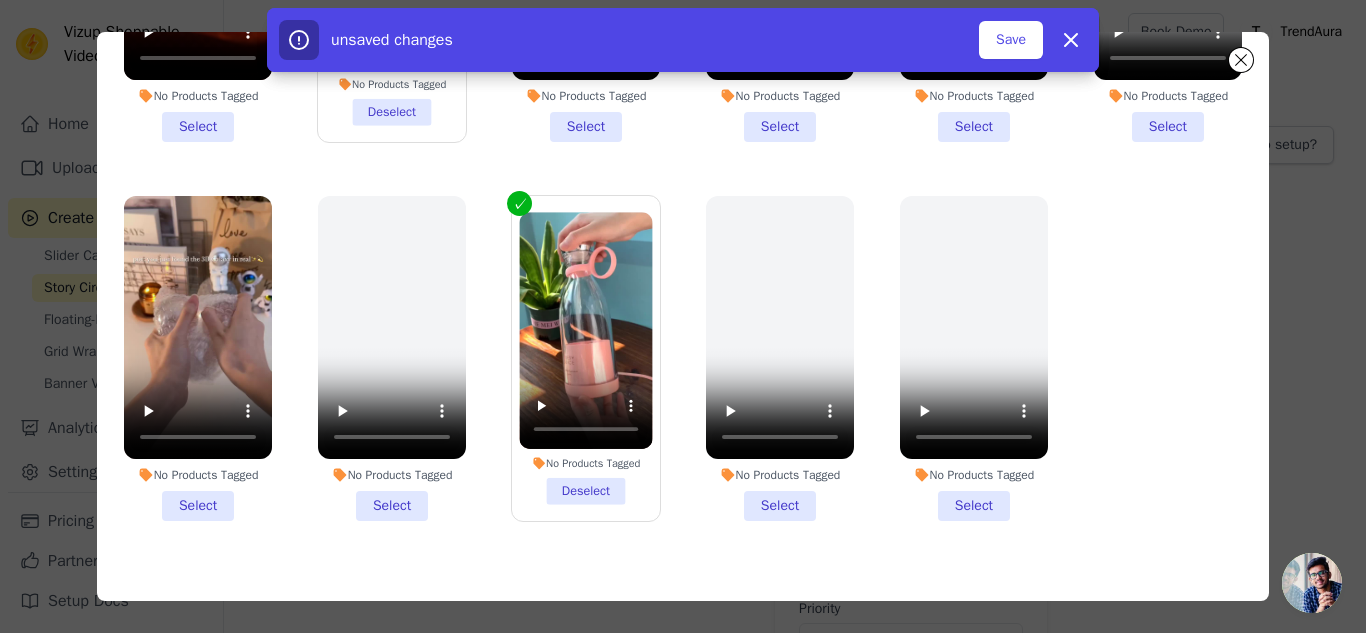 click on "unsaved changes" at bounding box center (629, 40) 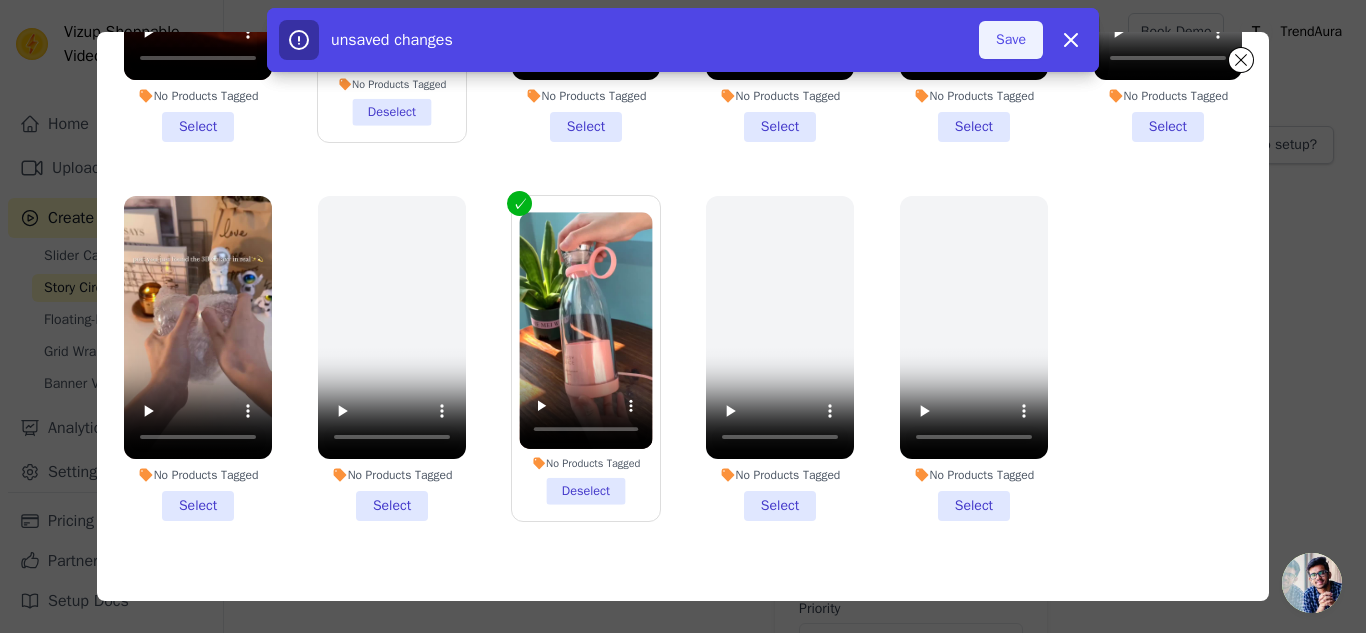 click on "Save" at bounding box center [1011, 40] 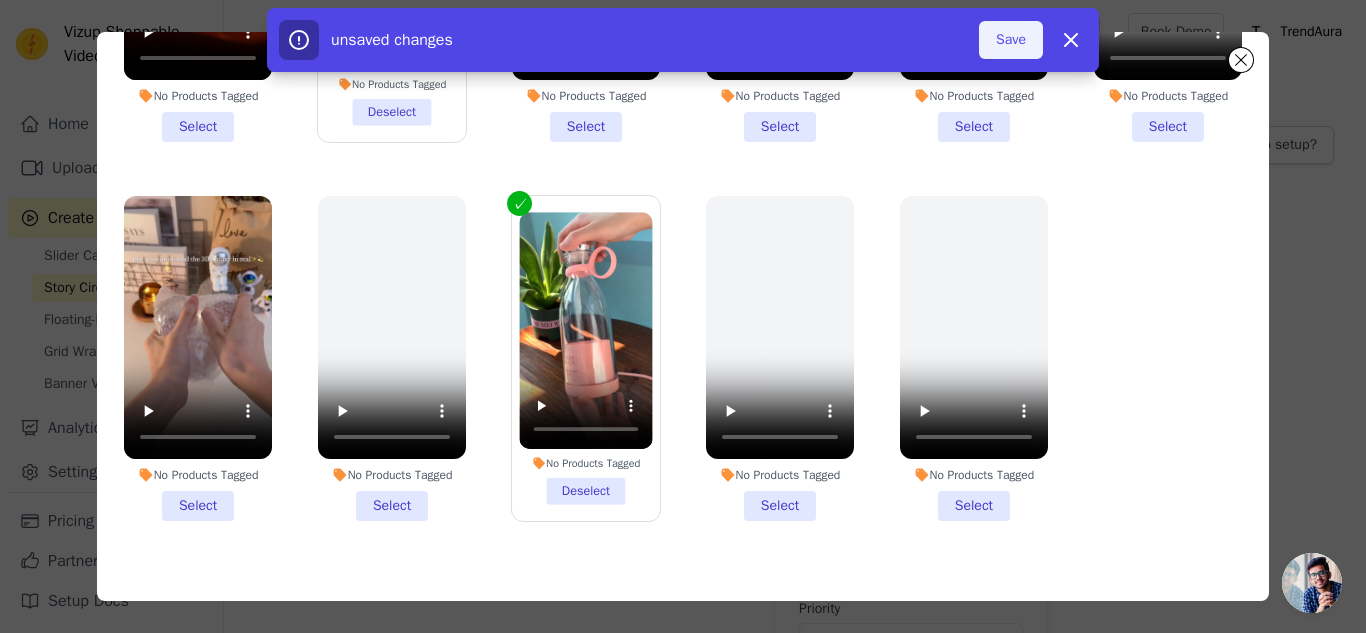 click on "Save" at bounding box center [1011, 40] 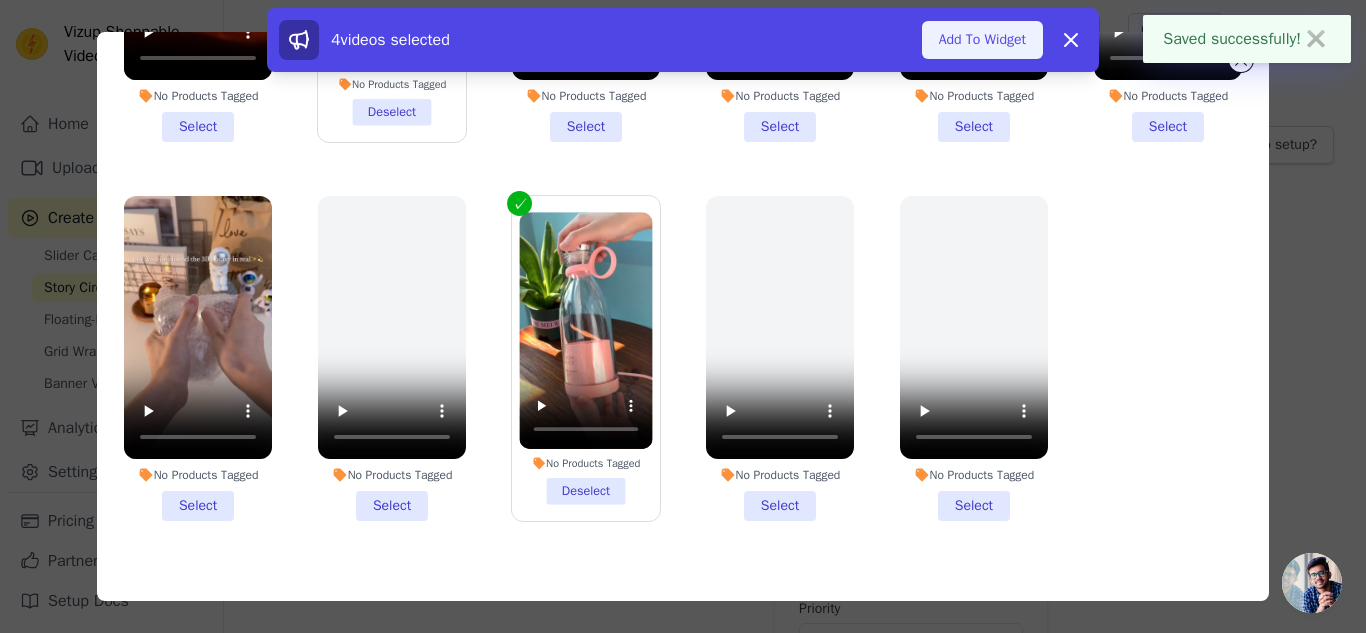 click on "Add To Widget" at bounding box center [982, 40] 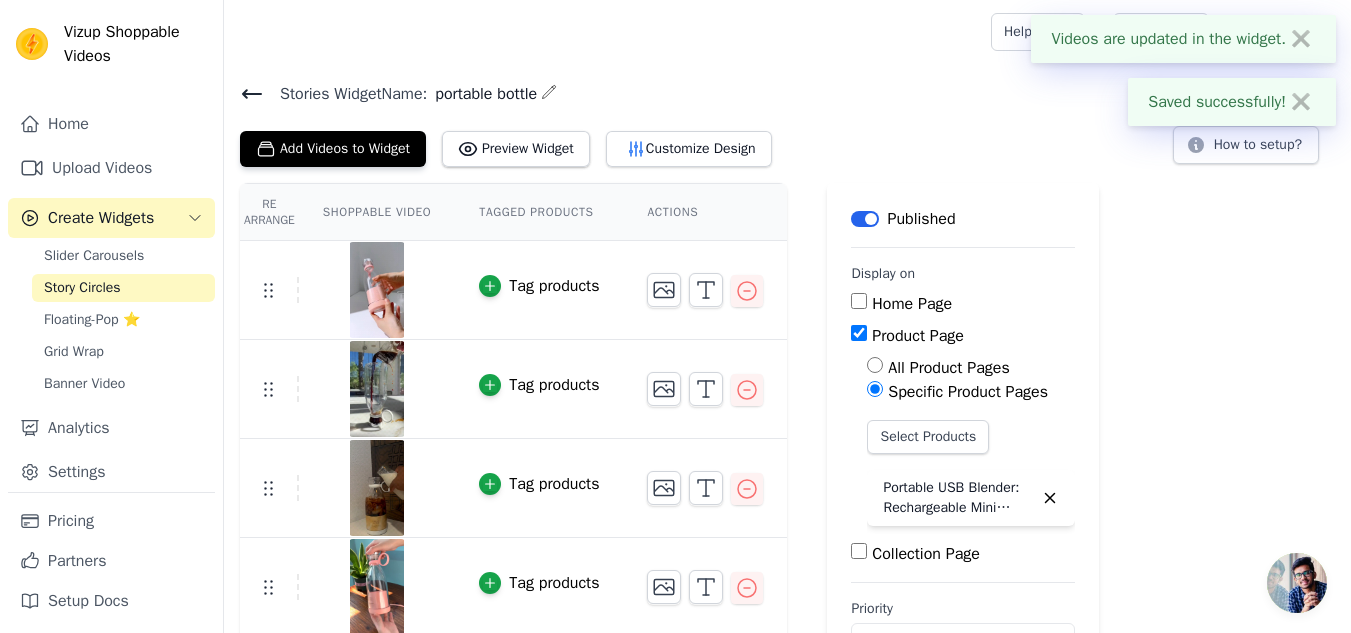 click 